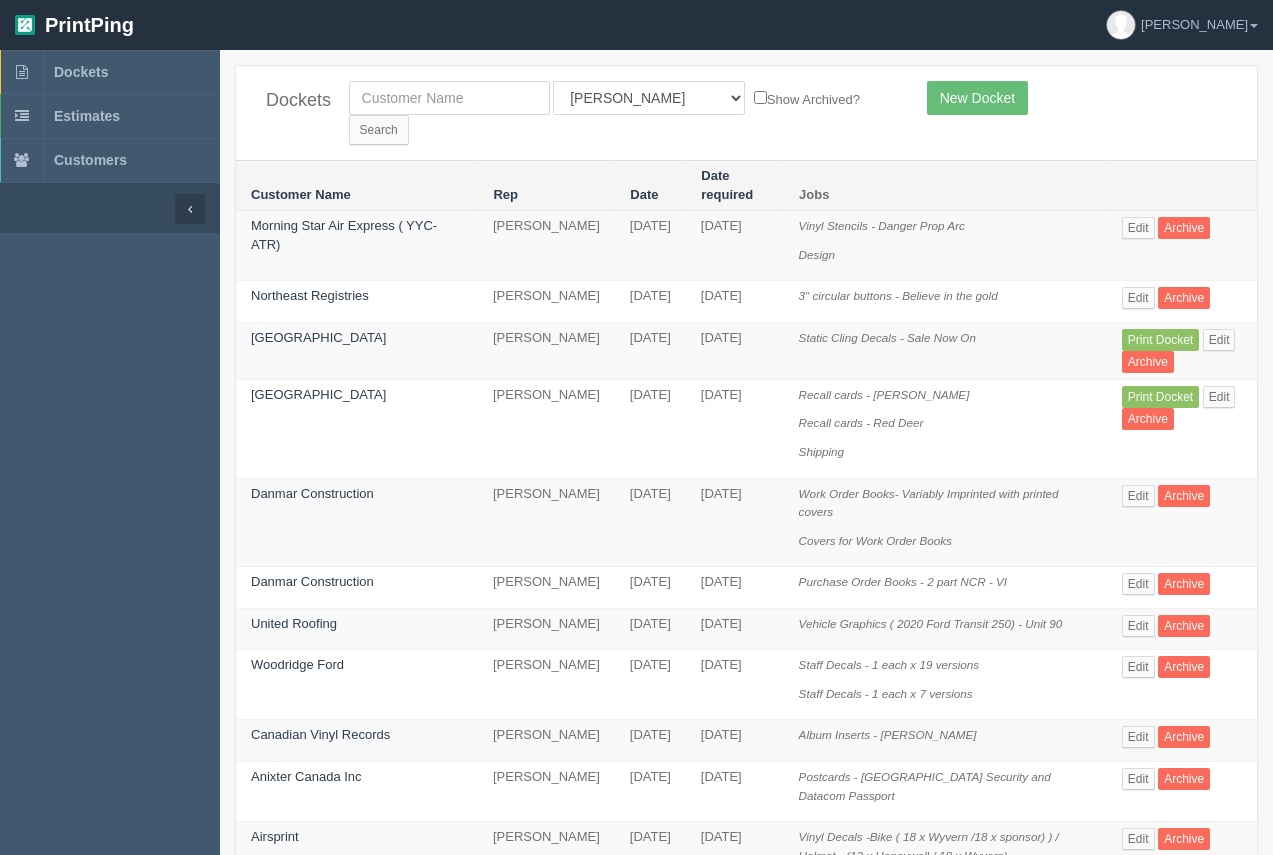 scroll, scrollTop: 0, scrollLeft: 0, axis: both 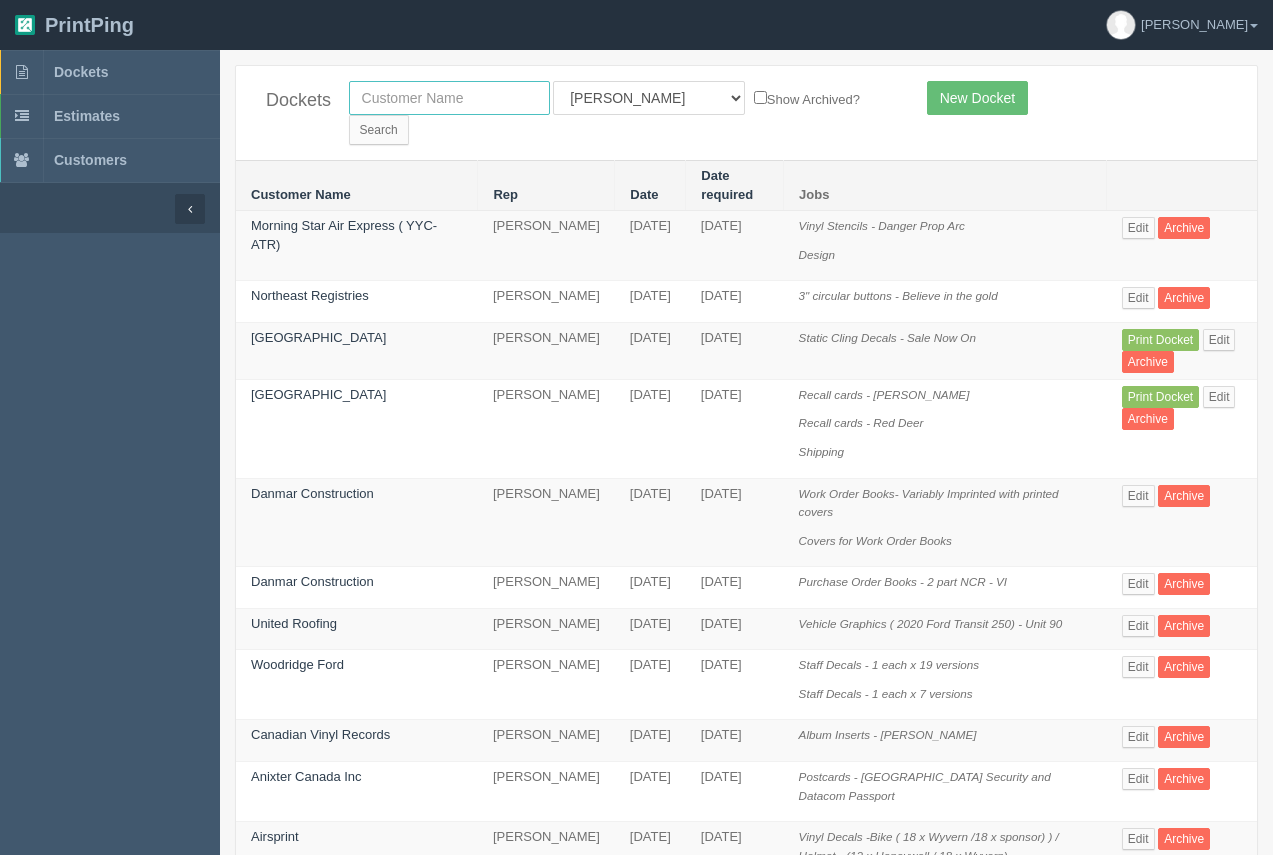 click at bounding box center (449, 98) 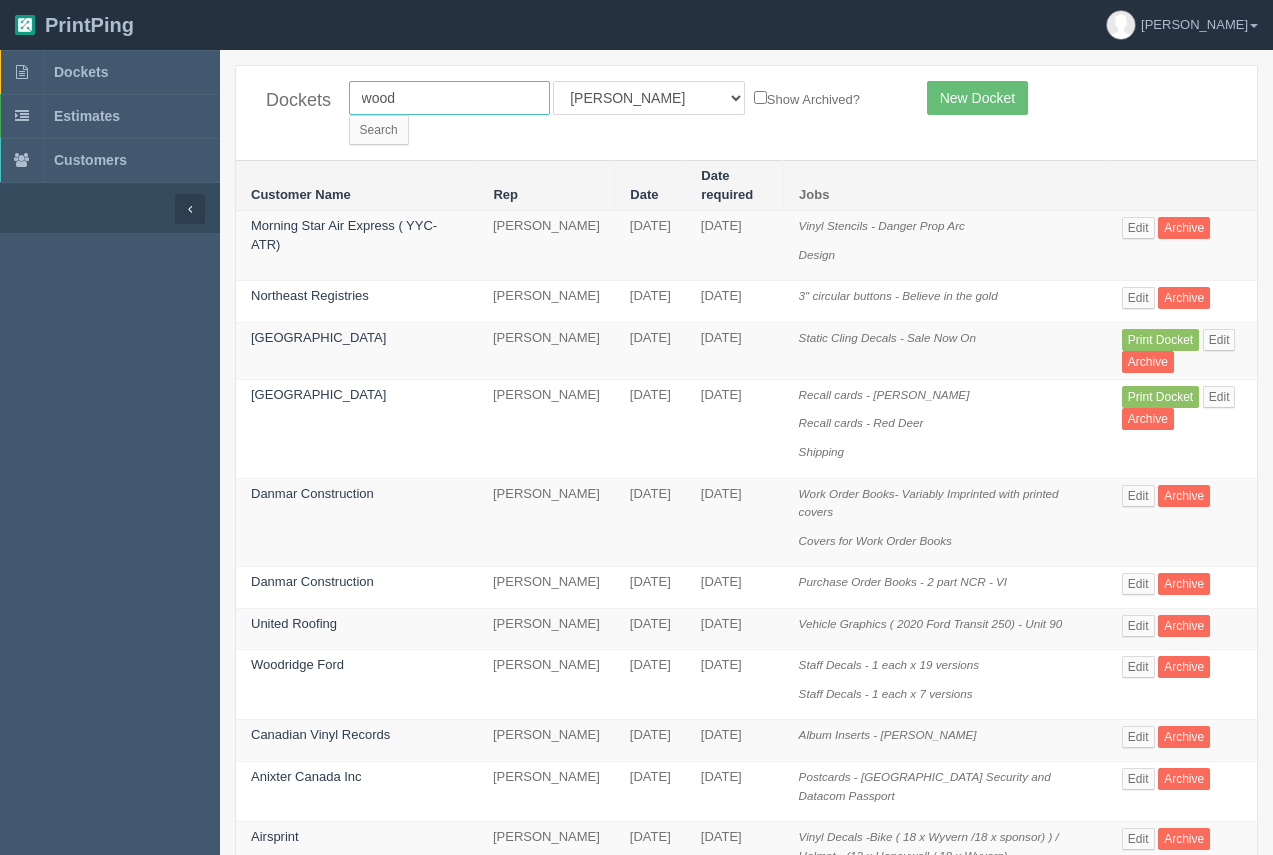 type on "wood automotive" 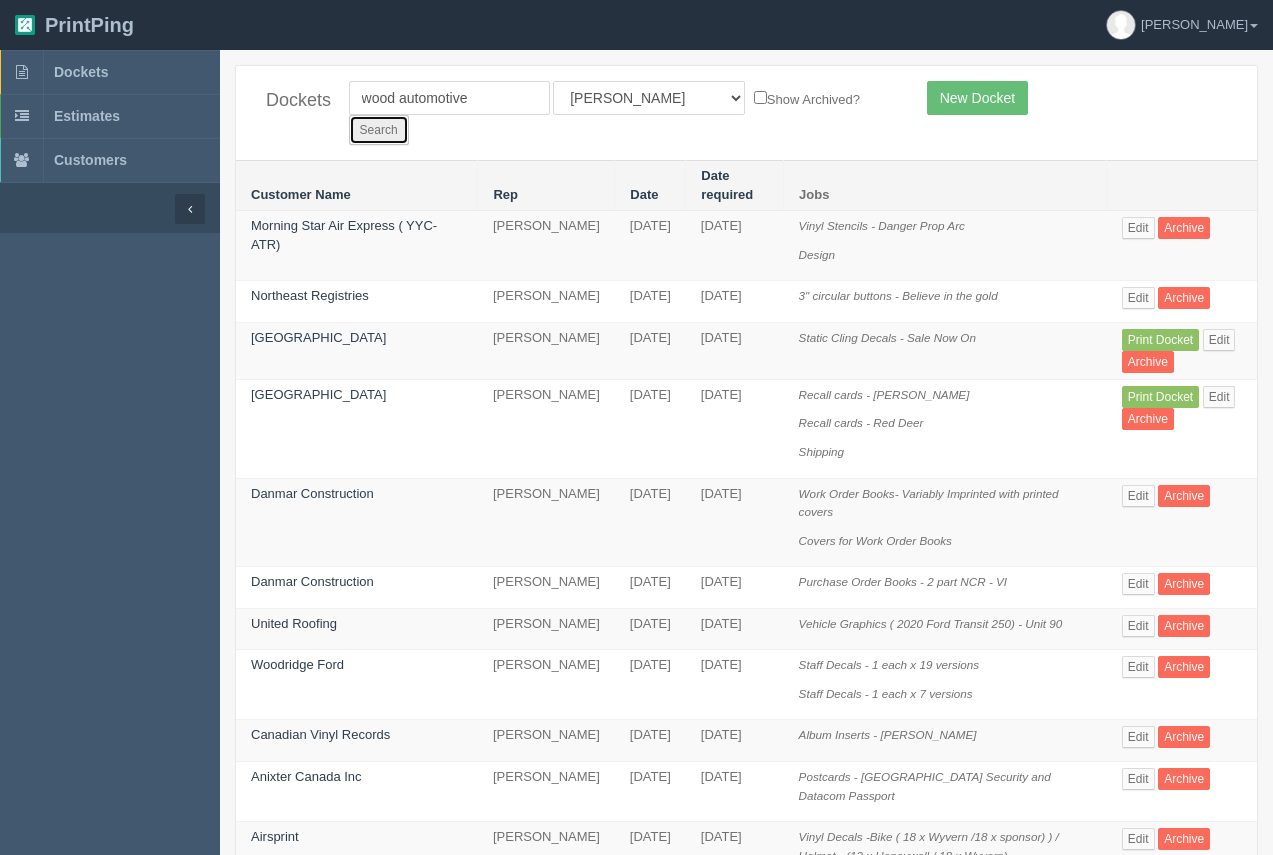 click on "Search" at bounding box center (379, 130) 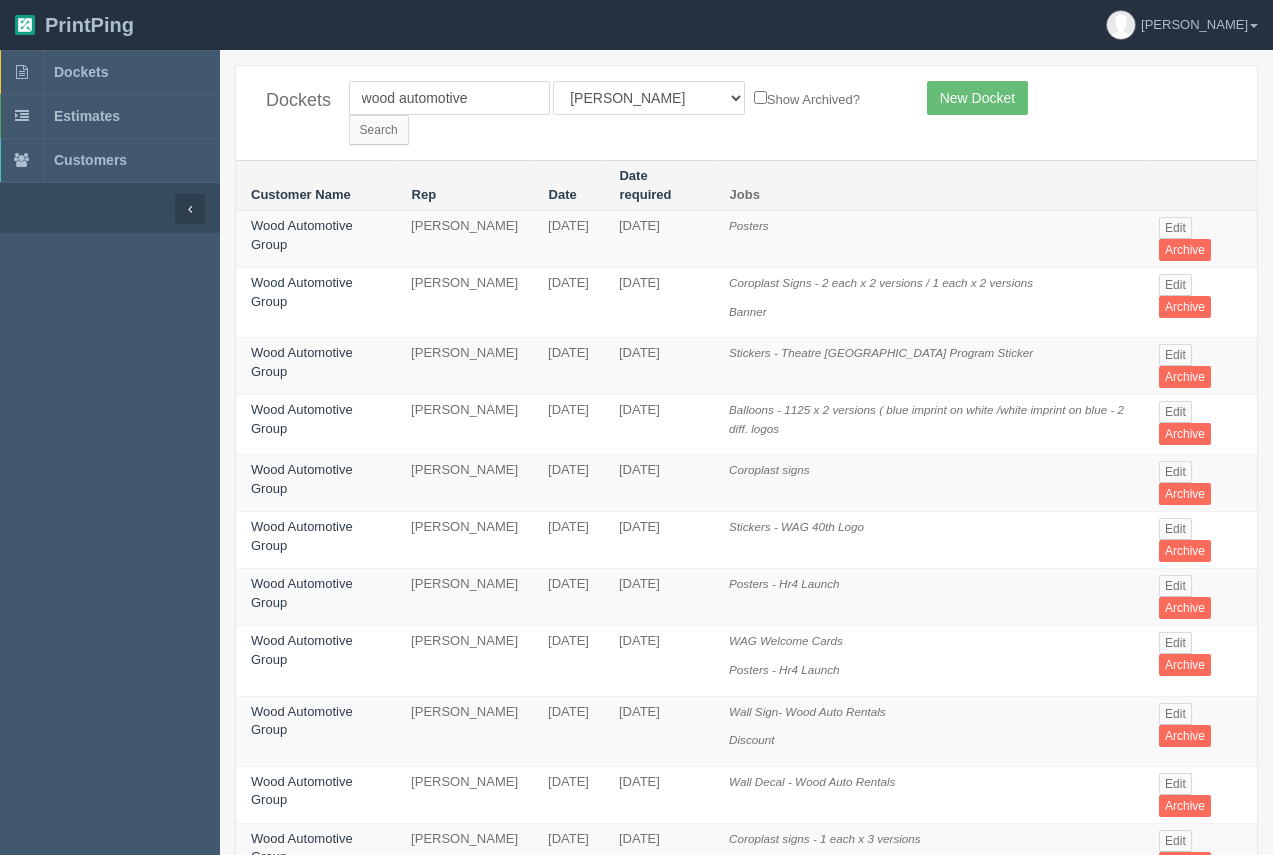 scroll, scrollTop: 0, scrollLeft: 0, axis: both 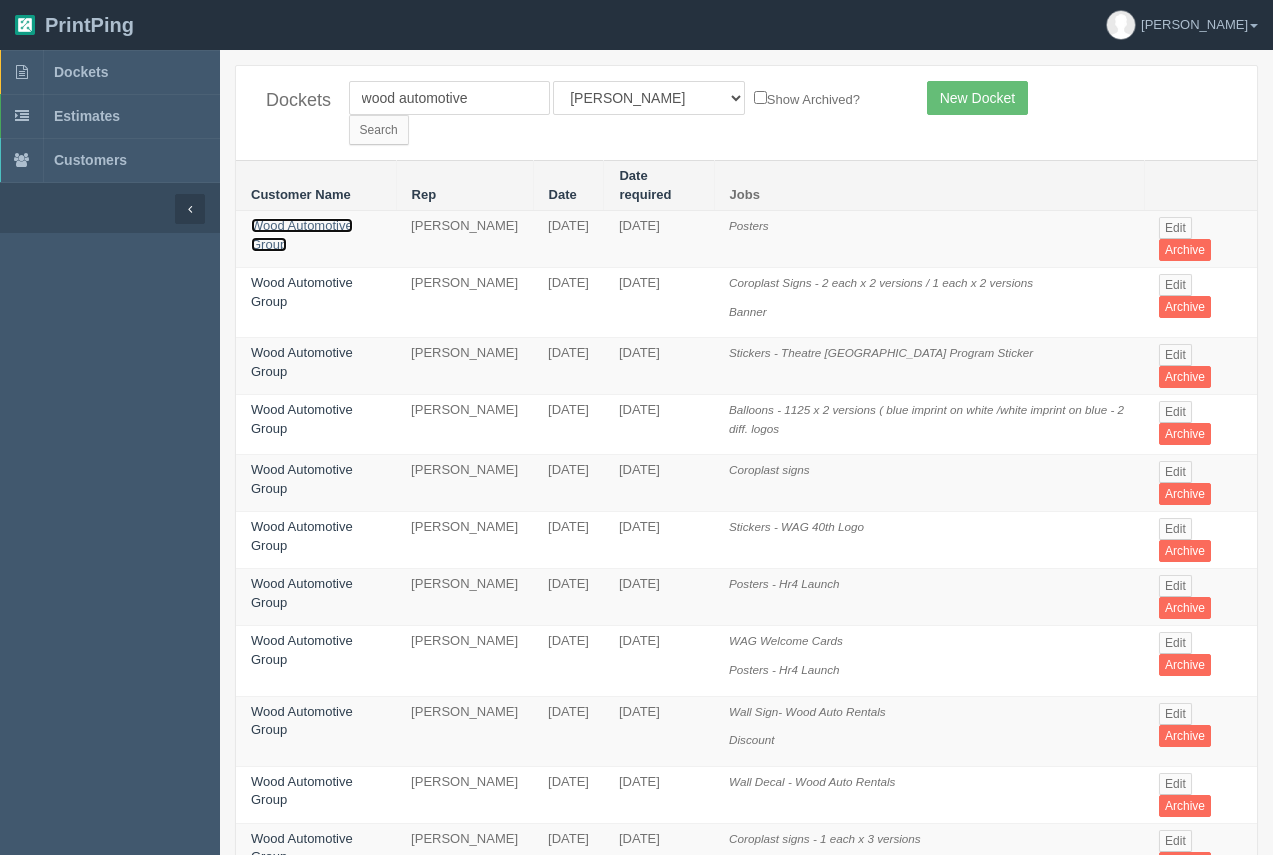 click on "Wood Automotive Group" at bounding box center (302, 235) 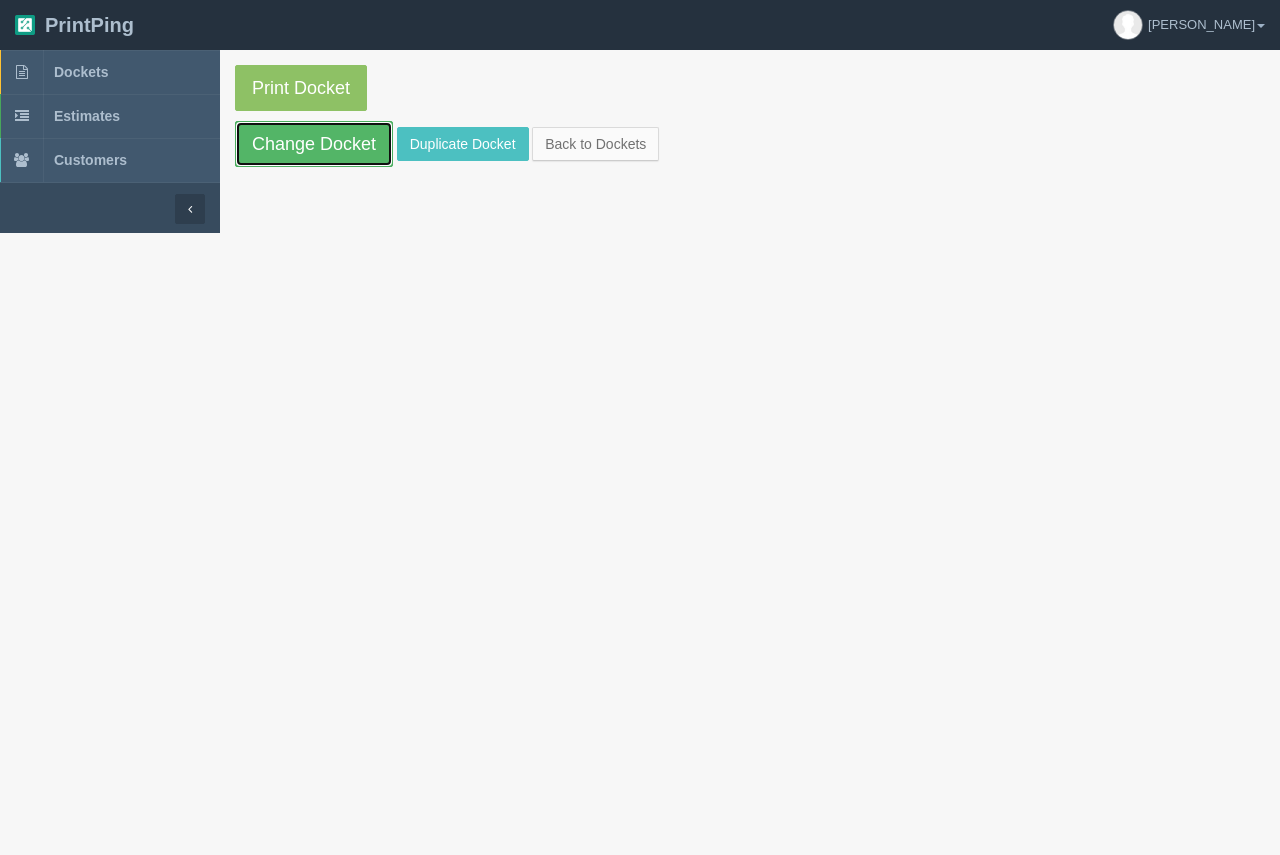 click on "Change Docket" at bounding box center [314, 144] 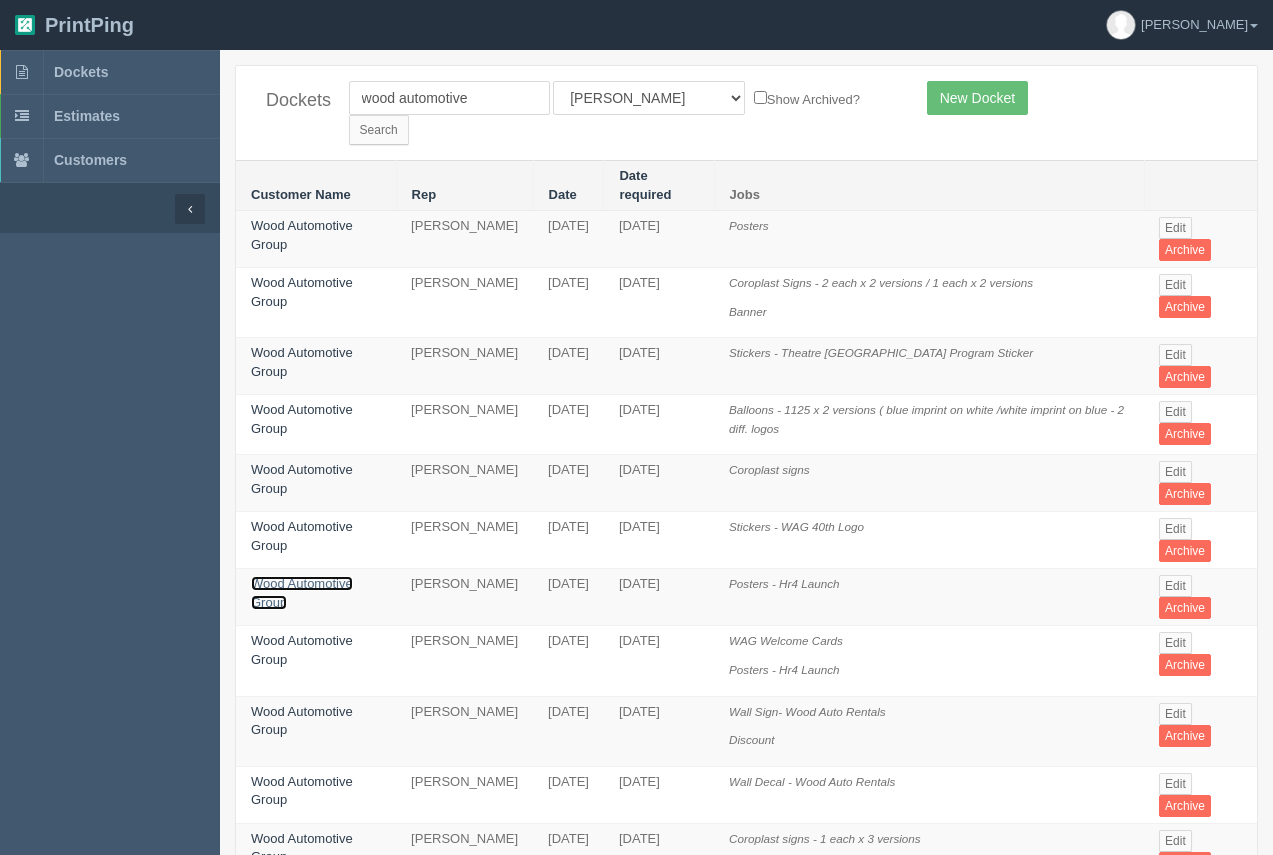 click on "Wood Automotive Group" at bounding box center (302, 593) 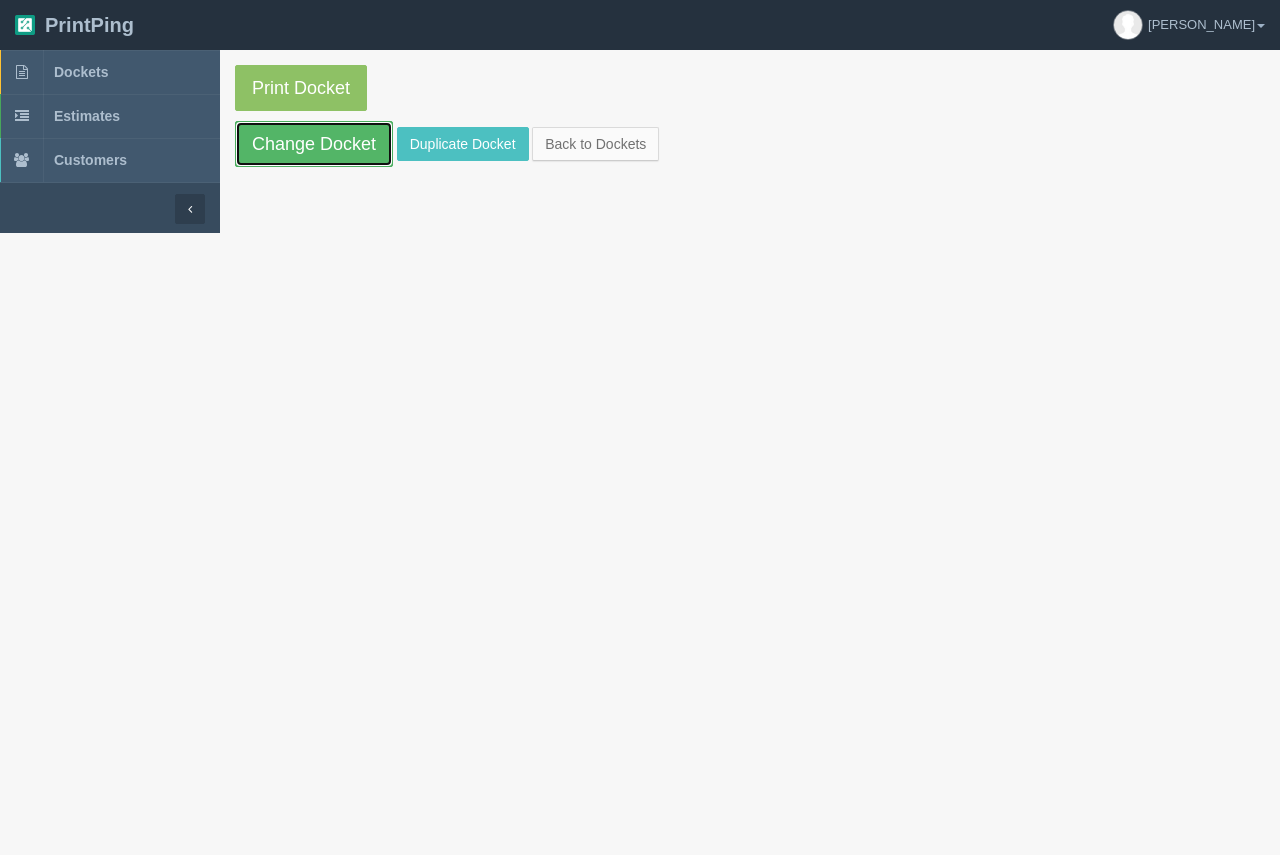 click on "Change Docket" at bounding box center (314, 144) 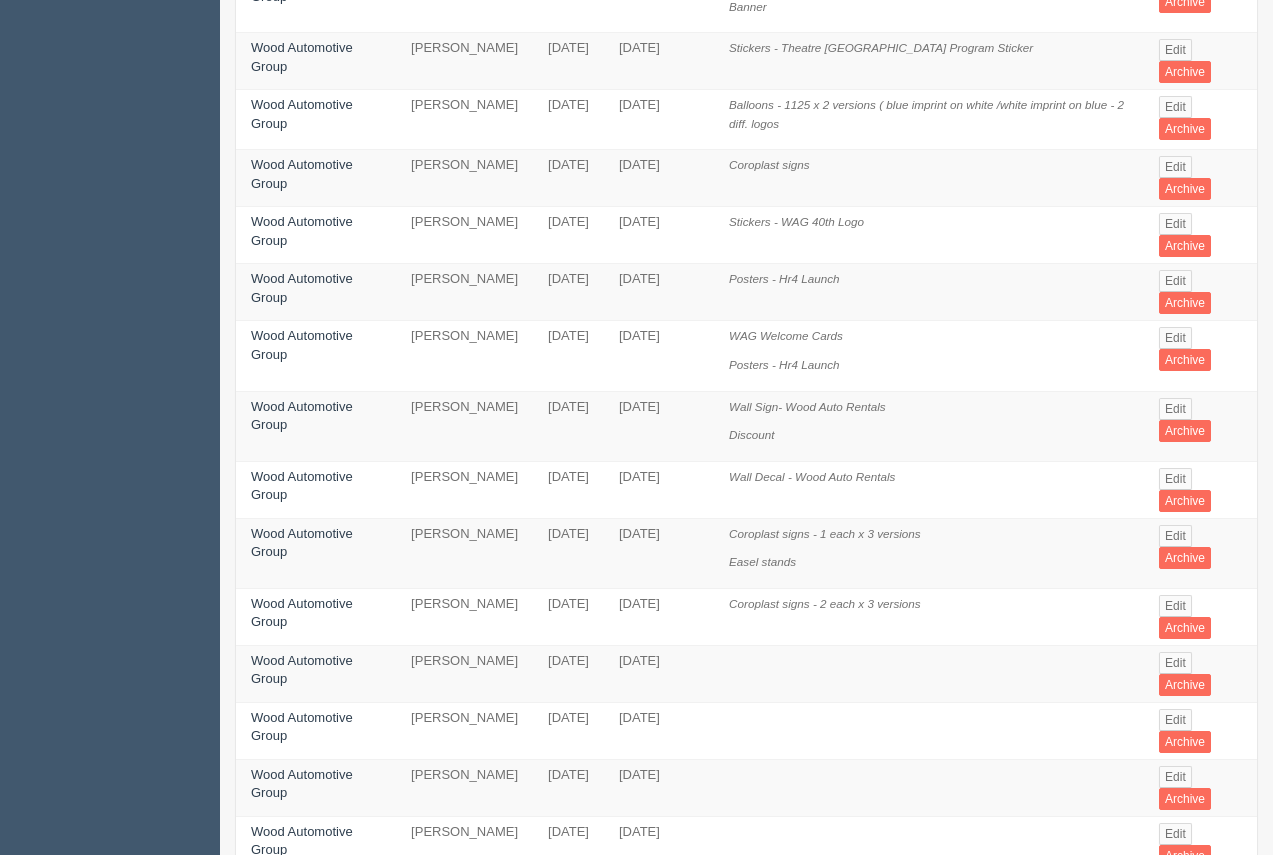 scroll, scrollTop: 0, scrollLeft: 0, axis: both 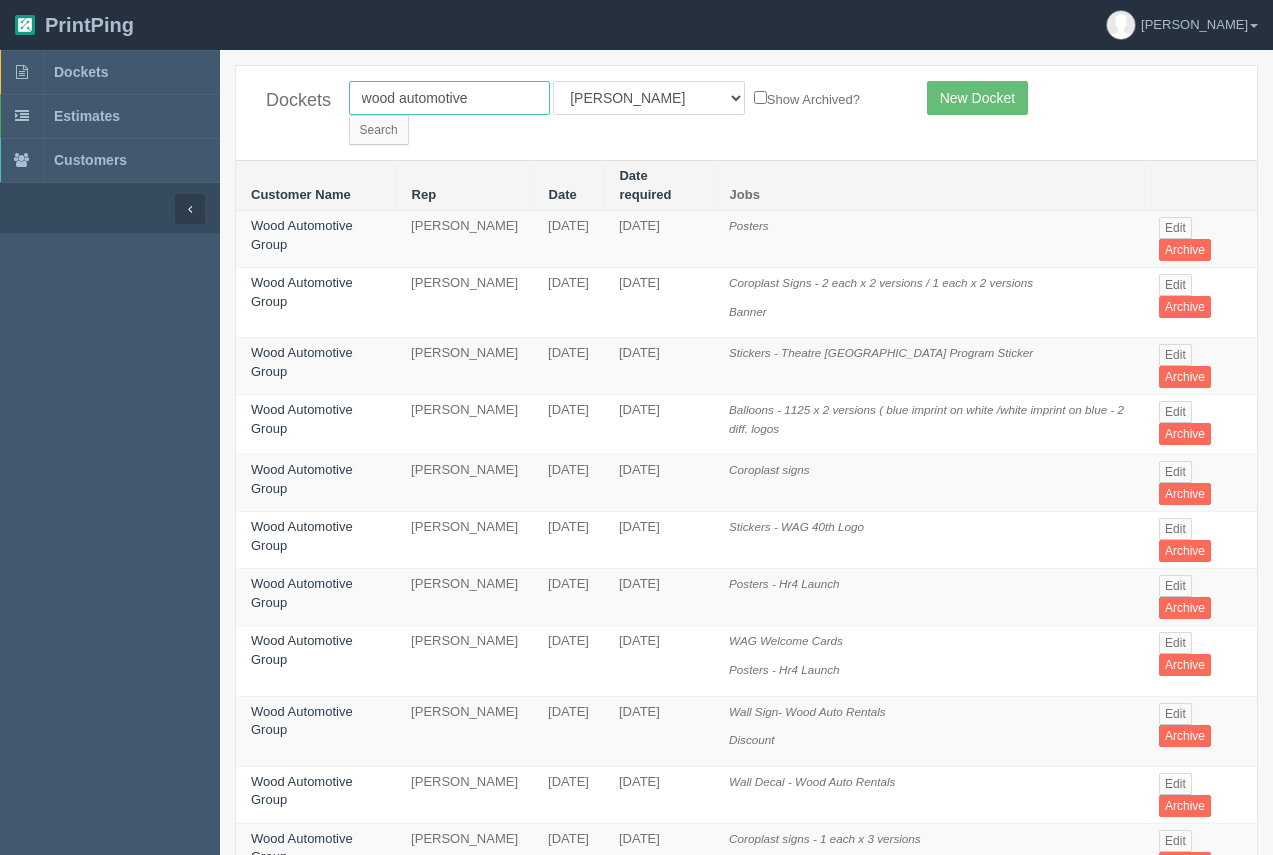 drag, startPoint x: 473, startPoint y: 103, endPoint x: 352, endPoint y: 102, distance: 121.004135 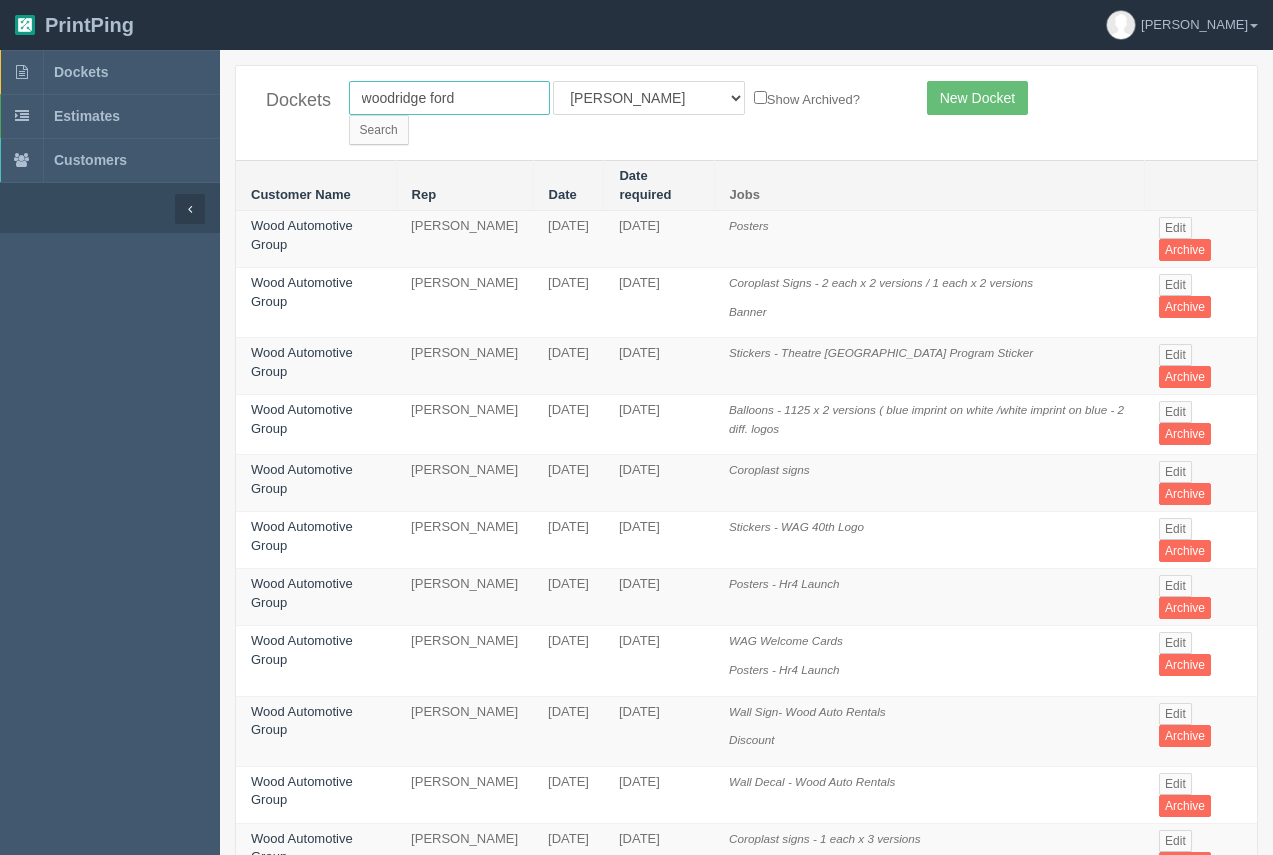 type on "woodridge ford" 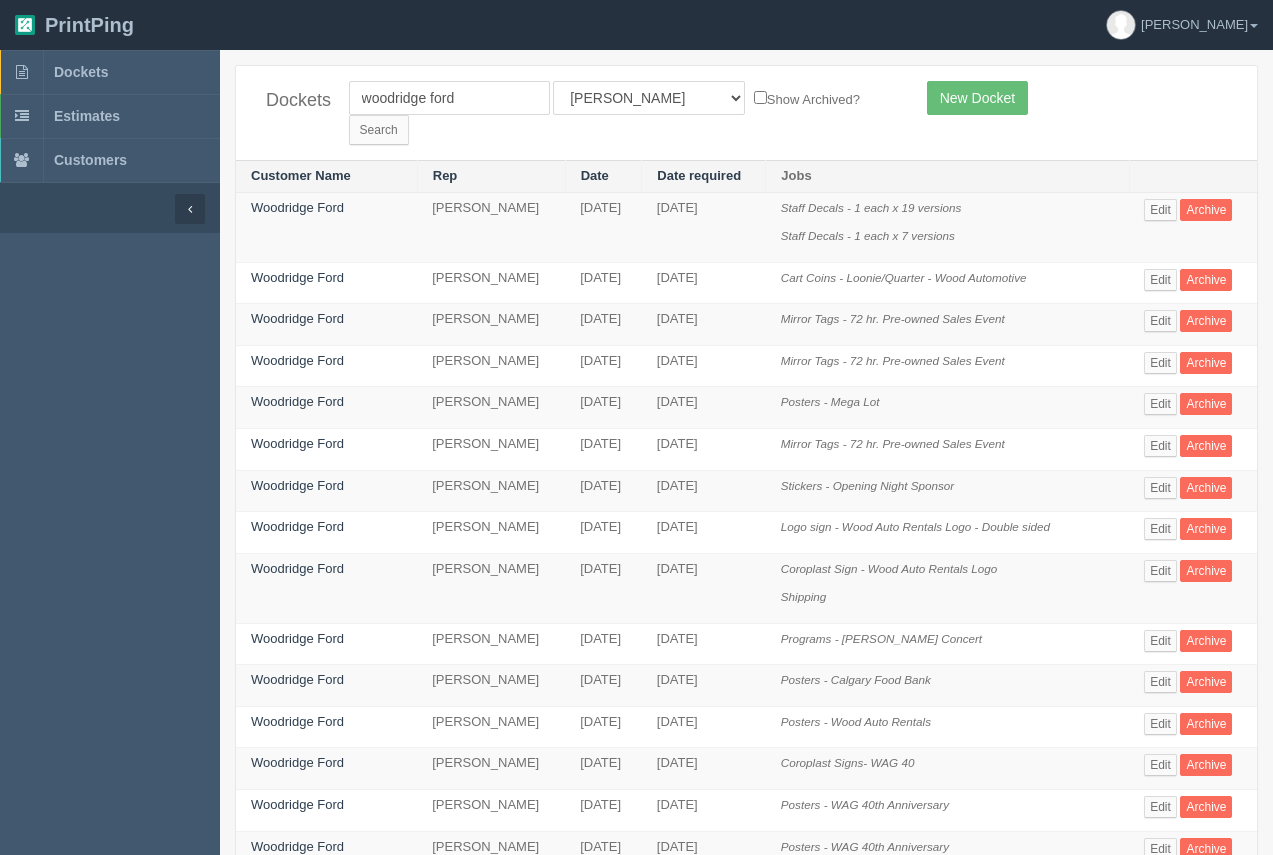 scroll, scrollTop: 0, scrollLeft: 0, axis: both 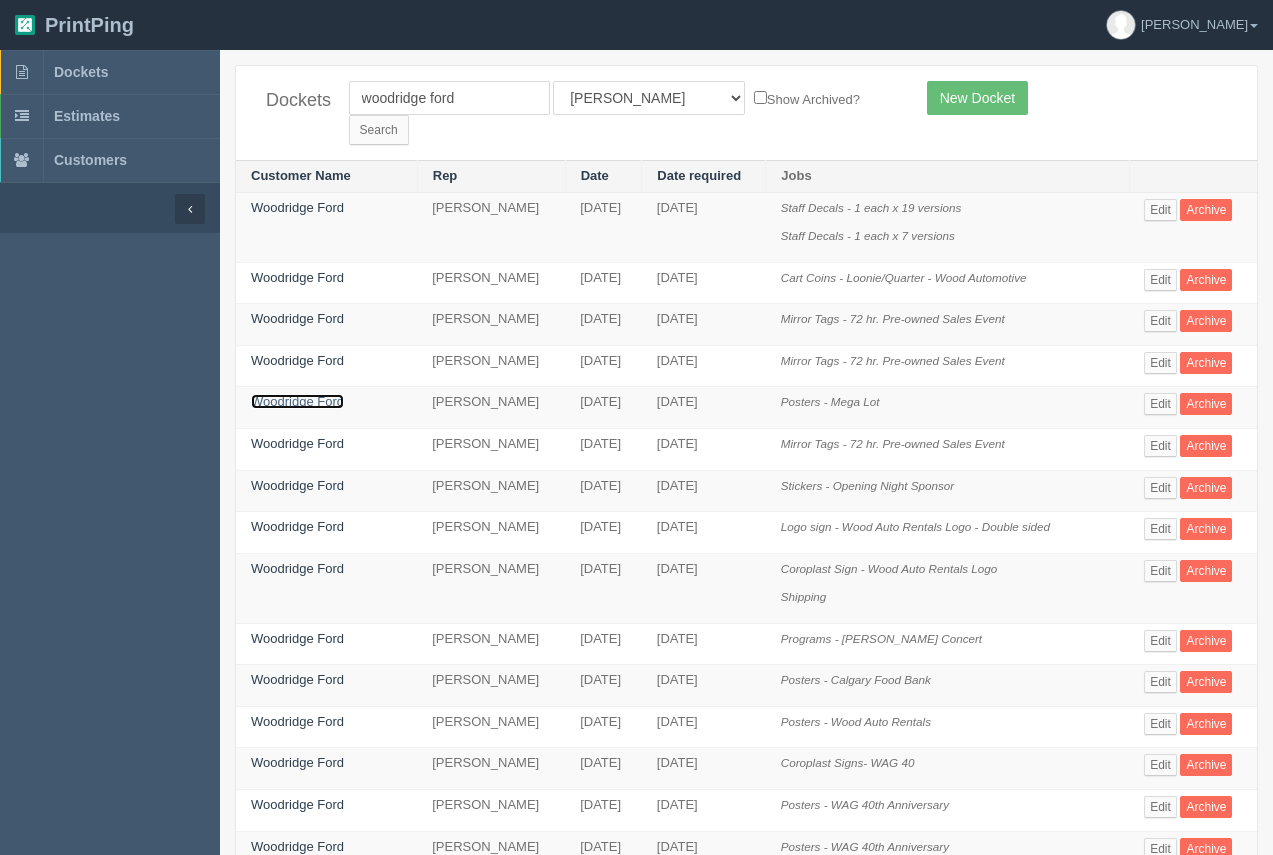 click on "Woodridge Ford" at bounding box center (297, 401) 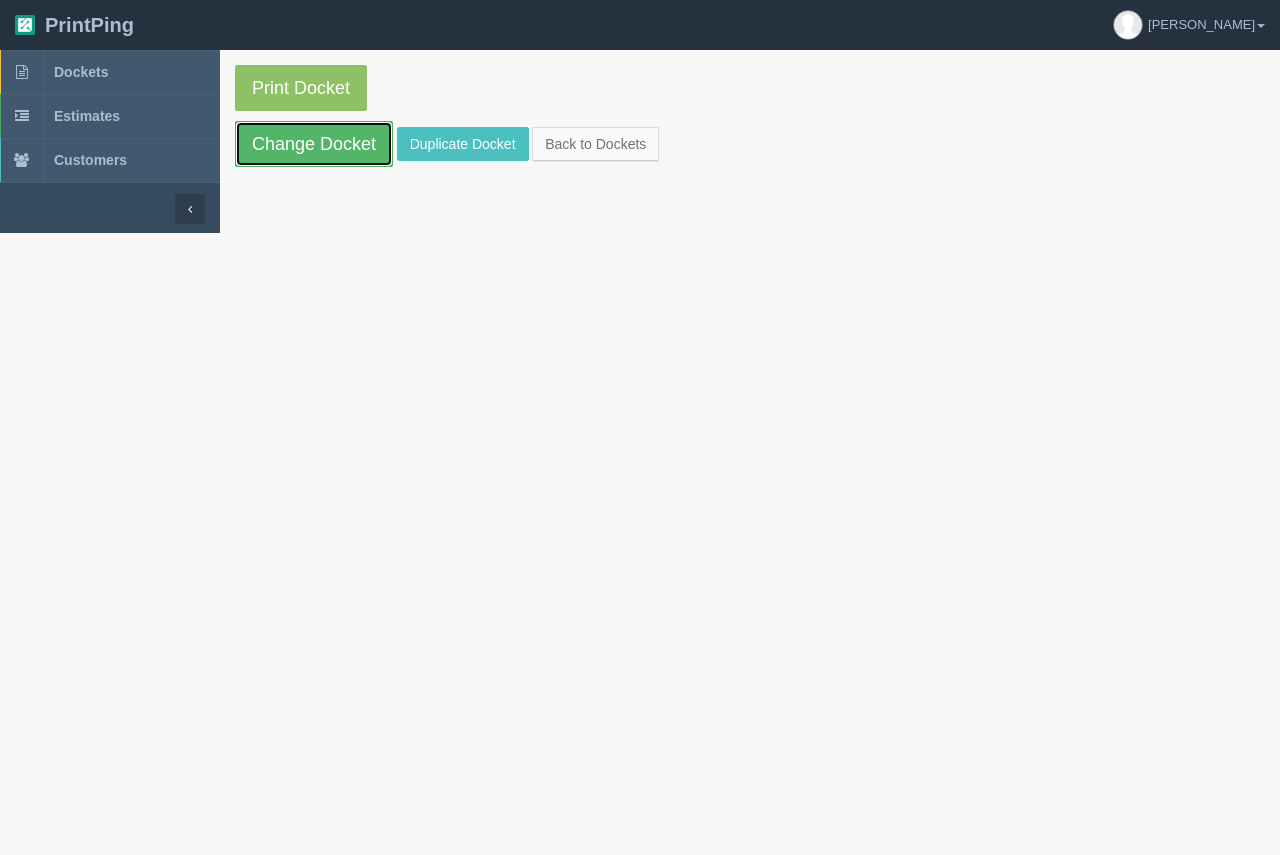 click on "Change Docket" at bounding box center (314, 144) 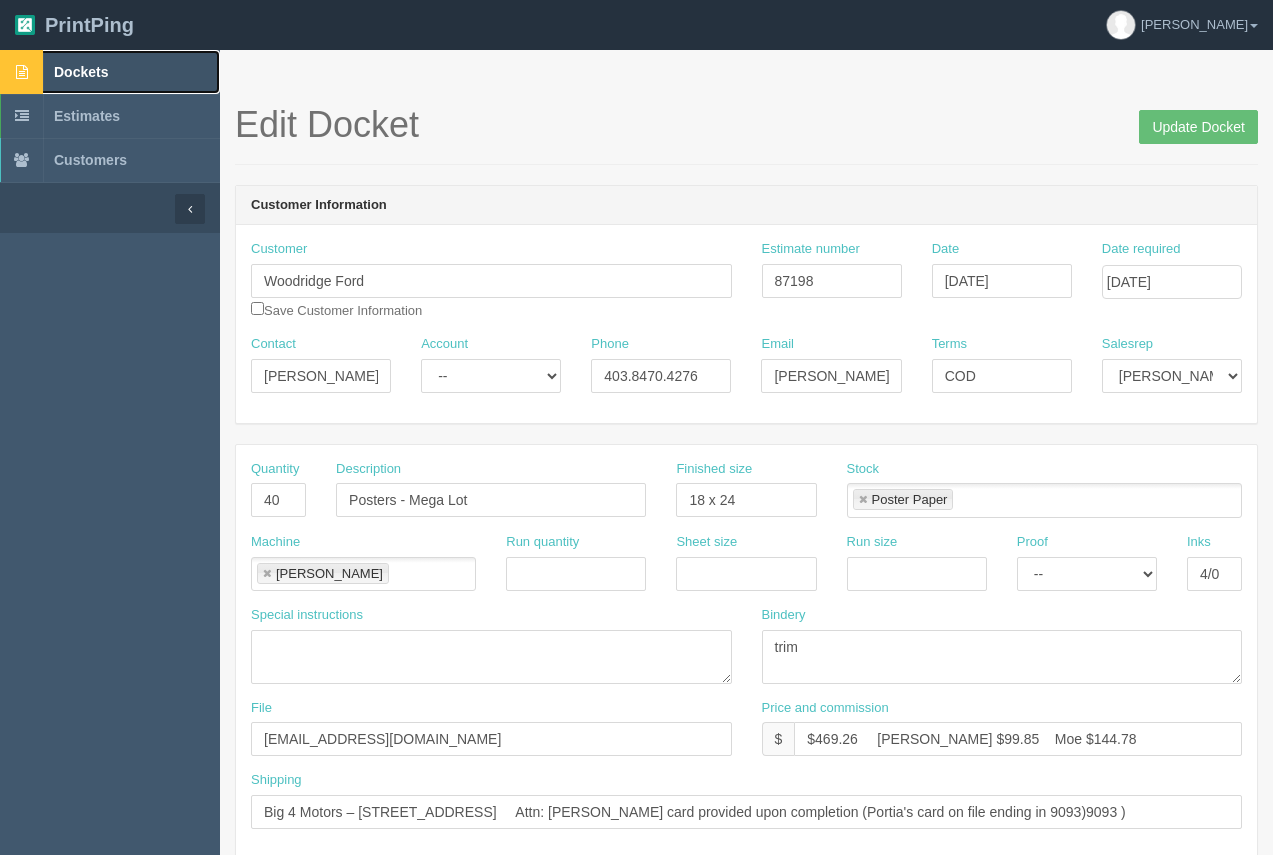 click on "Dockets" at bounding box center [110, 72] 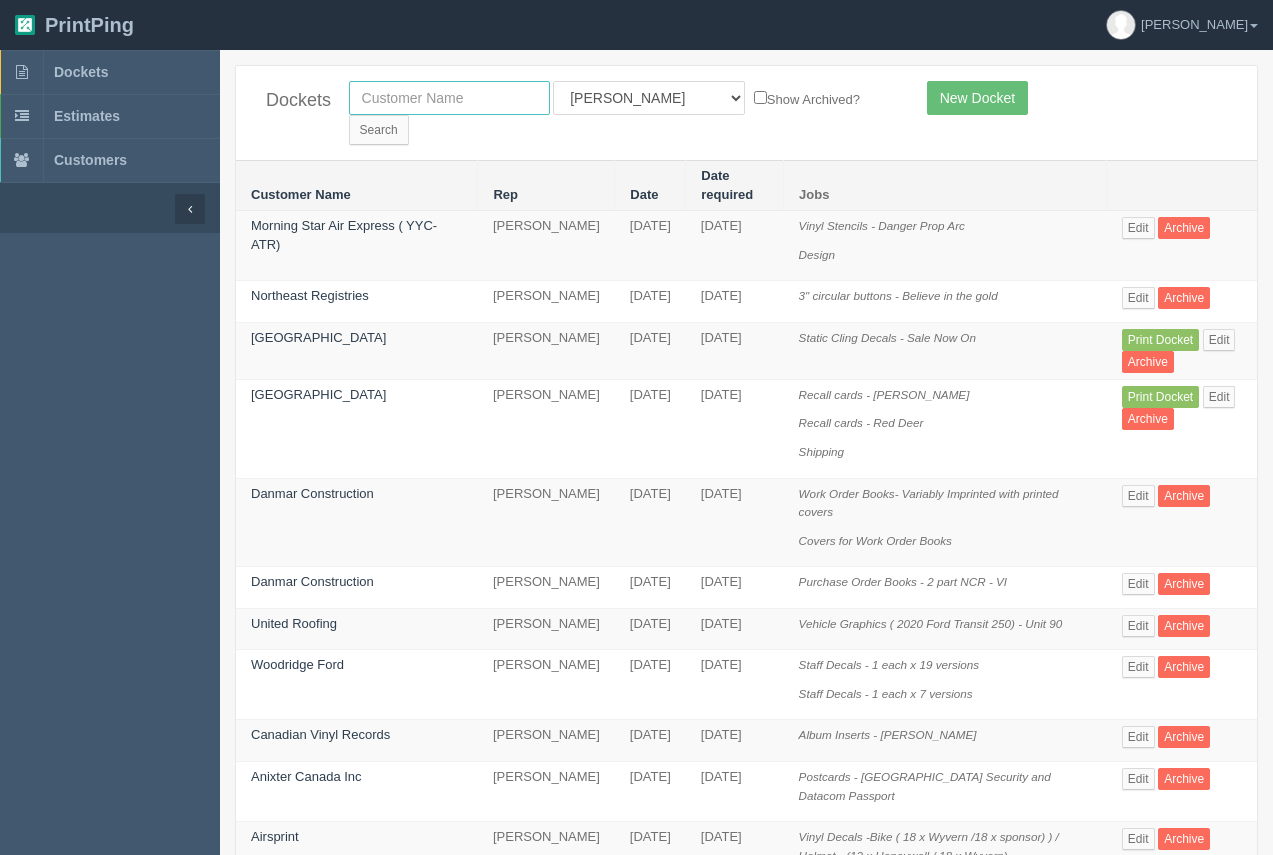 click at bounding box center (449, 98) 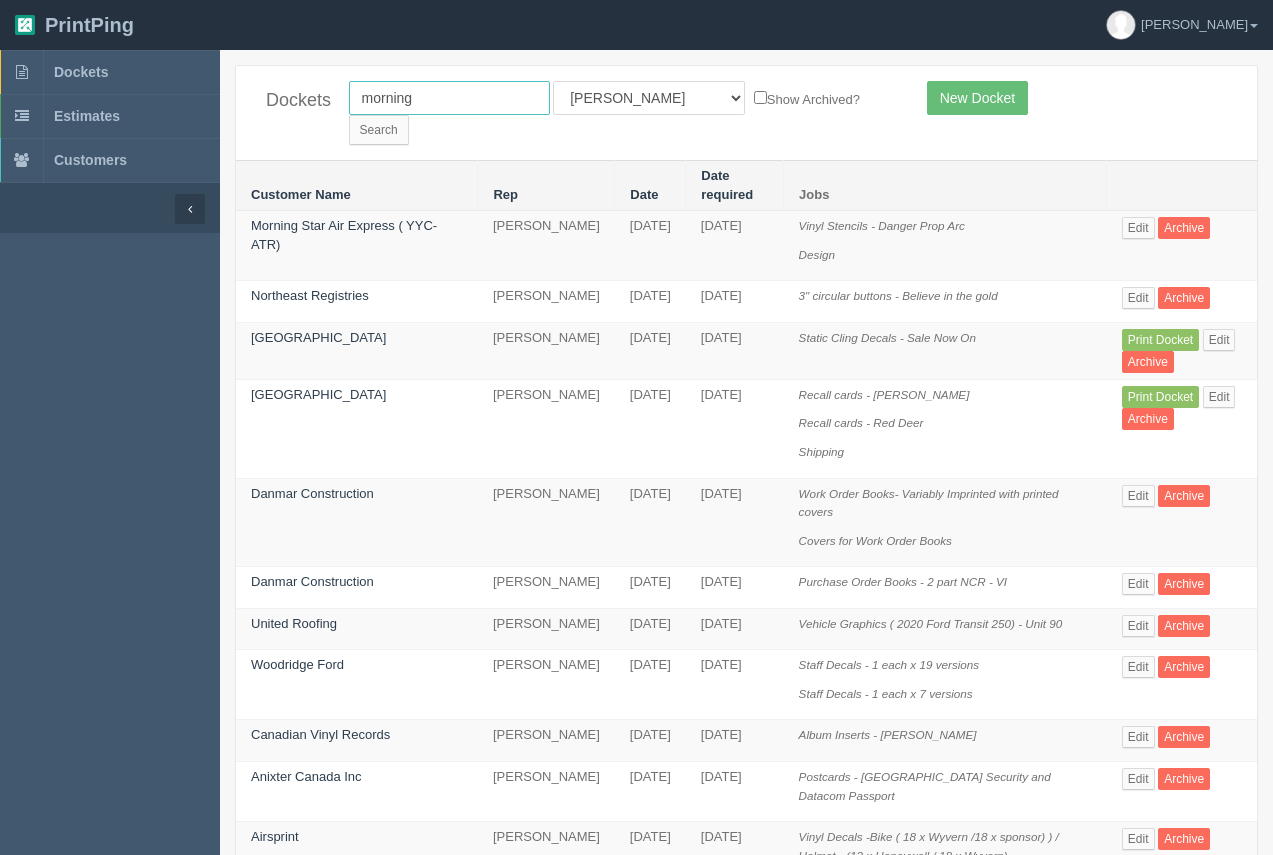 type on "morning star" 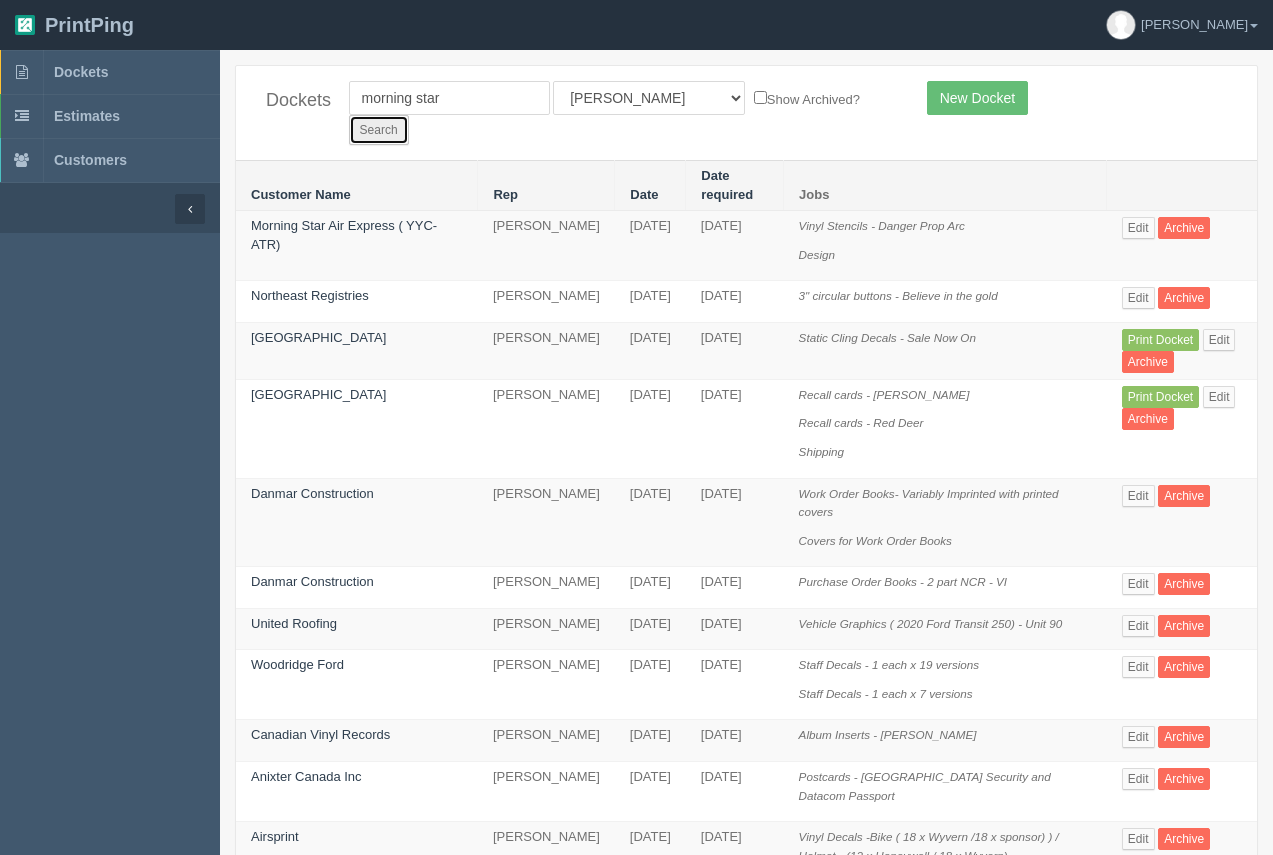 click on "Search" at bounding box center (379, 130) 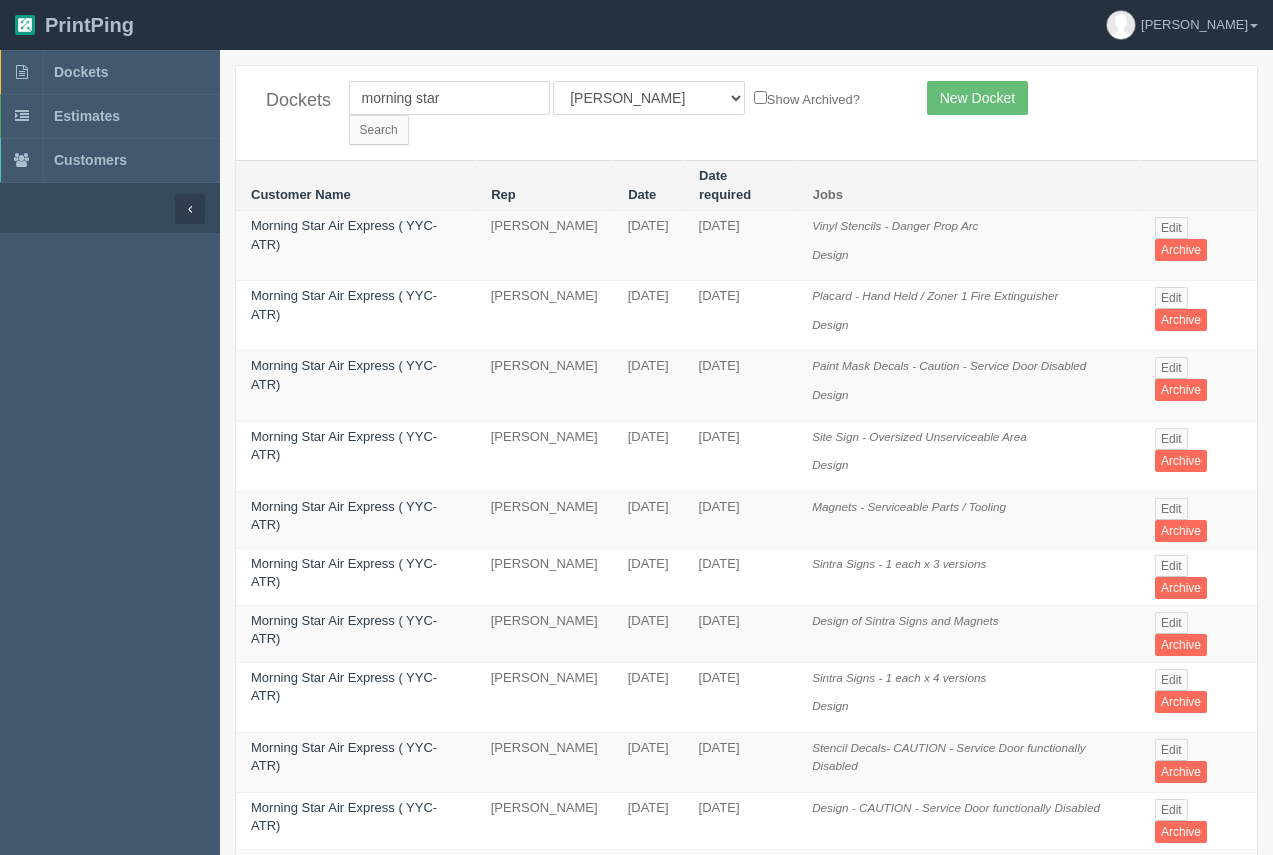 scroll, scrollTop: 0, scrollLeft: 0, axis: both 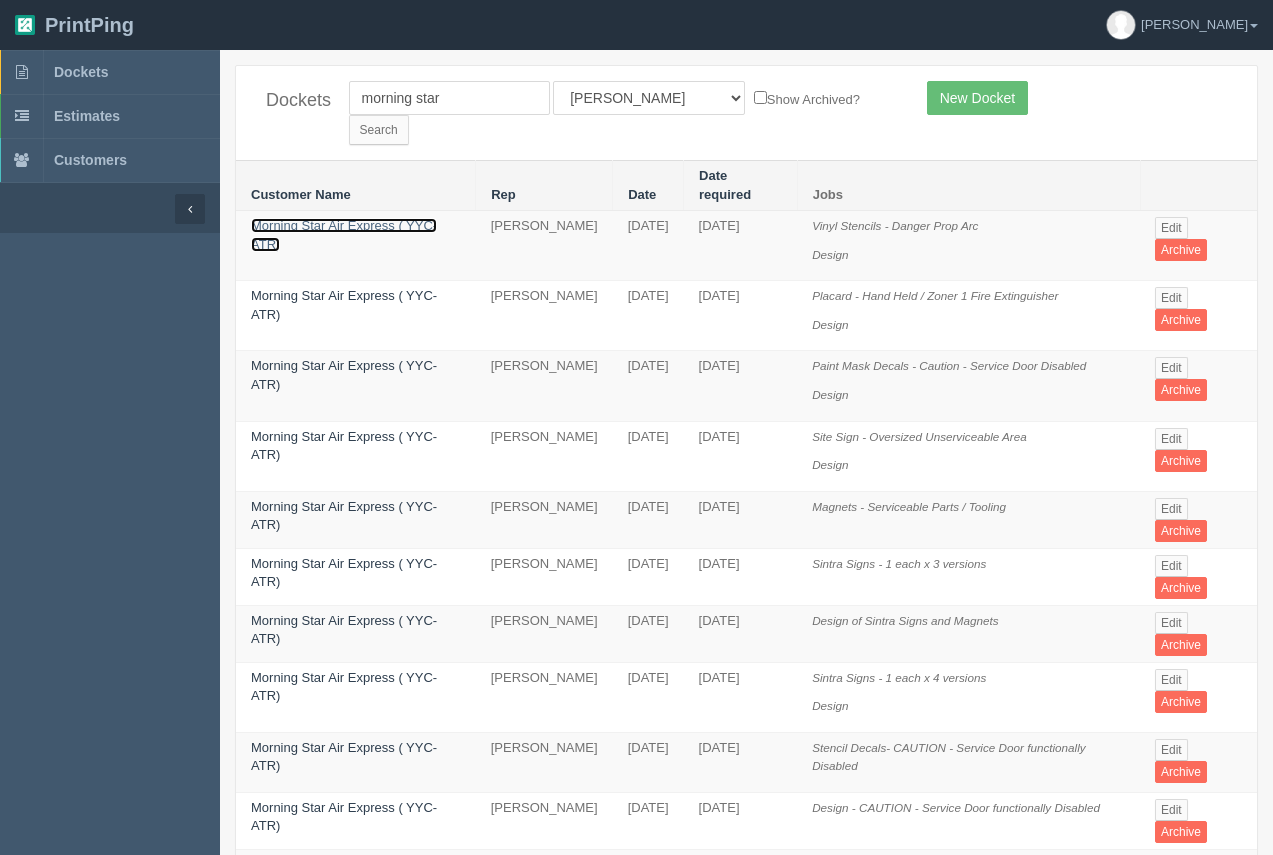 click on "Morning Star Air Express ( YYC-ATR)" at bounding box center (344, 235) 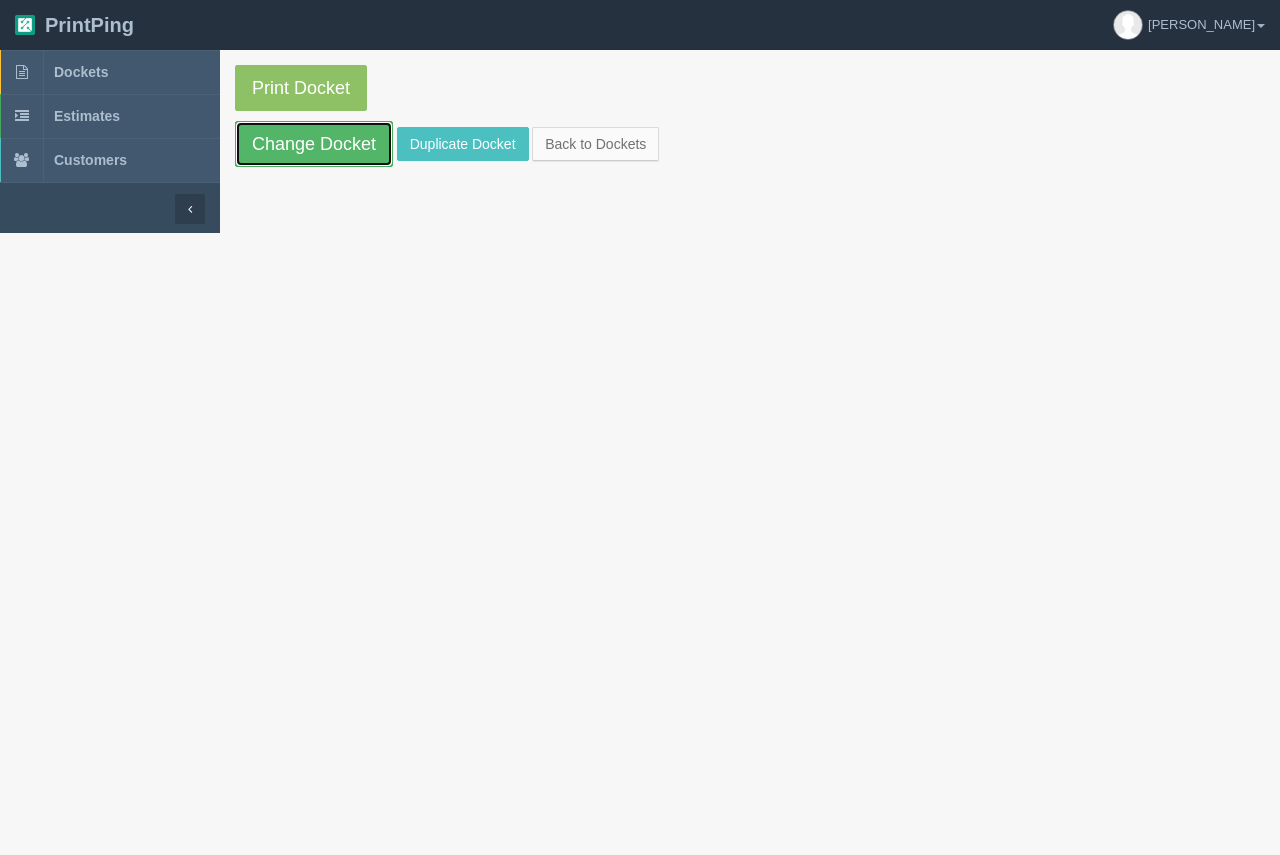 click on "Change Docket" at bounding box center (314, 144) 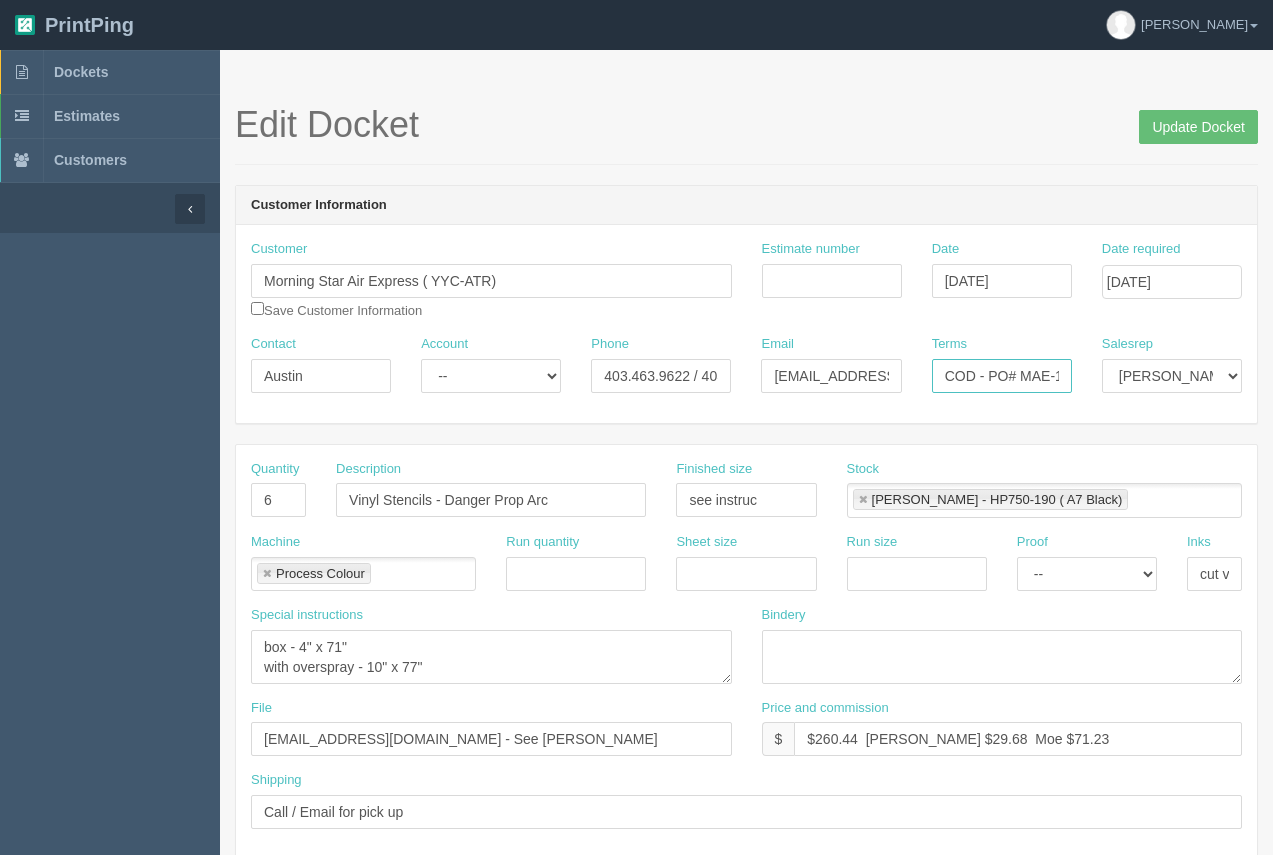 click on "COD - PO# MAE-19762" at bounding box center (1002, 376) 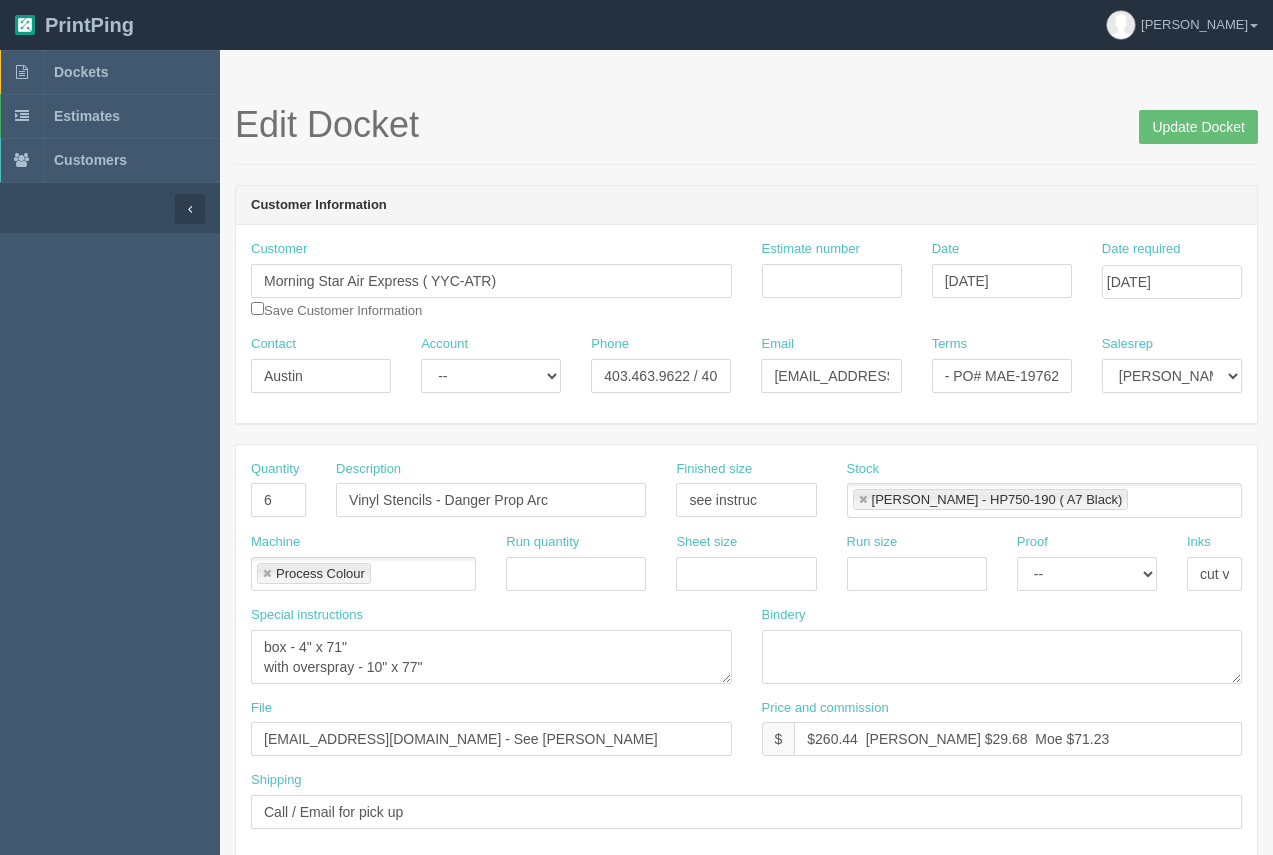 scroll, scrollTop: 0, scrollLeft: 0, axis: both 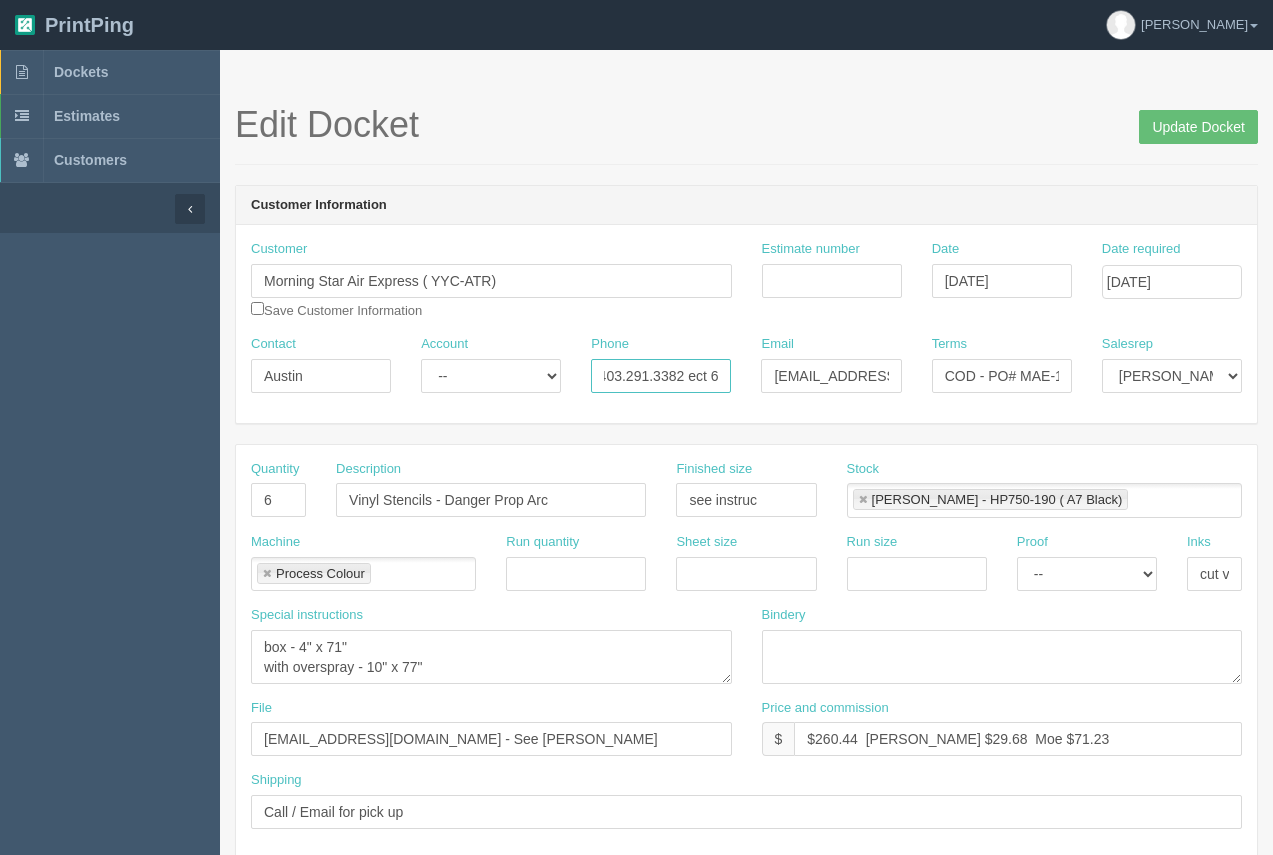 drag, startPoint x: 604, startPoint y: 377, endPoint x: 841, endPoint y: 386, distance: 237.17082 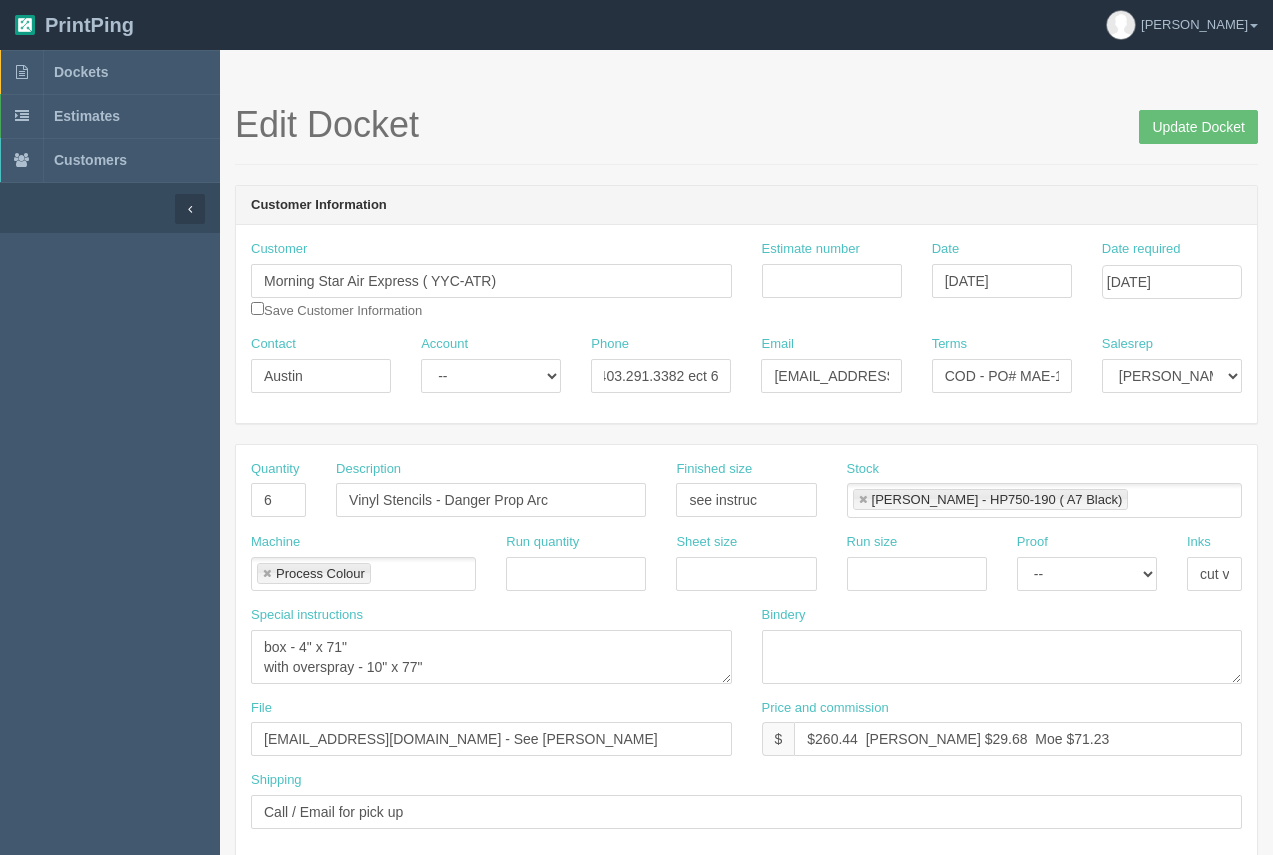 scroll, scrollTop: 0, scrollLeft: 0, axis: both 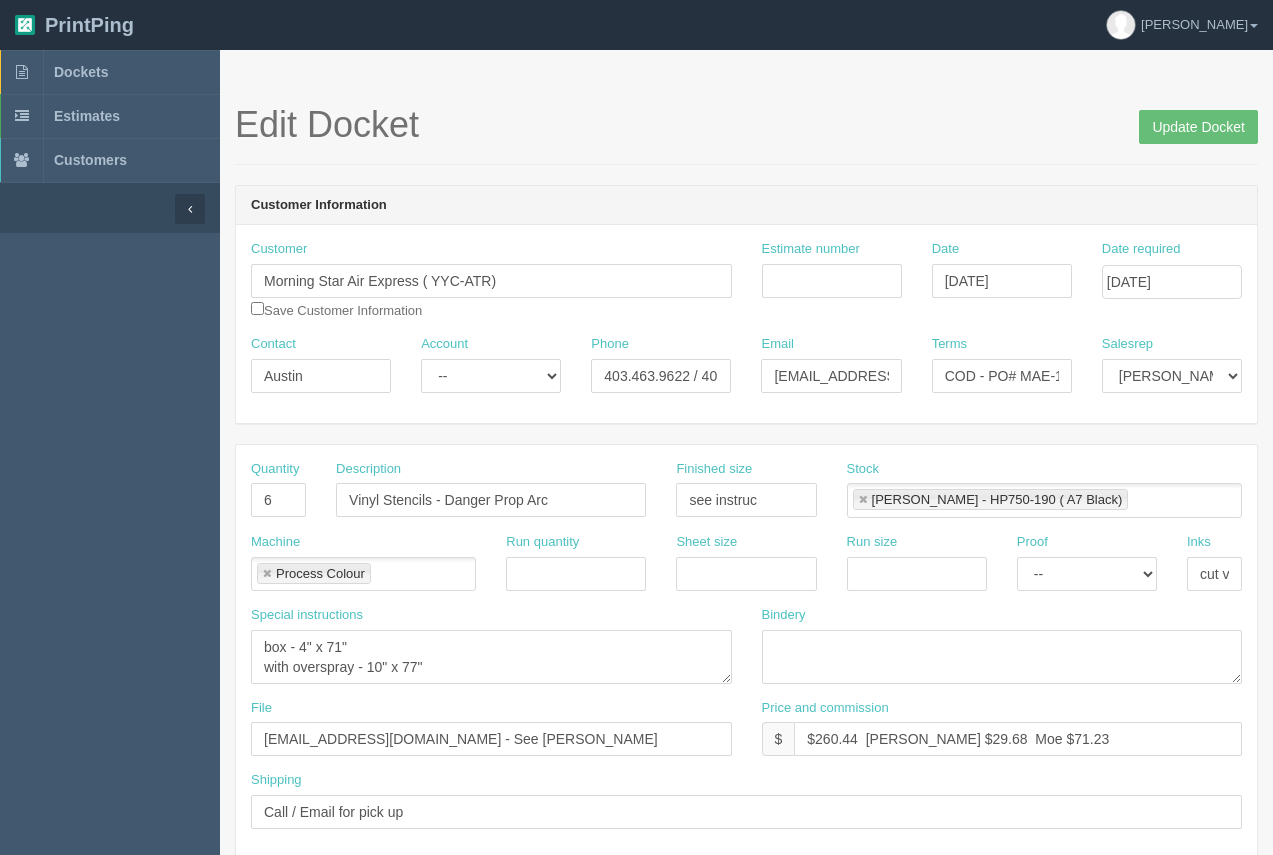 click on "Phone
[PHONE_NUMBER] / [PHONE_NUMBER] ect 6" at bounding box center [661, 371] 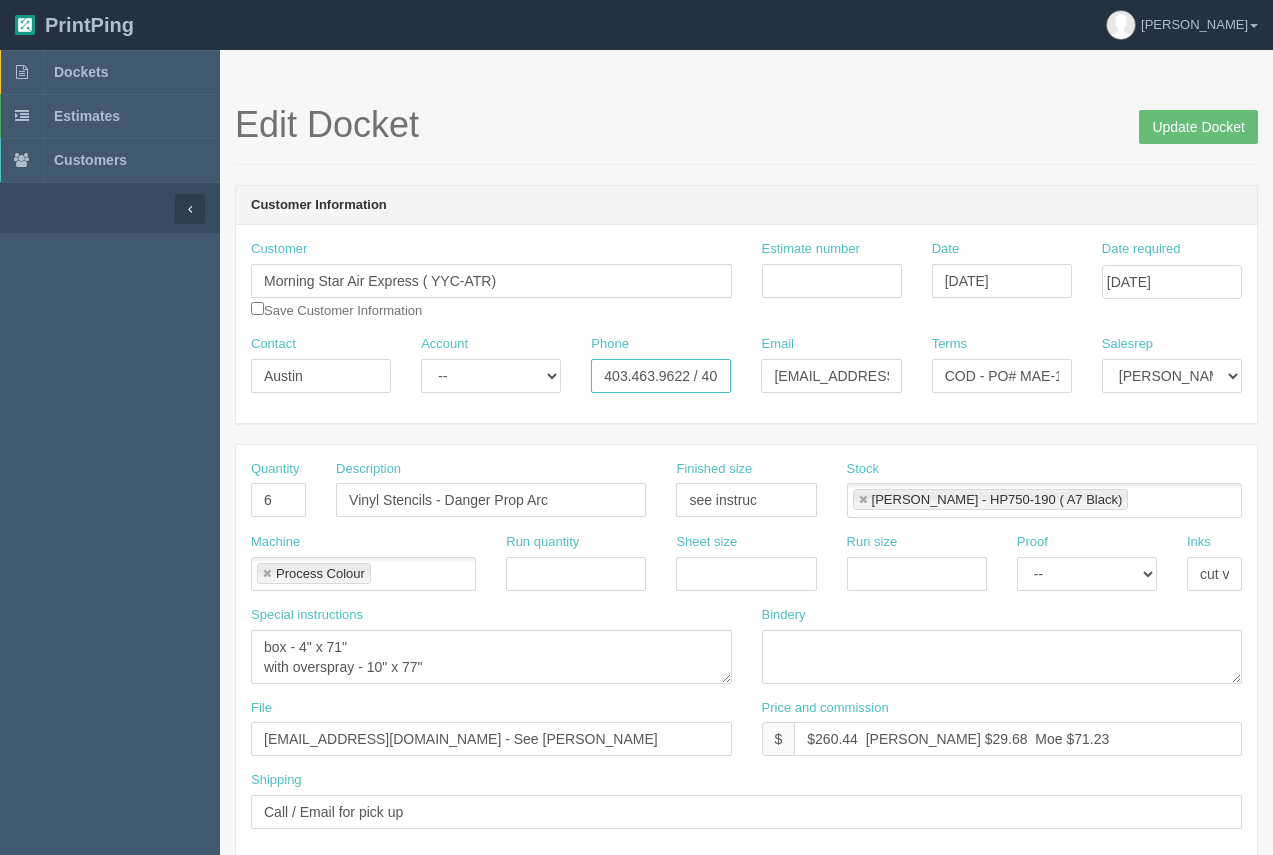 drag, startPoint x: 690, startPoint y: 375, endPoint x: 580, endPoint y: 380, distance: 110.11358 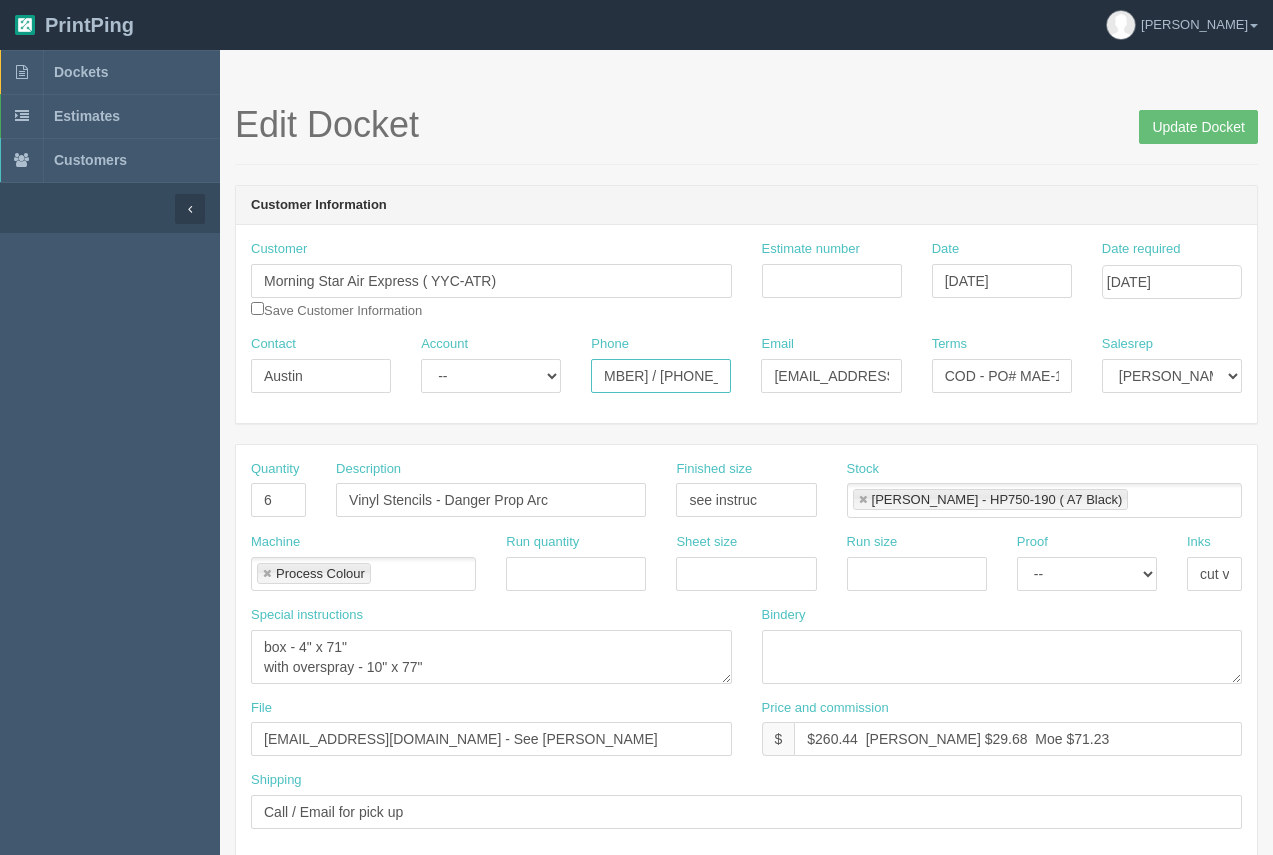 scroll, scrollTop: 0, scrollLeft: 74, axis: horizontal 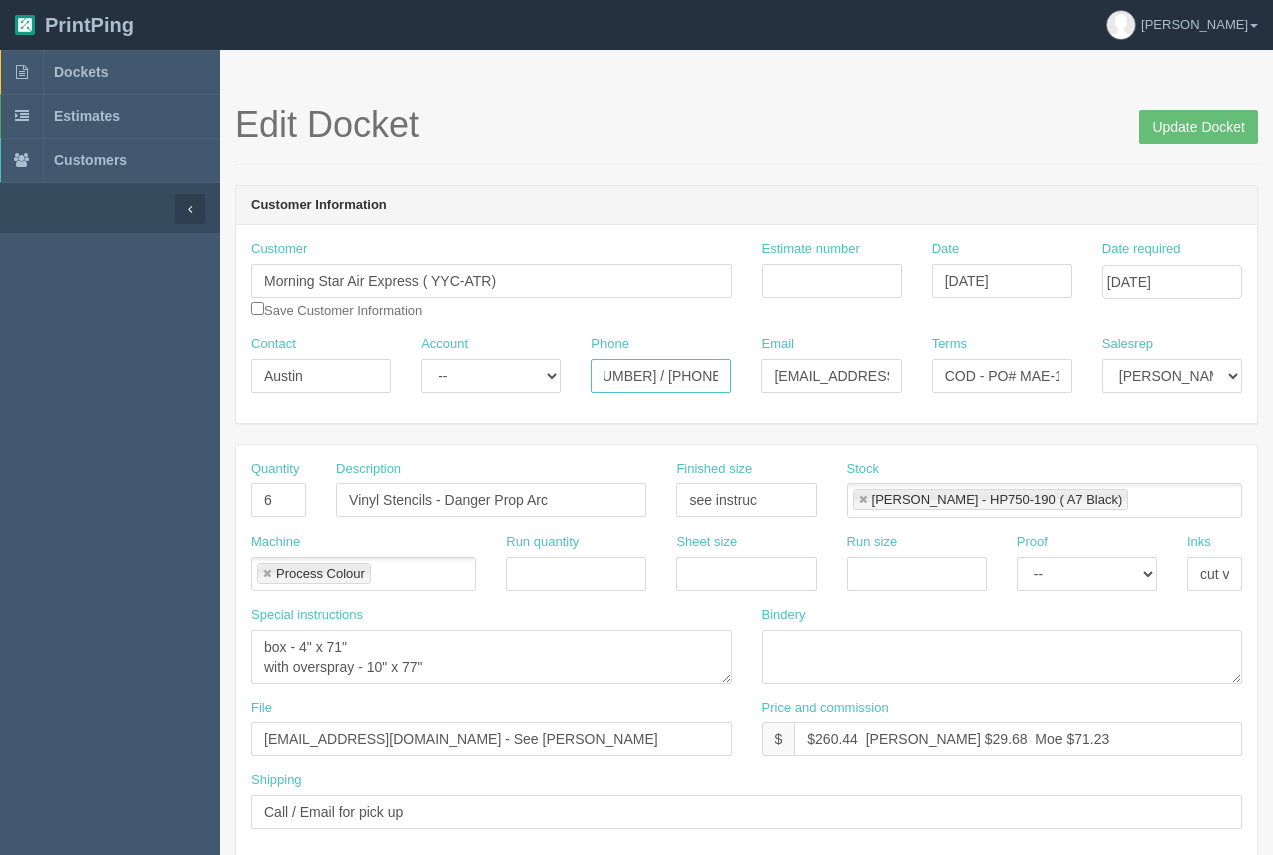 type on "250-467-2377 / 403.291.3382" 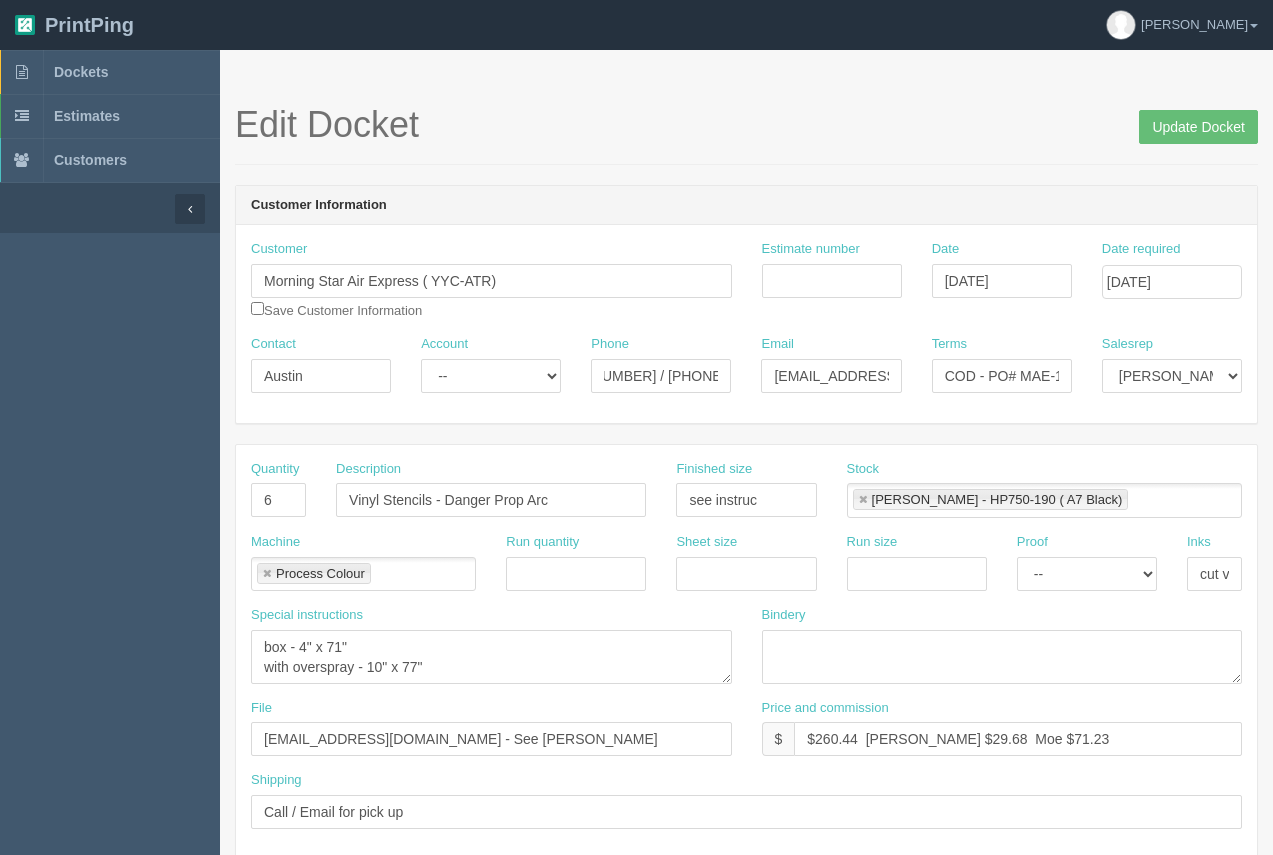 scroll, scrollTop: 0, scrollLeft: 0, axis: both 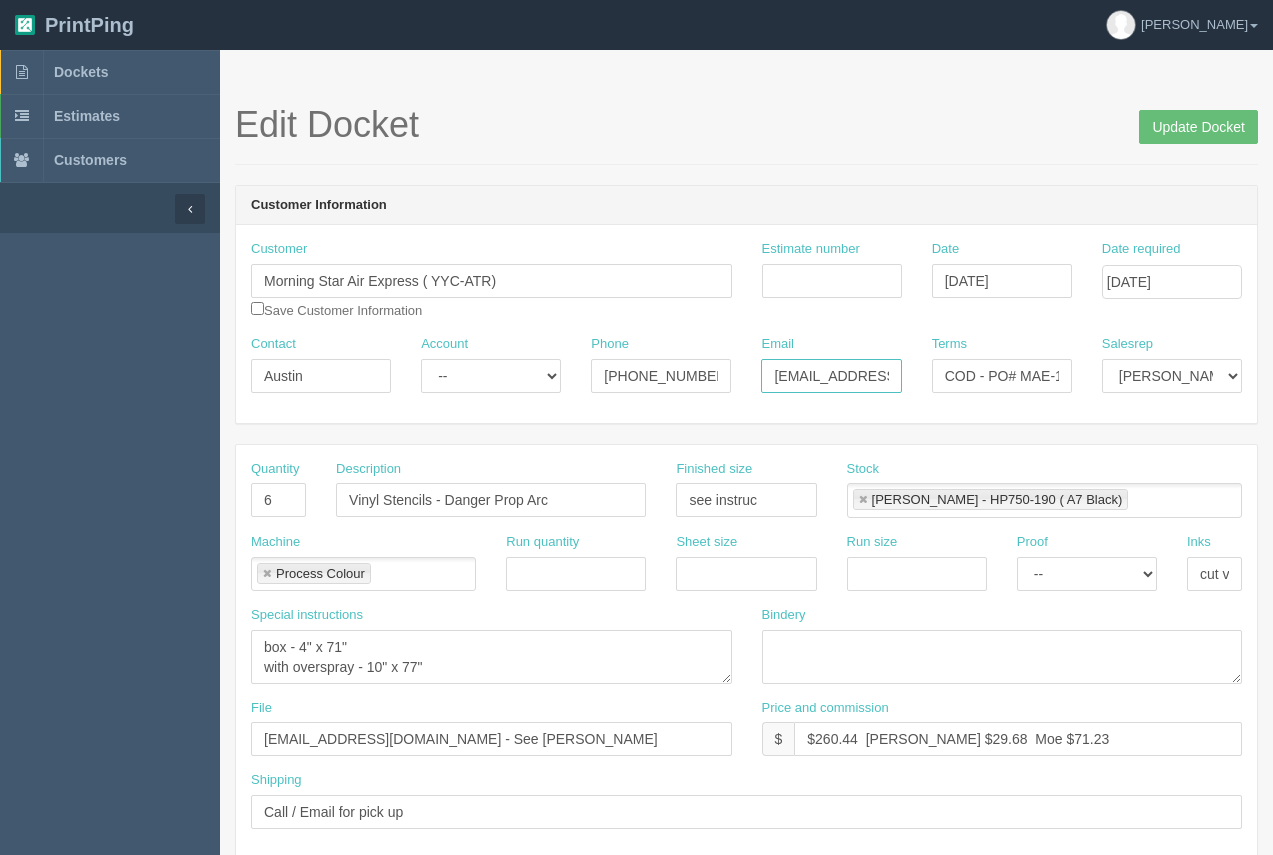 drag, startPoint x: 769, startPoint y: 373, endPoint x: 910, endPoint y: 384, distance: 141.42842 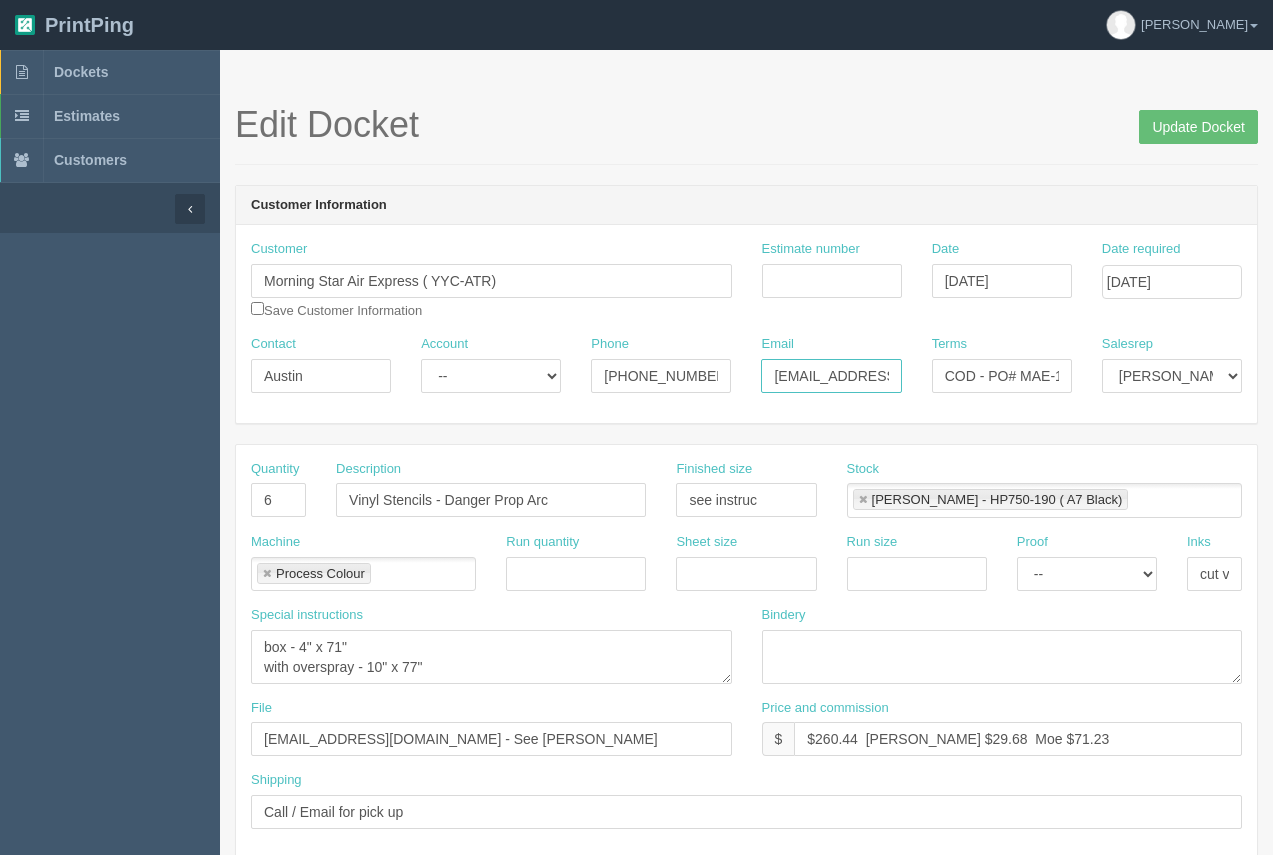 paste on "janow" 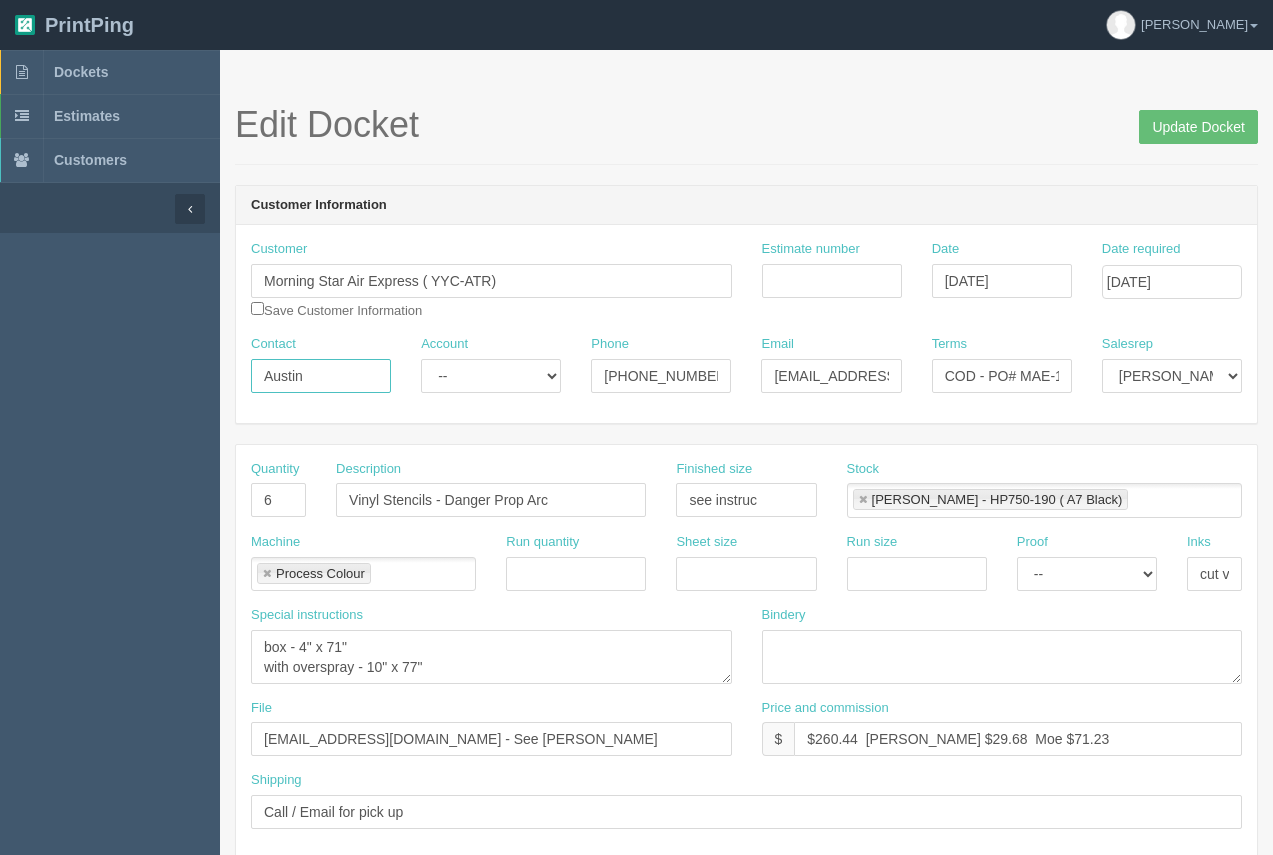drag, startPoint x: 342, startPoint y: 380, endPoint x: 199, endPoint y: 373, distance: 143.17122 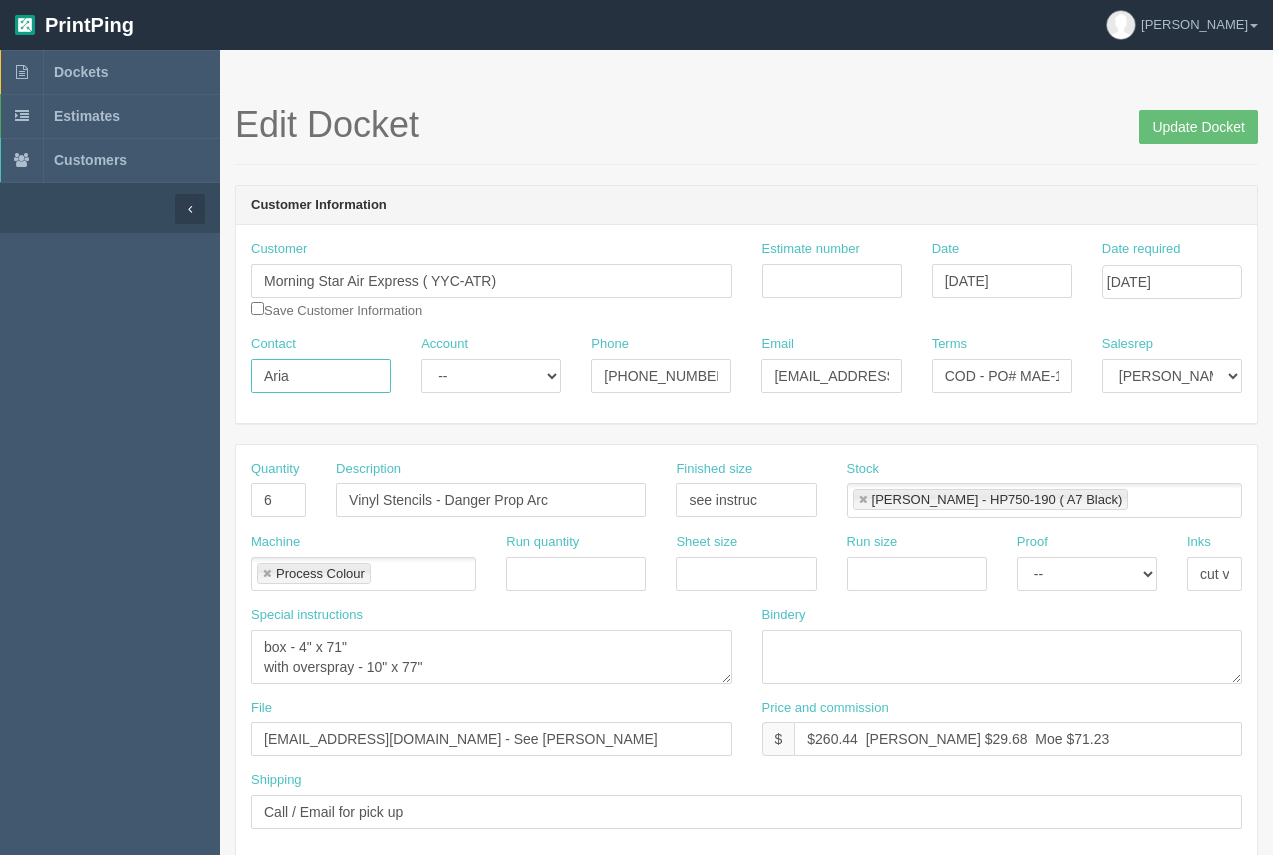 type on "Aria" 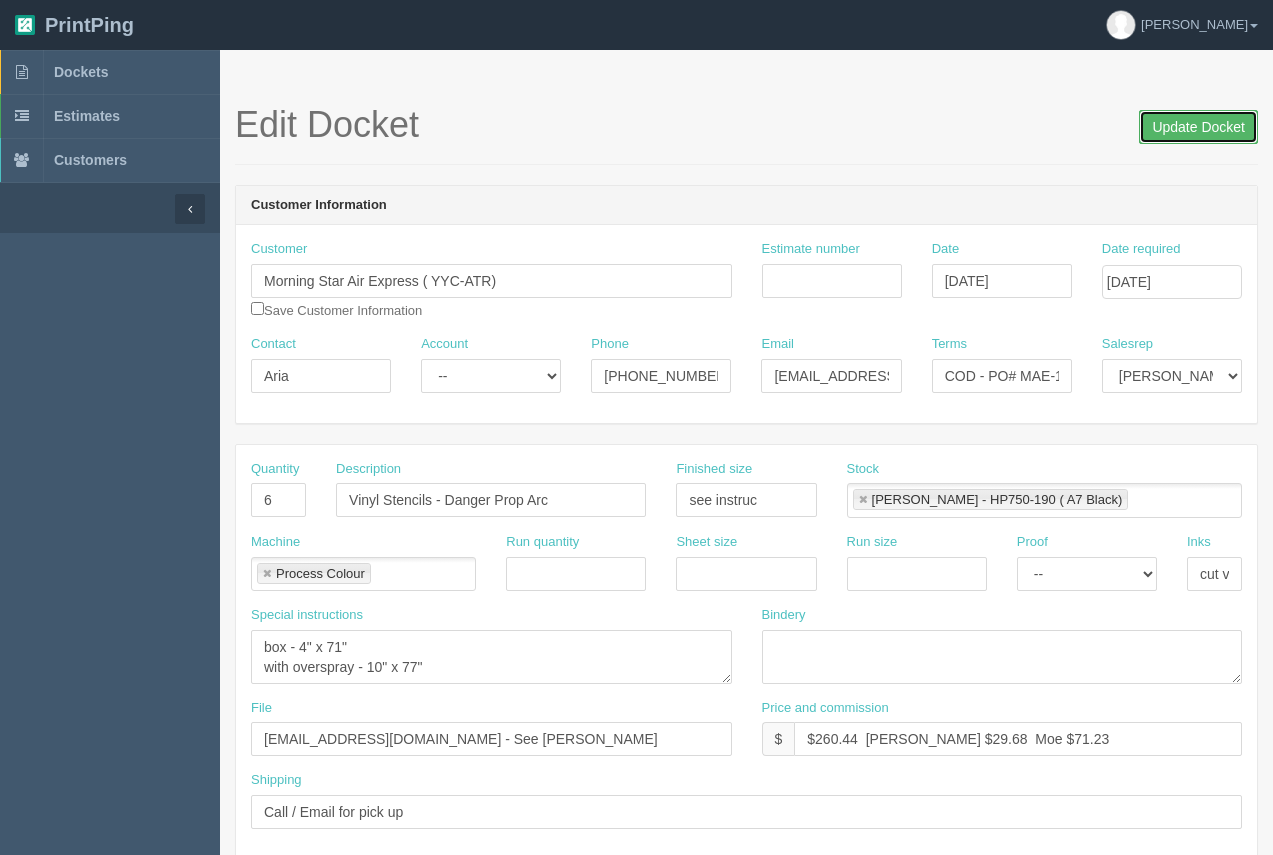 click on "Update Docket" at bounding box center [1198, 127] 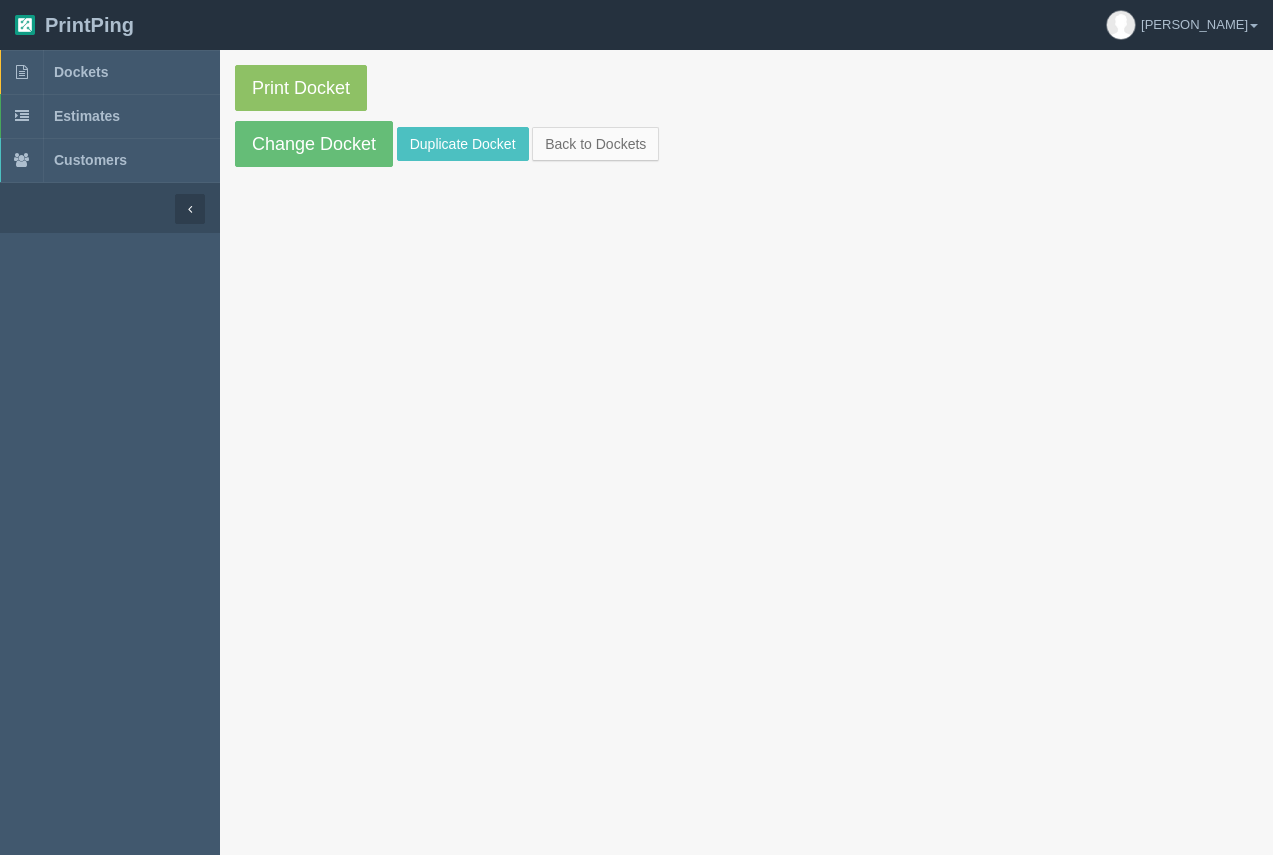 scroll, scrollTop: 0, scrollLeft: 0, axis: both 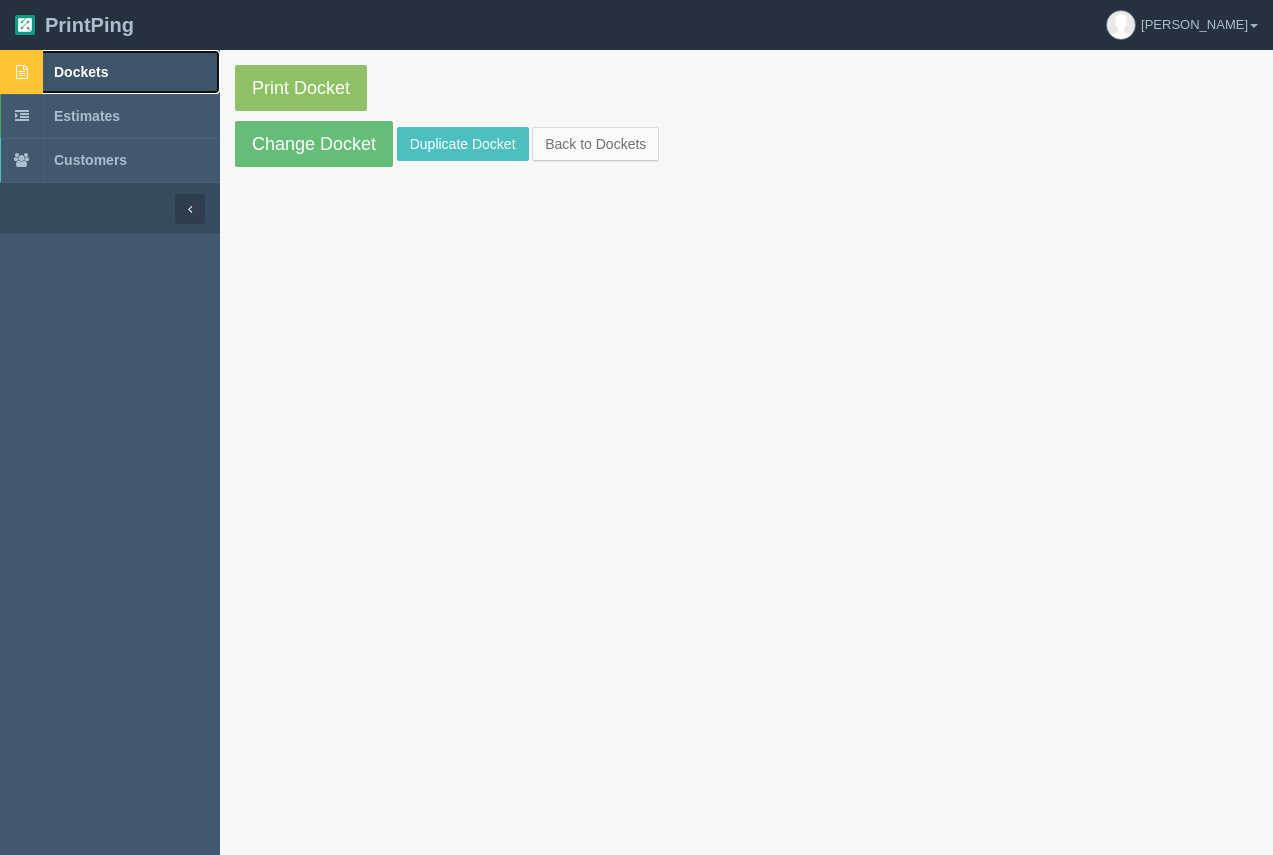 click on "Dockets" at bounding box center (81, 72) 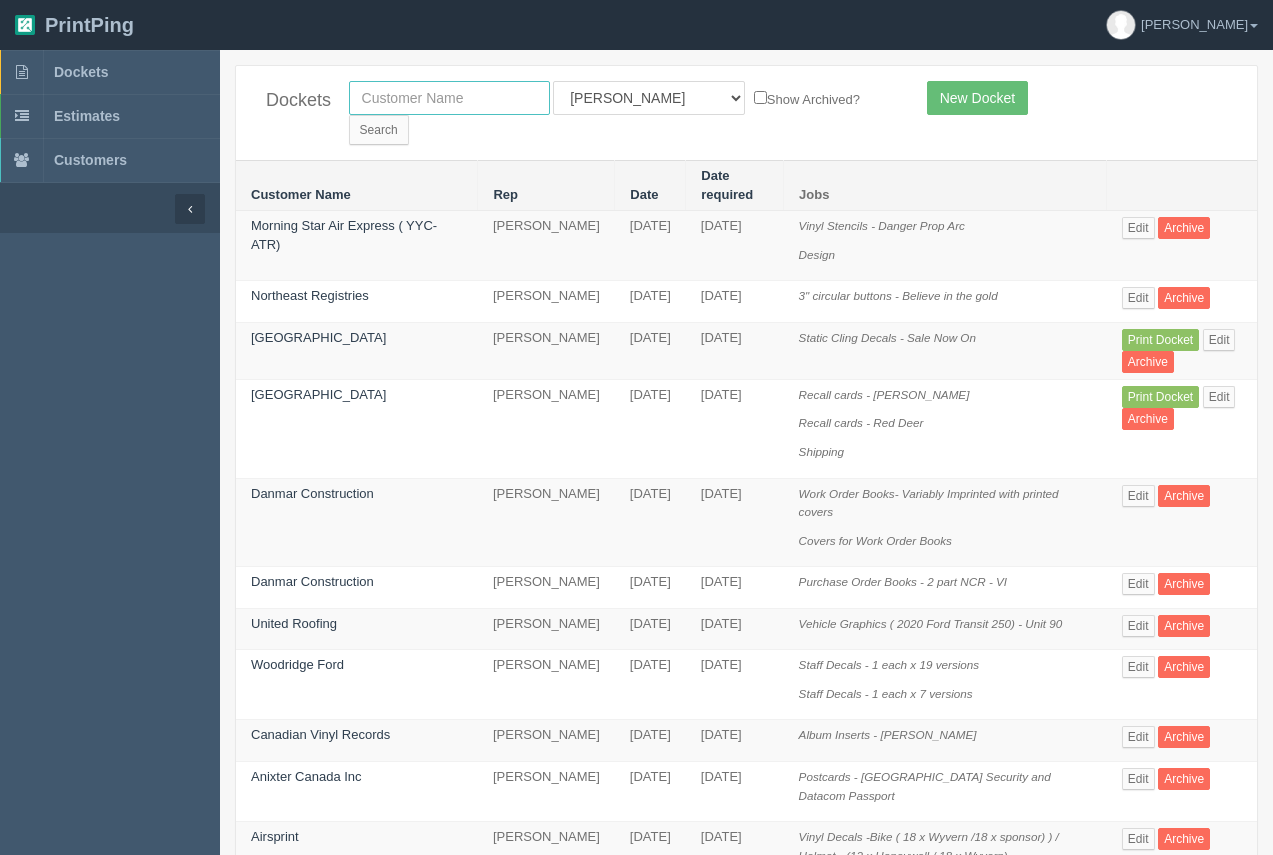 click at bounding box center (449, 98) 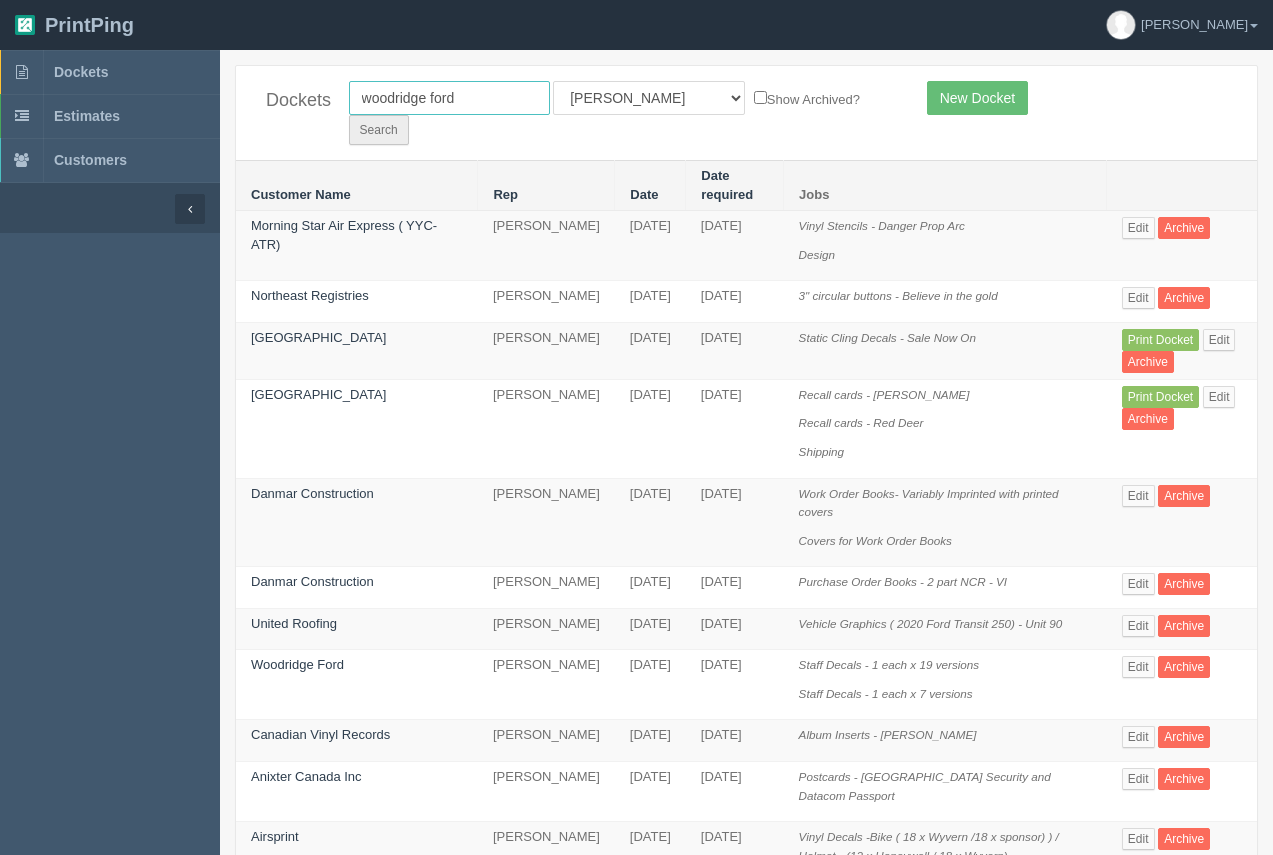 type on "woodridge ford" 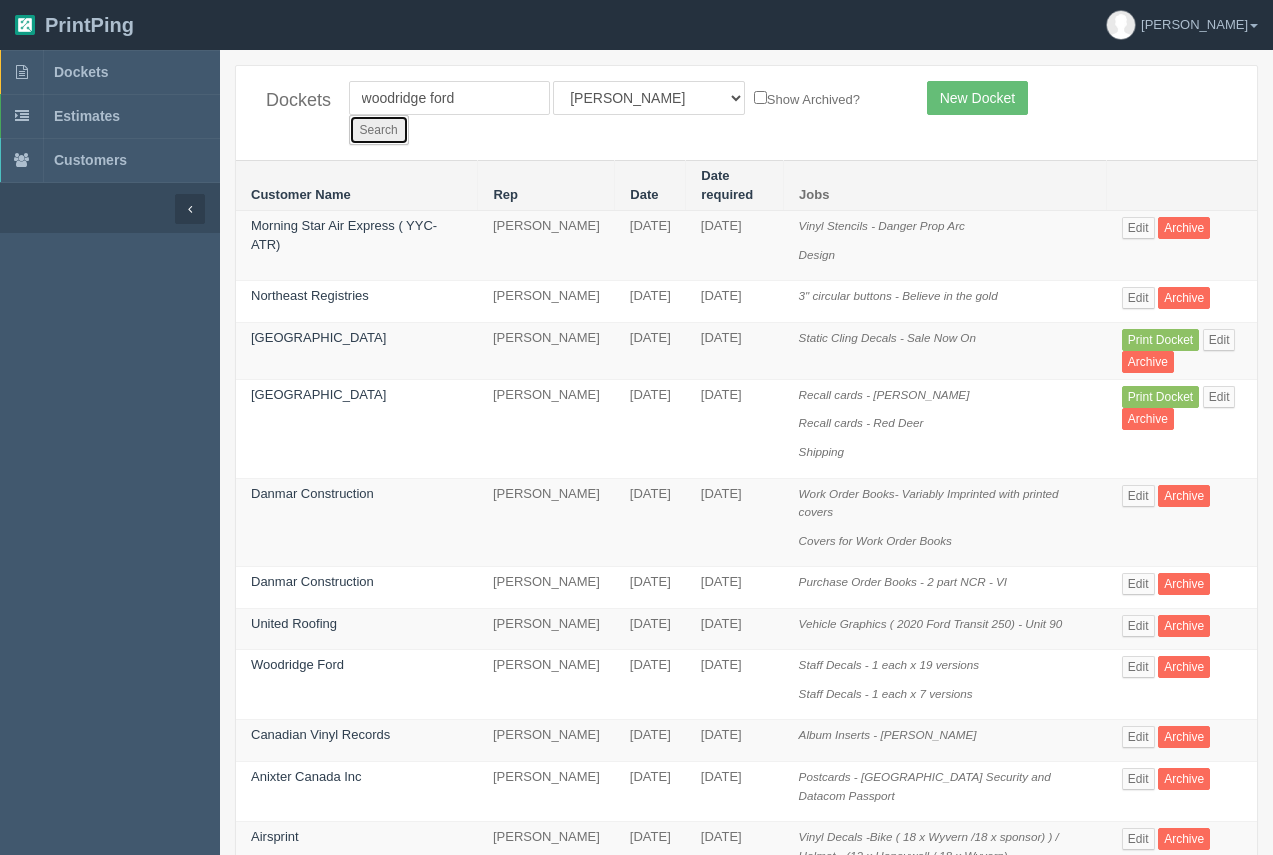 click on "Search" at bounding box center [379, 130] 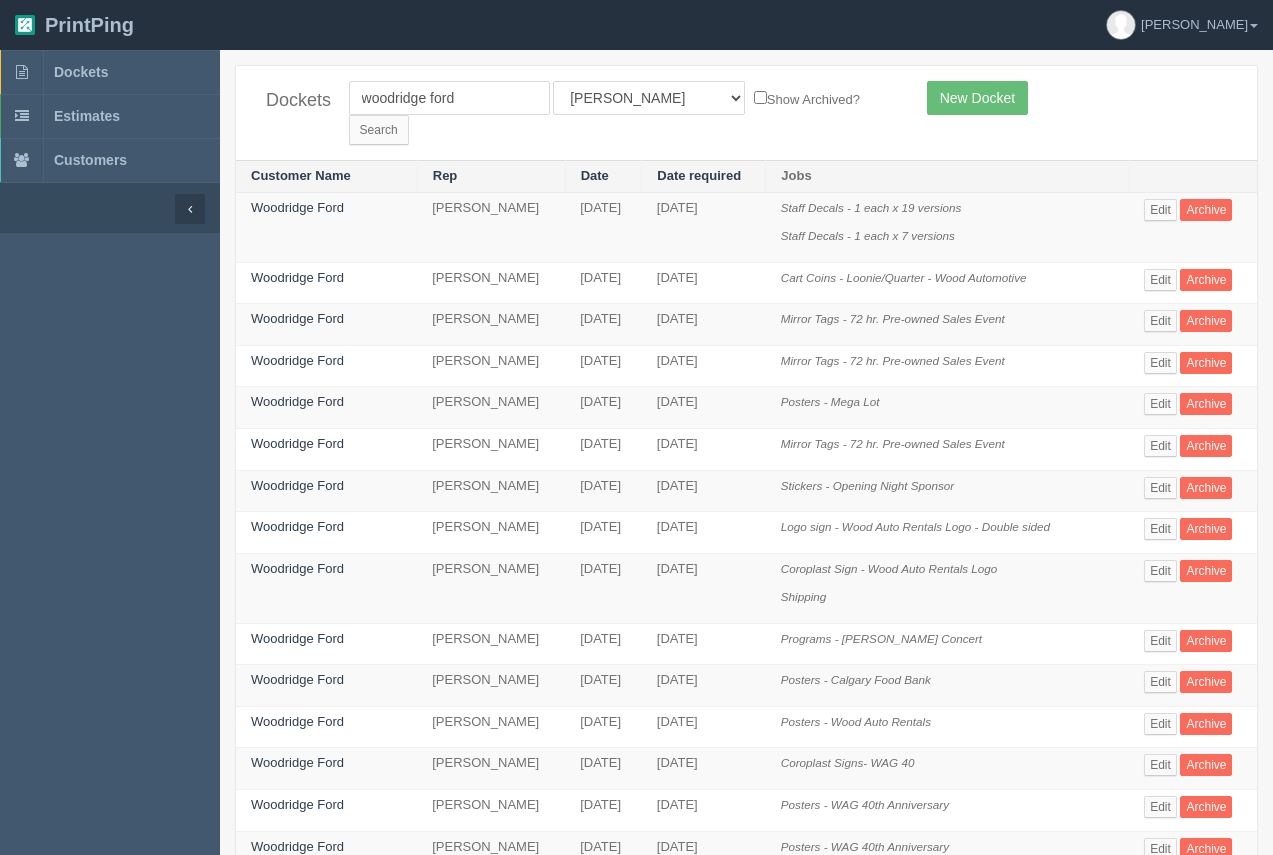 scroll, scrollTop: 0, scrollLeft: 0, axis: both 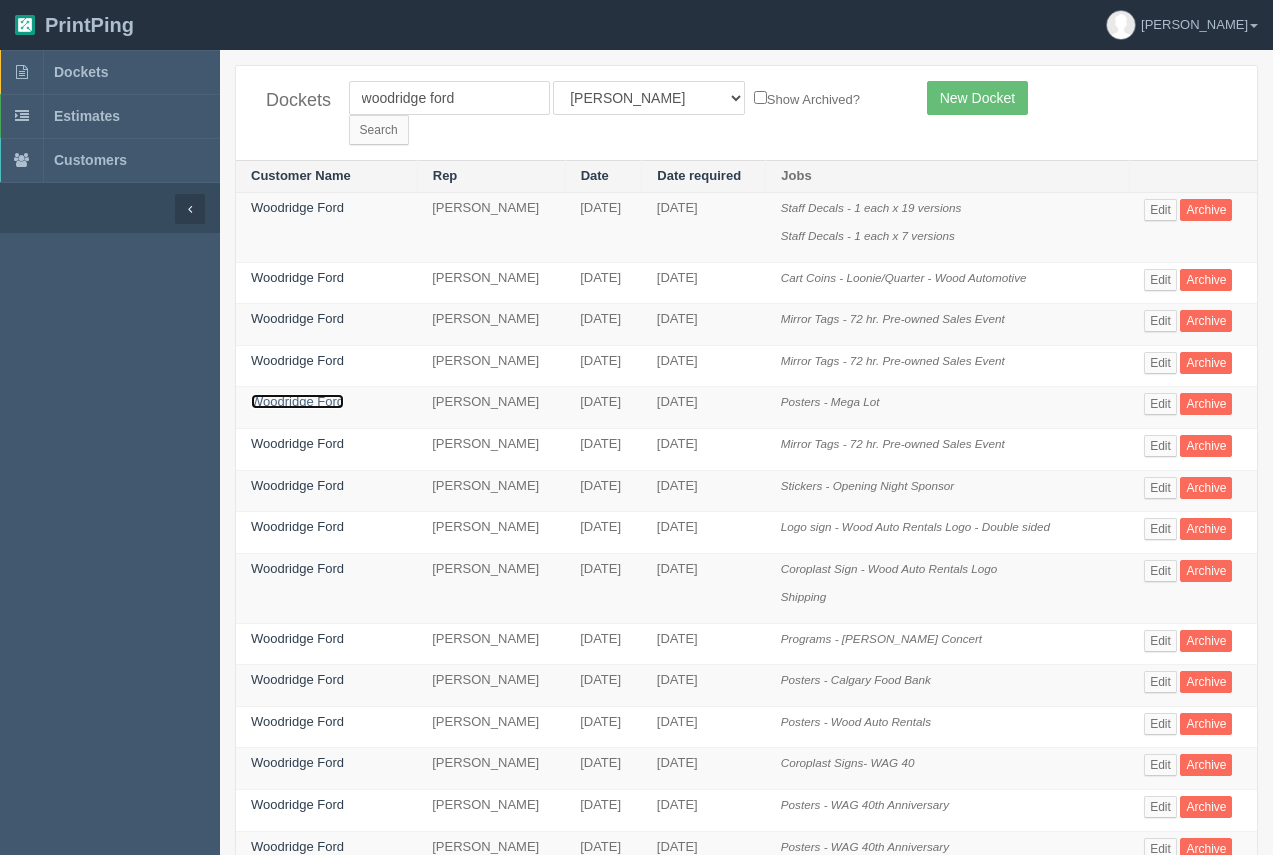 click on "Woodridge Ford" at bounding box center [297, 401] 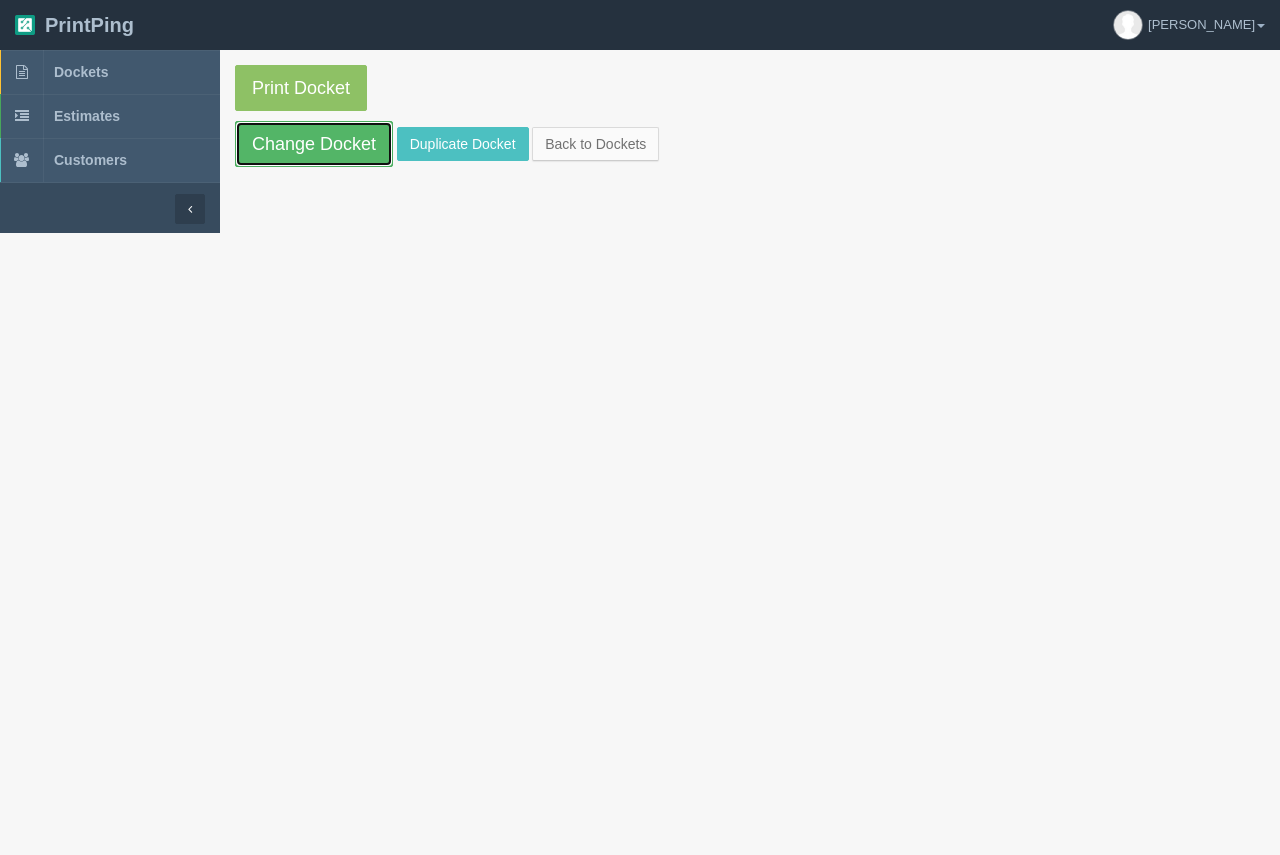 click on "Change Docket" at bounding box center (314, 144) 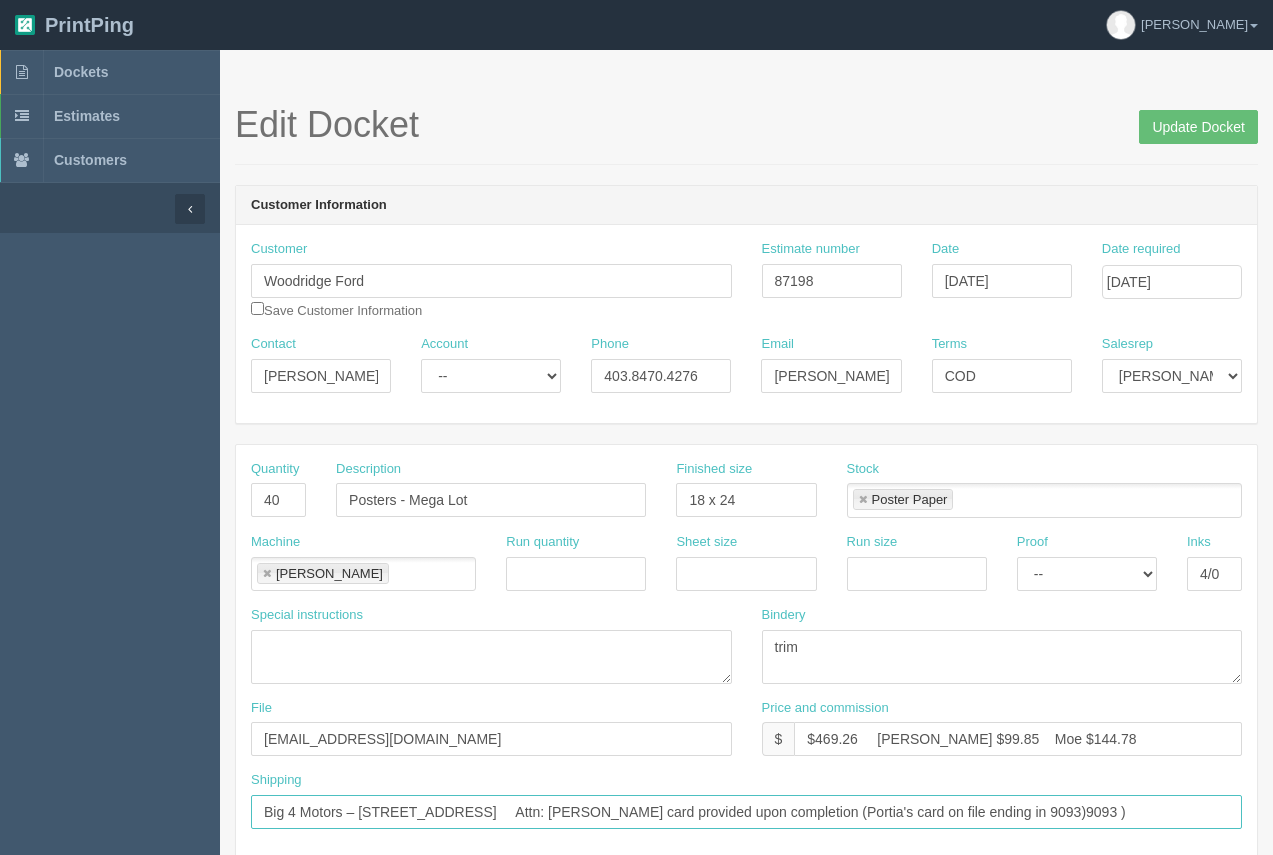 drag, startPoint x: 1037, startPoint y: 812, endPoint x: 975, endPoint y: 689, distance: 137.74251 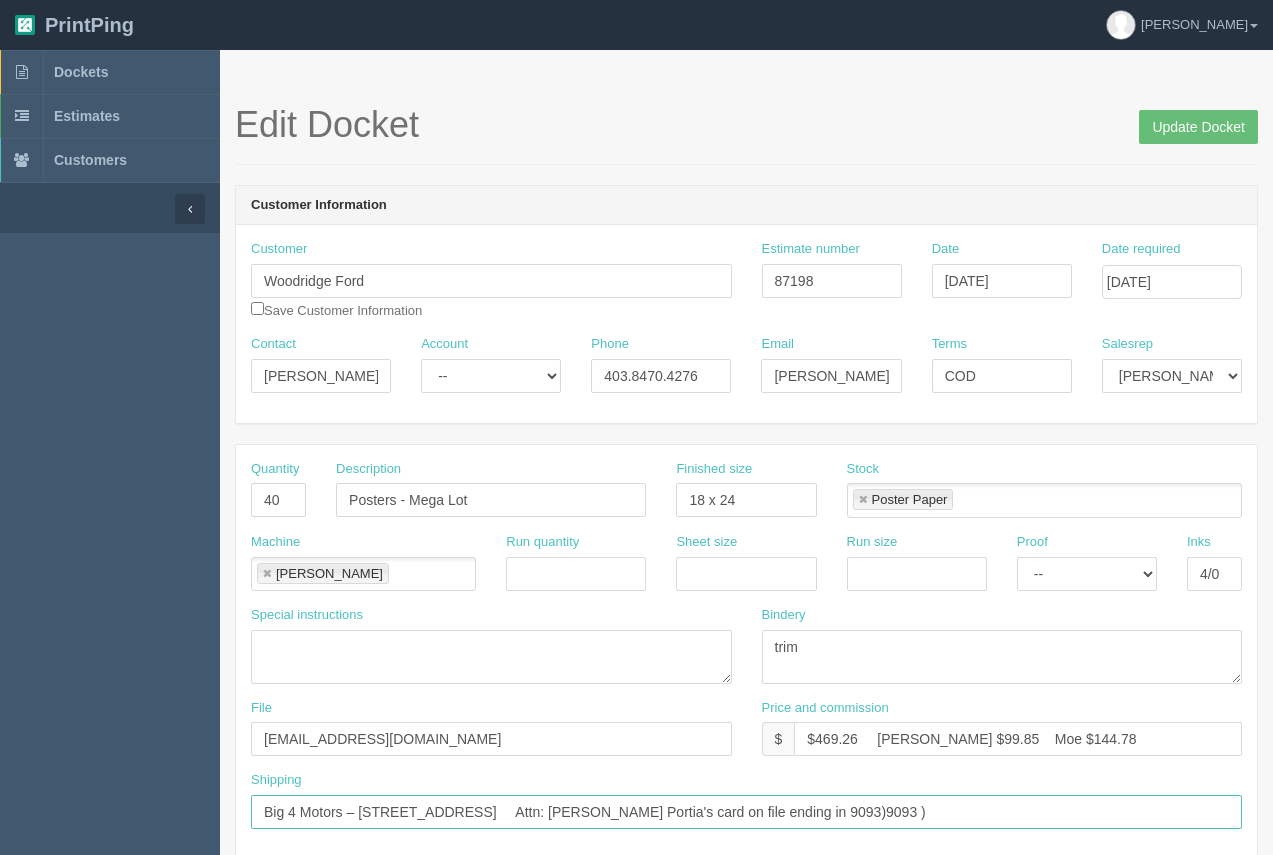drag, startPoint x: 1173, startPoint y: 816, endPoint x: 1032, endPoint y: 819, distance: 141.0319 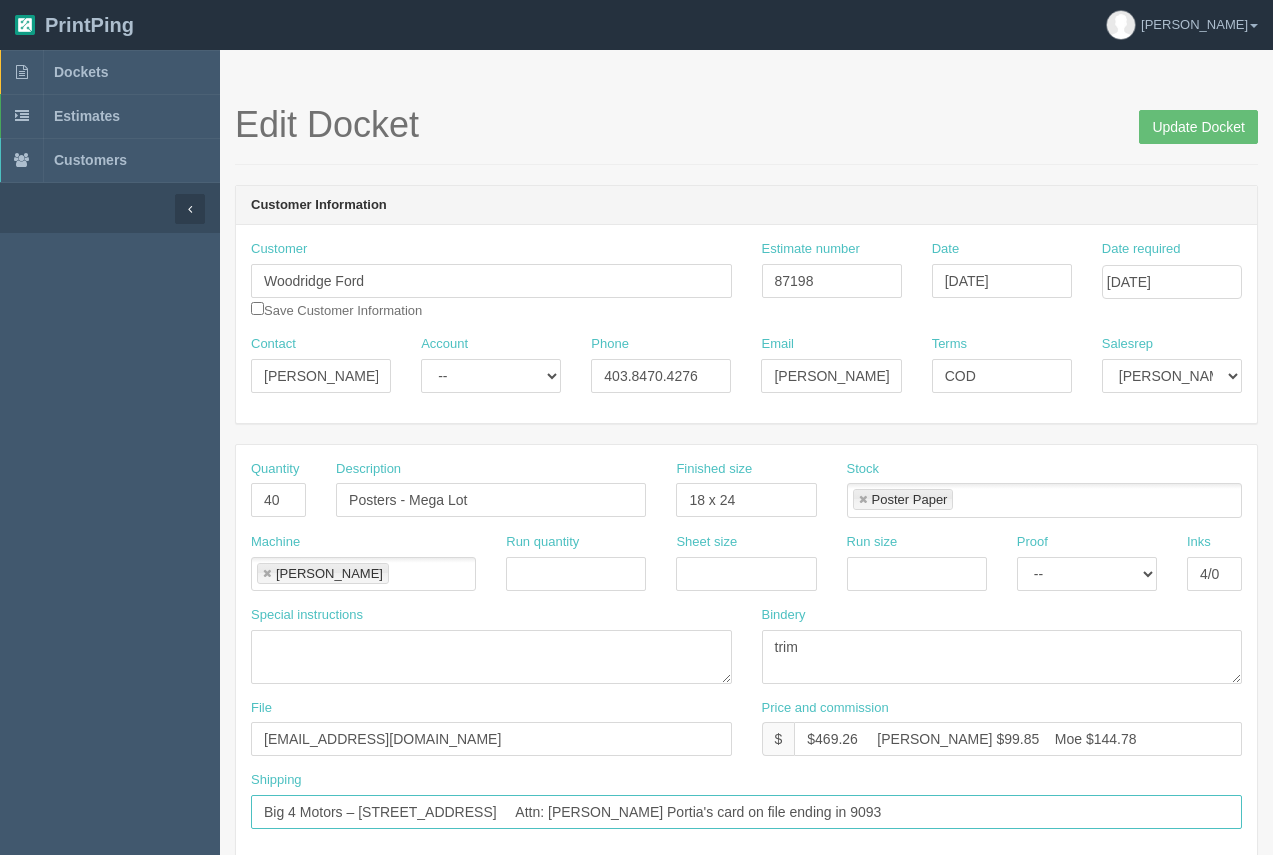 drag, startPoint x: 703, startPoint y: 816, endPoint x: 212, endPoint y: 815, distance: 491.001 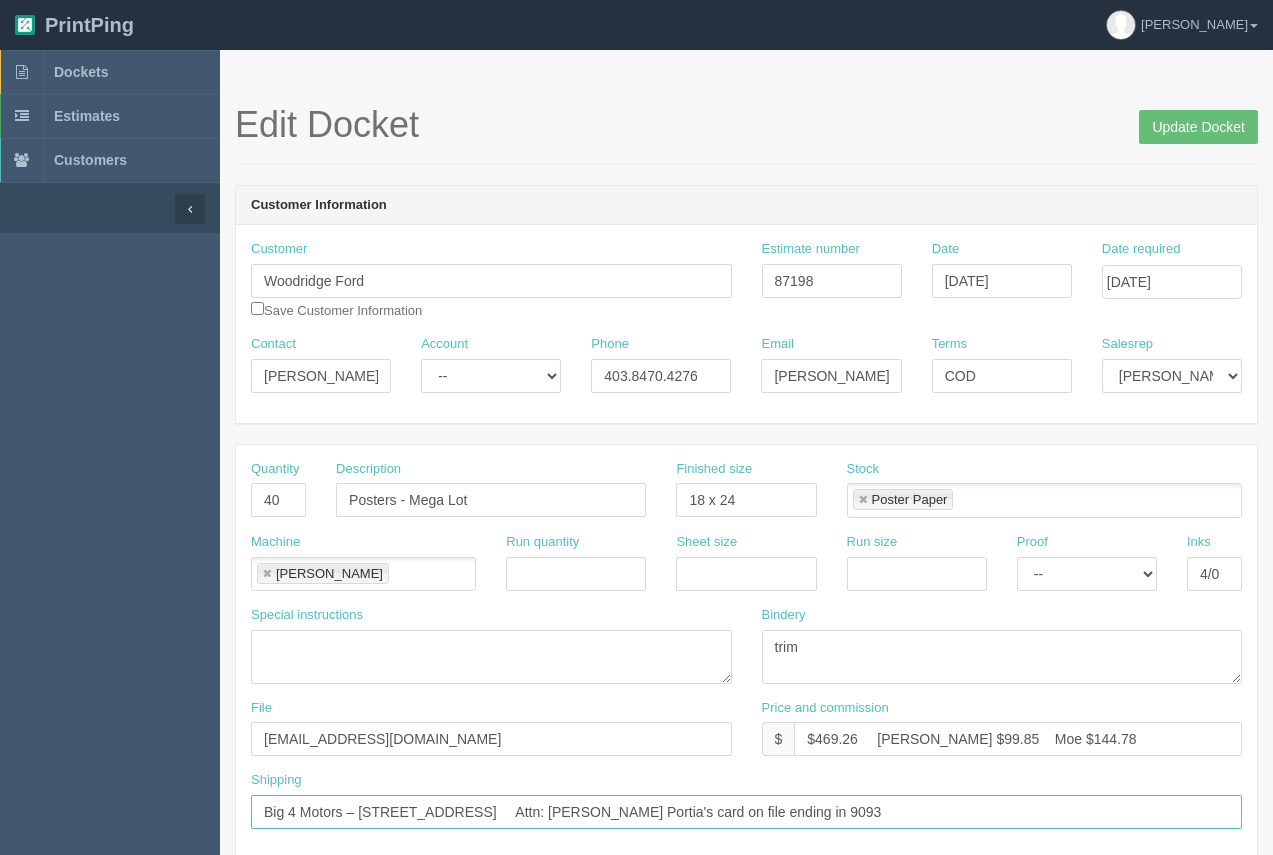 paste on "Taza Park Volkswagen – 5909 Weaselhead Rd, Tsuut’ina Nation AB, T3T 0E5." 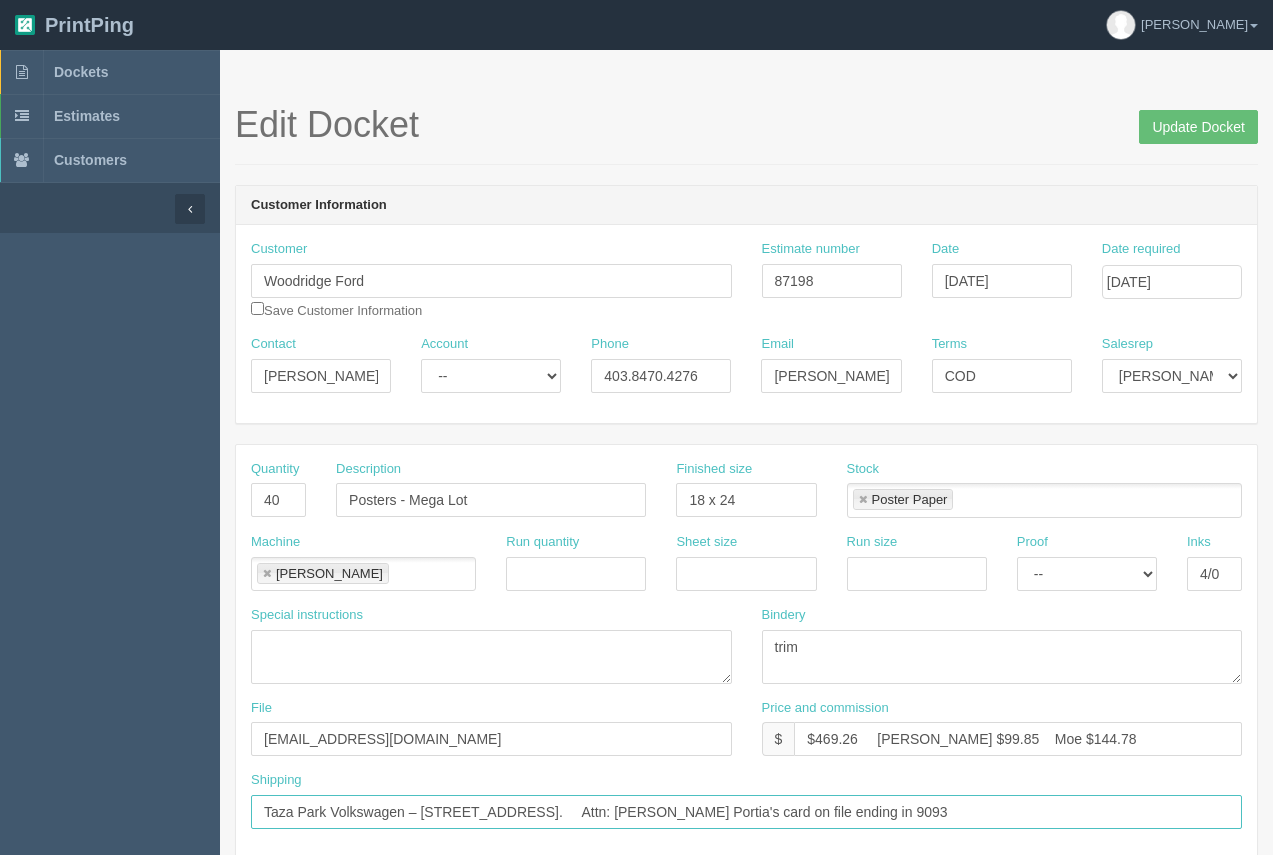 click on "Taza Park Volkswagen – 5909 Weaselhead Rd, Tsuut’ina Nation AB, T3T 0E5.     Attn: Liam   Charge Portia's card on file ending in 9093" at bounding box center [746, 812] 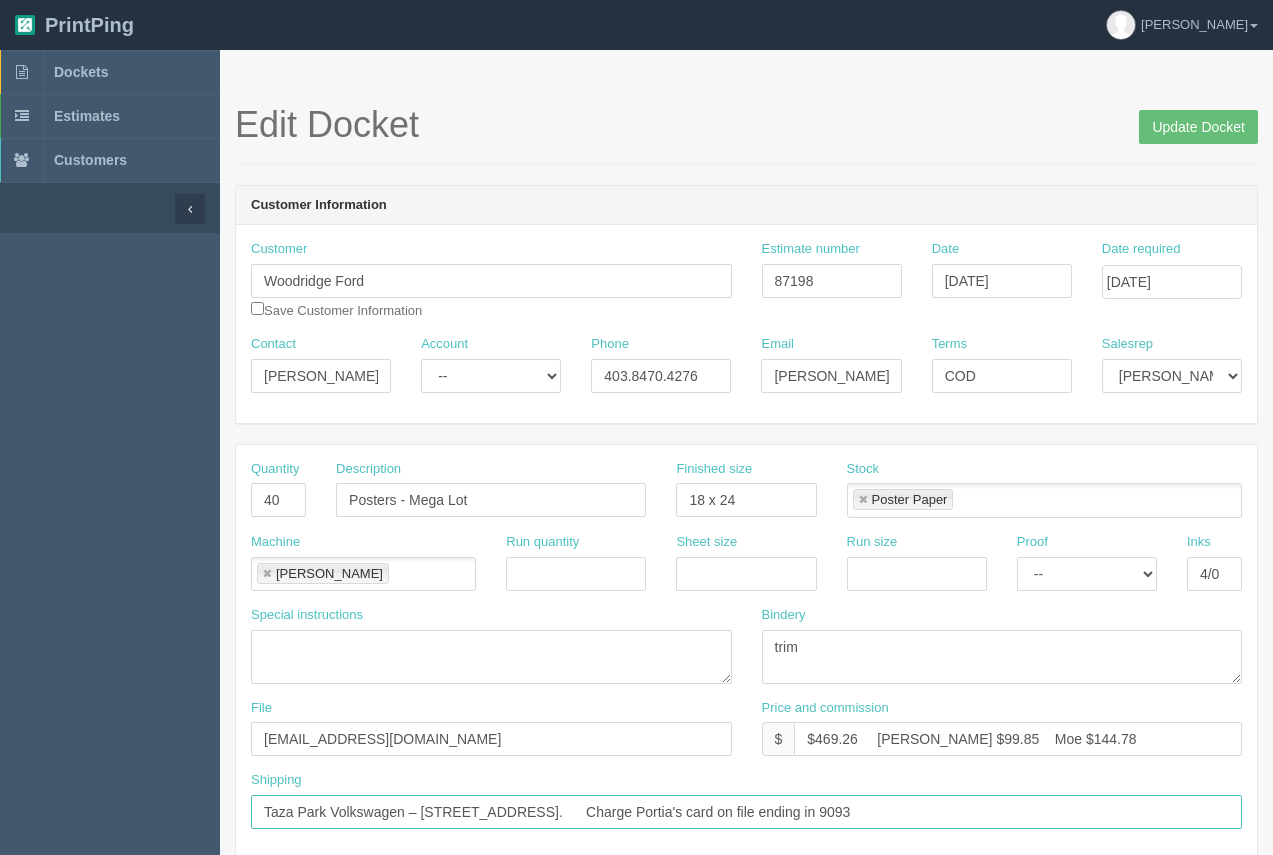 type on "Taza Park Volkswagen – 5909 Weaselhead Rd, Tsuut’ina Nation AB, T3T 0E5.      Charge Portia's card on file ending in 9093" 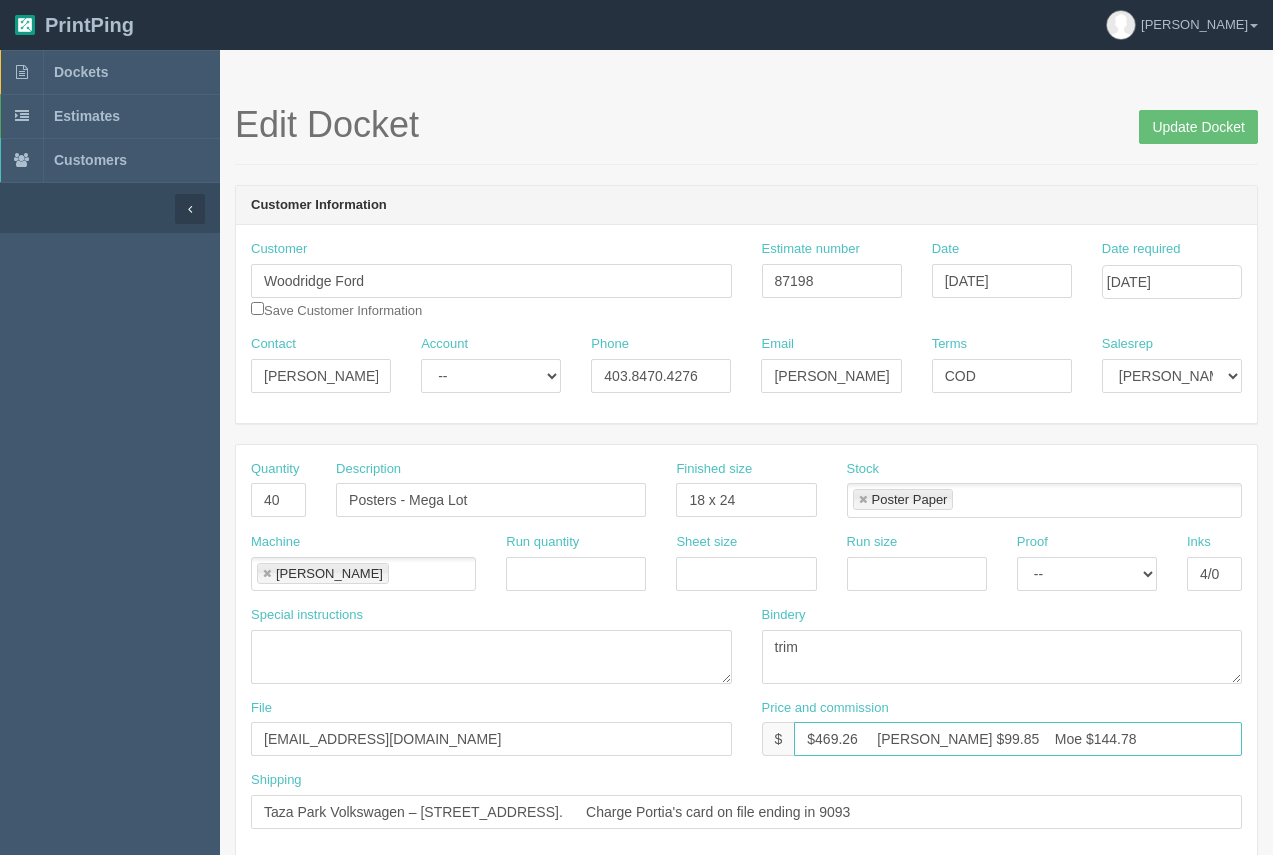 drag, startPoint x: 946, startPoint y: 740, endPoint x: 921, endPoint y: 742, distance: 25.079872 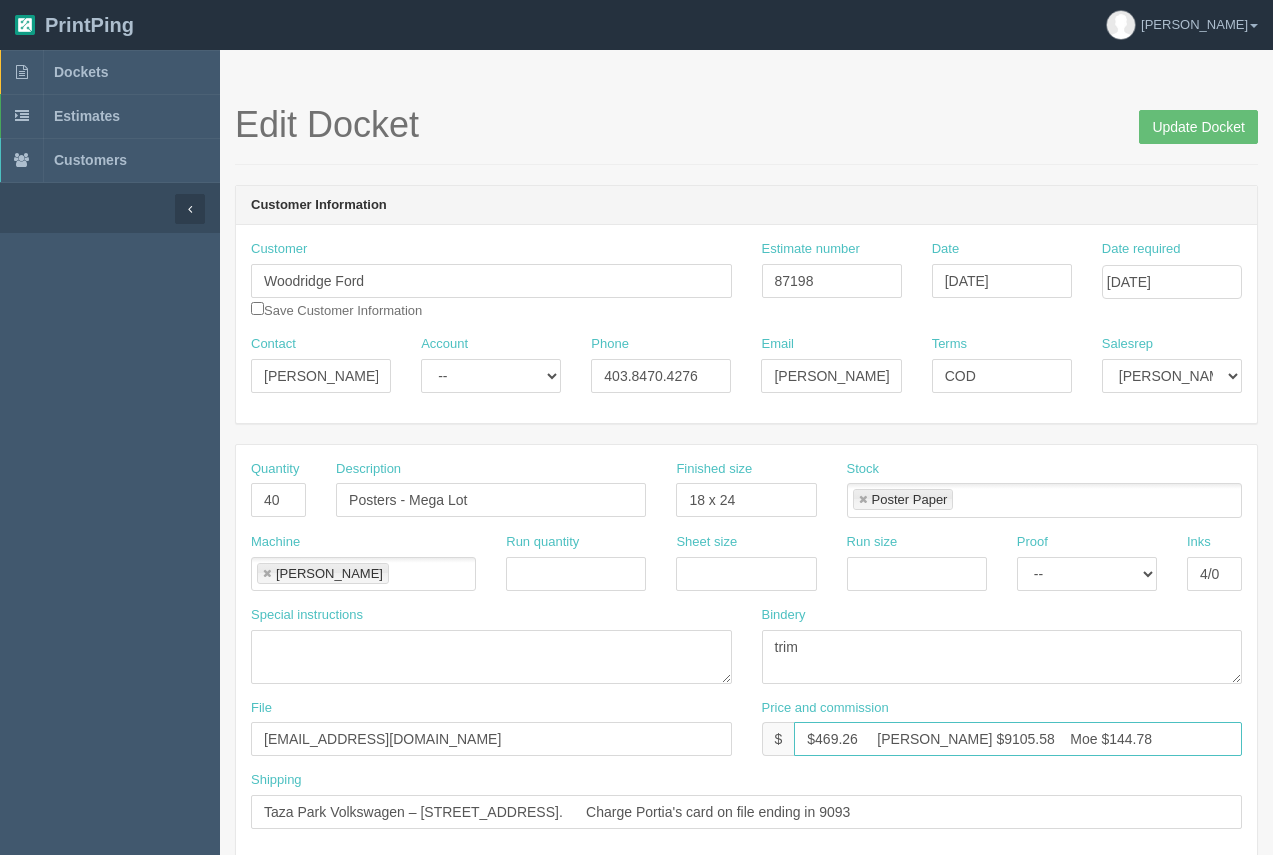 click on "$469.26     Arif $9105.58    Moe $144.78" at bounding box center (1018, 739) 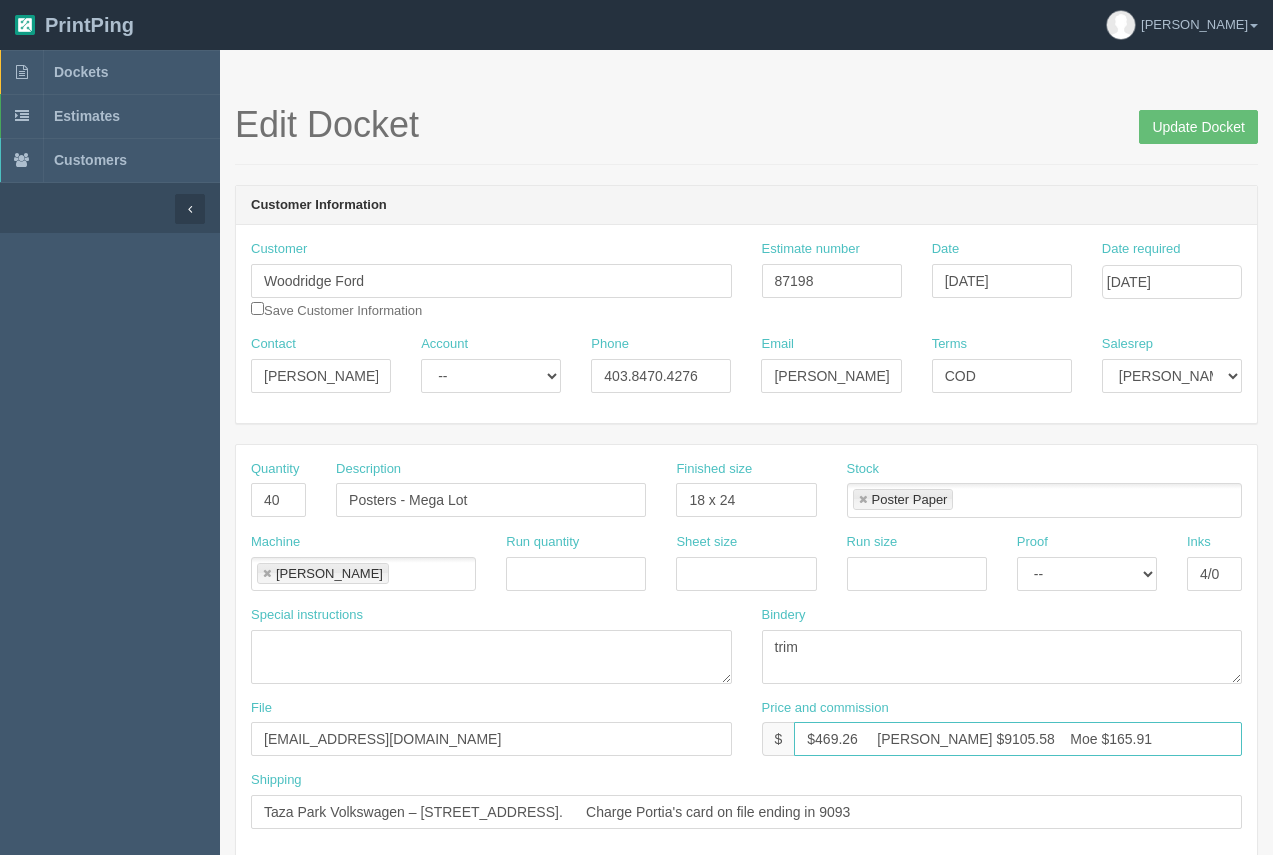 click on "$469.26     Arif $9105.58    Moe $165.91" at bounding box center (1018, 739) 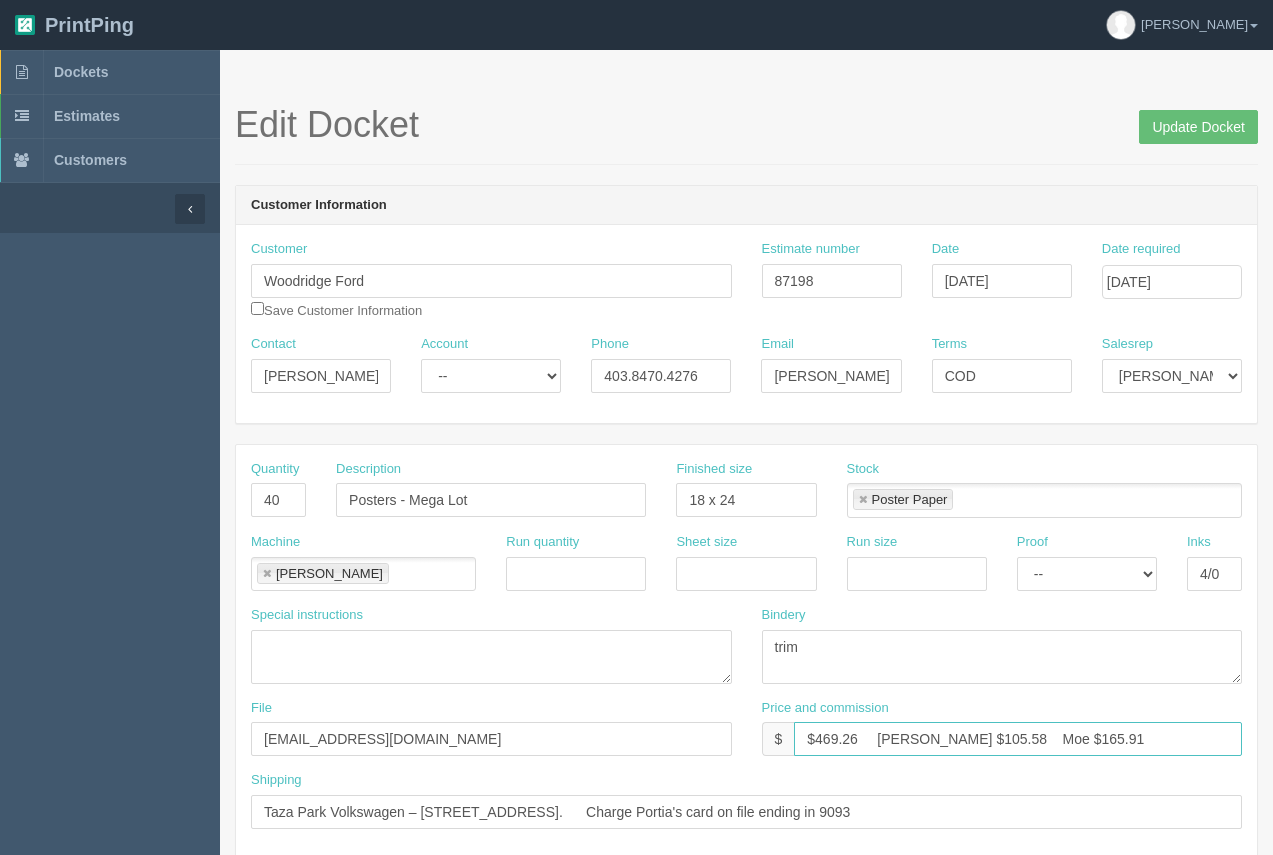 type on "$469.26     Arif $105.58    Moe $165.91" 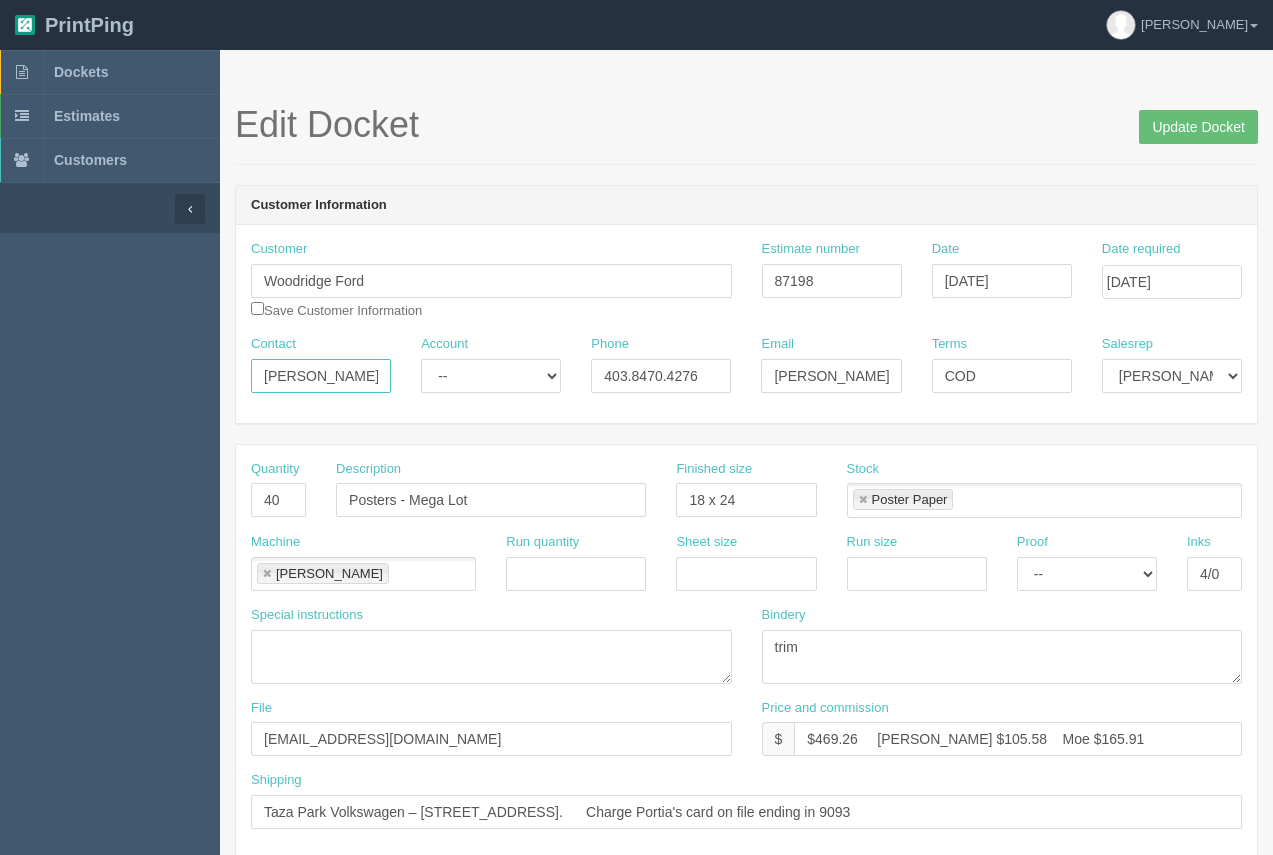 drag, startPoint x: 324, startPoint y: 364, endPoint x: 251, endPoint y: 370, distance: 73.24616 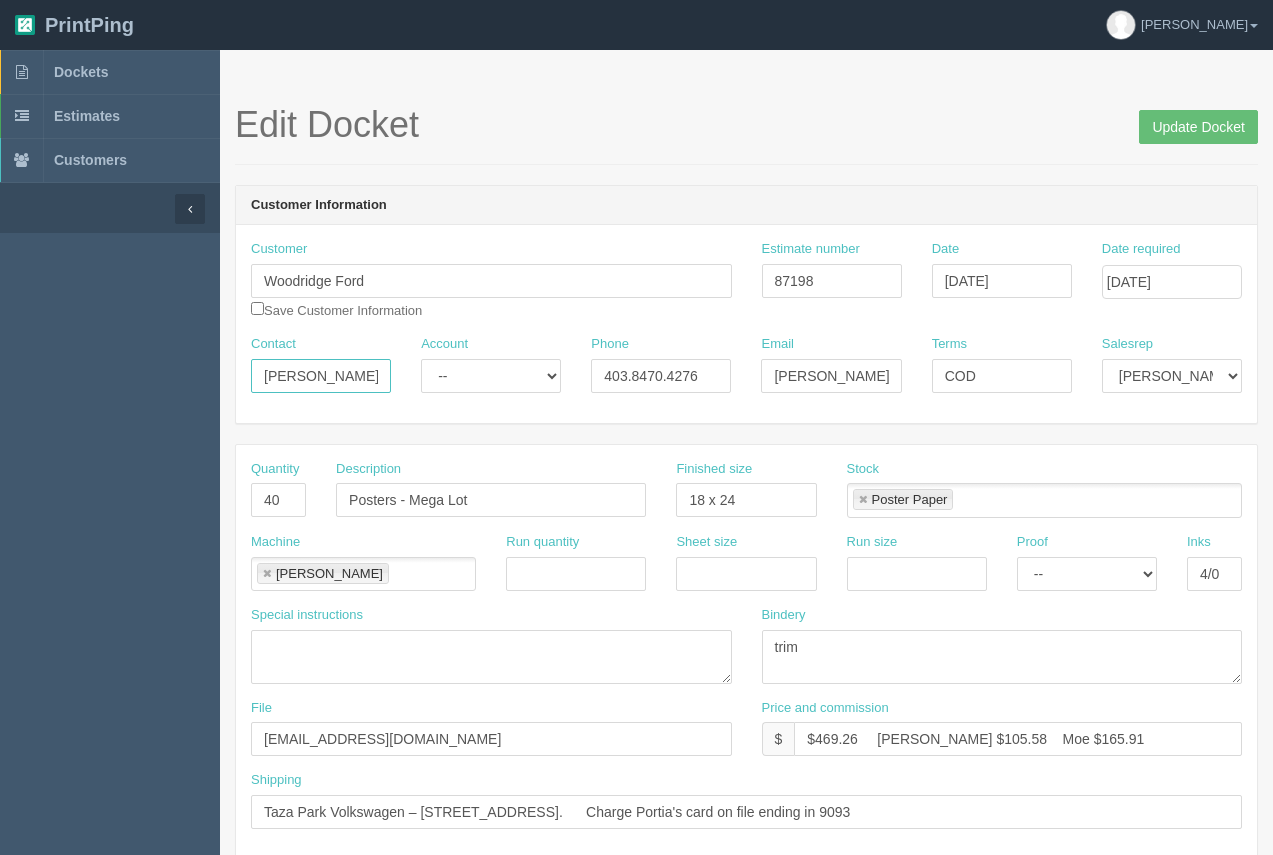 type on "Frances" 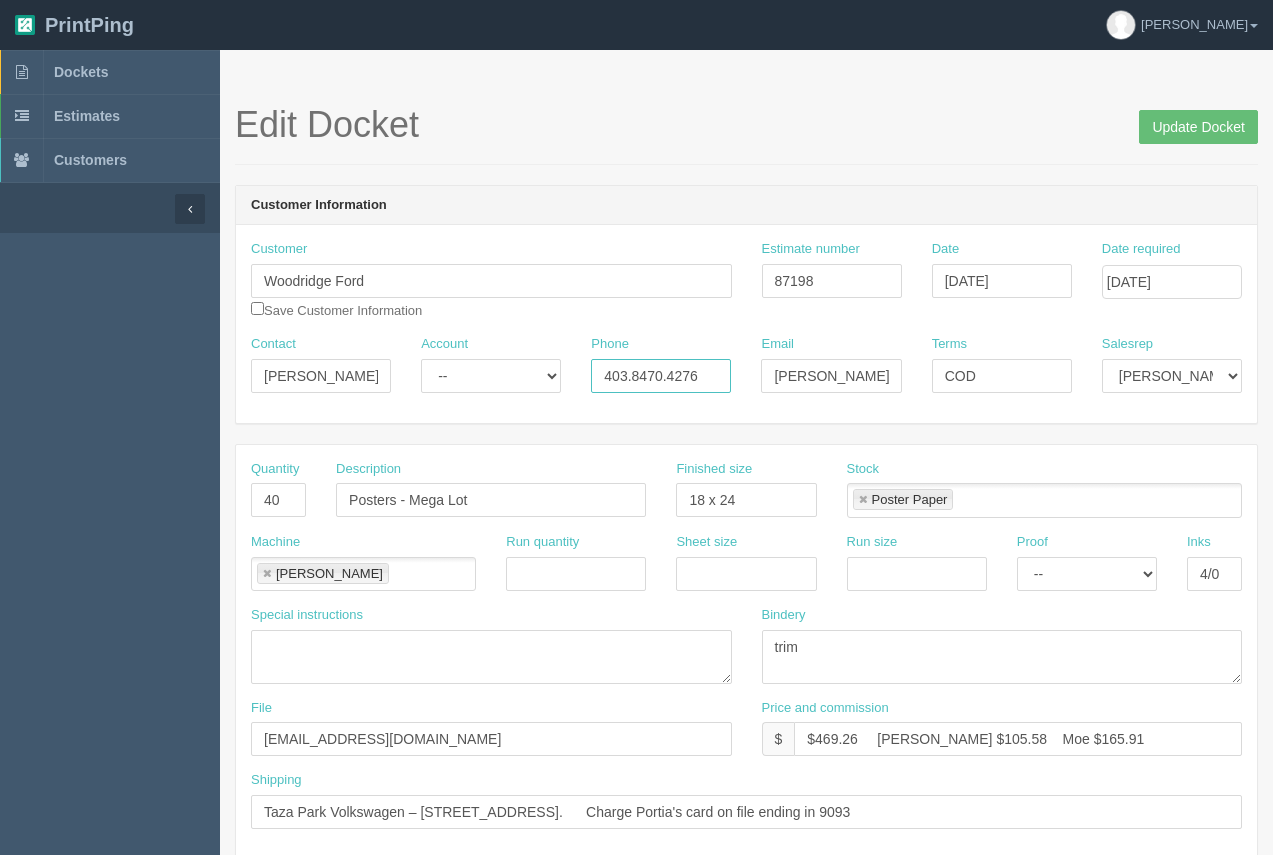 drag, startPoint x: 697, startPoint y: 371, endPoint x: 542, endPoint y: 373, distance: 155.01291 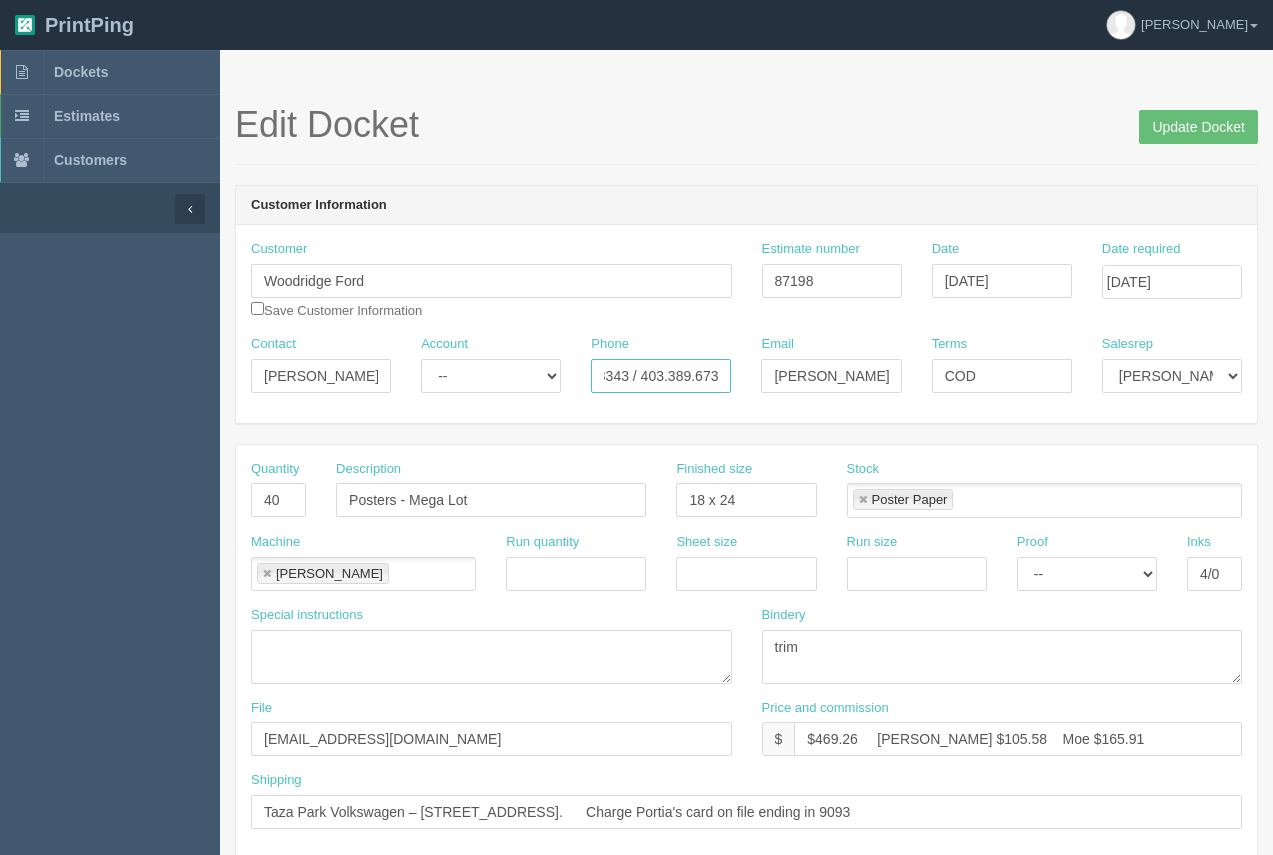 scroll, scrollTop: 0, scrollLeft: 69, axis: horizontal 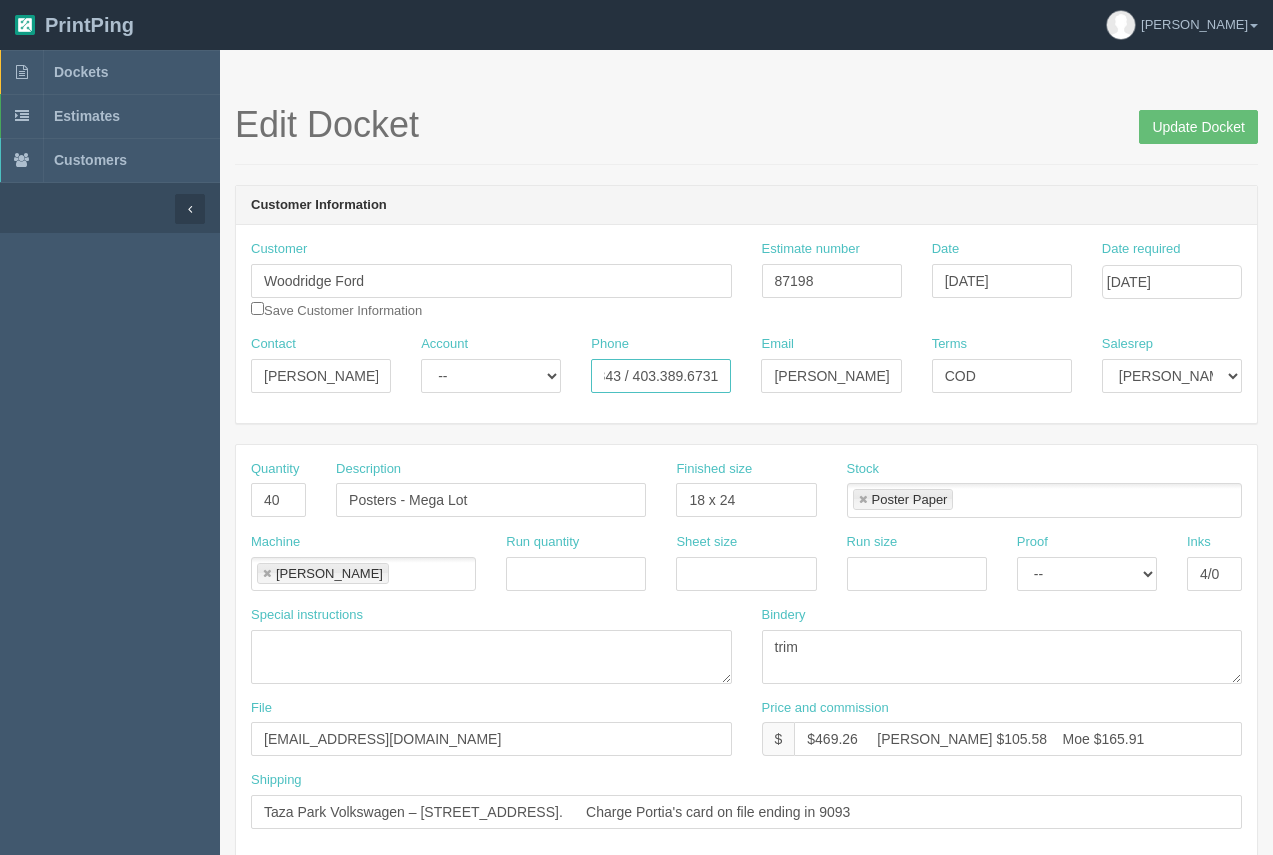 type on "587.358.3343 / 403.389.6731" 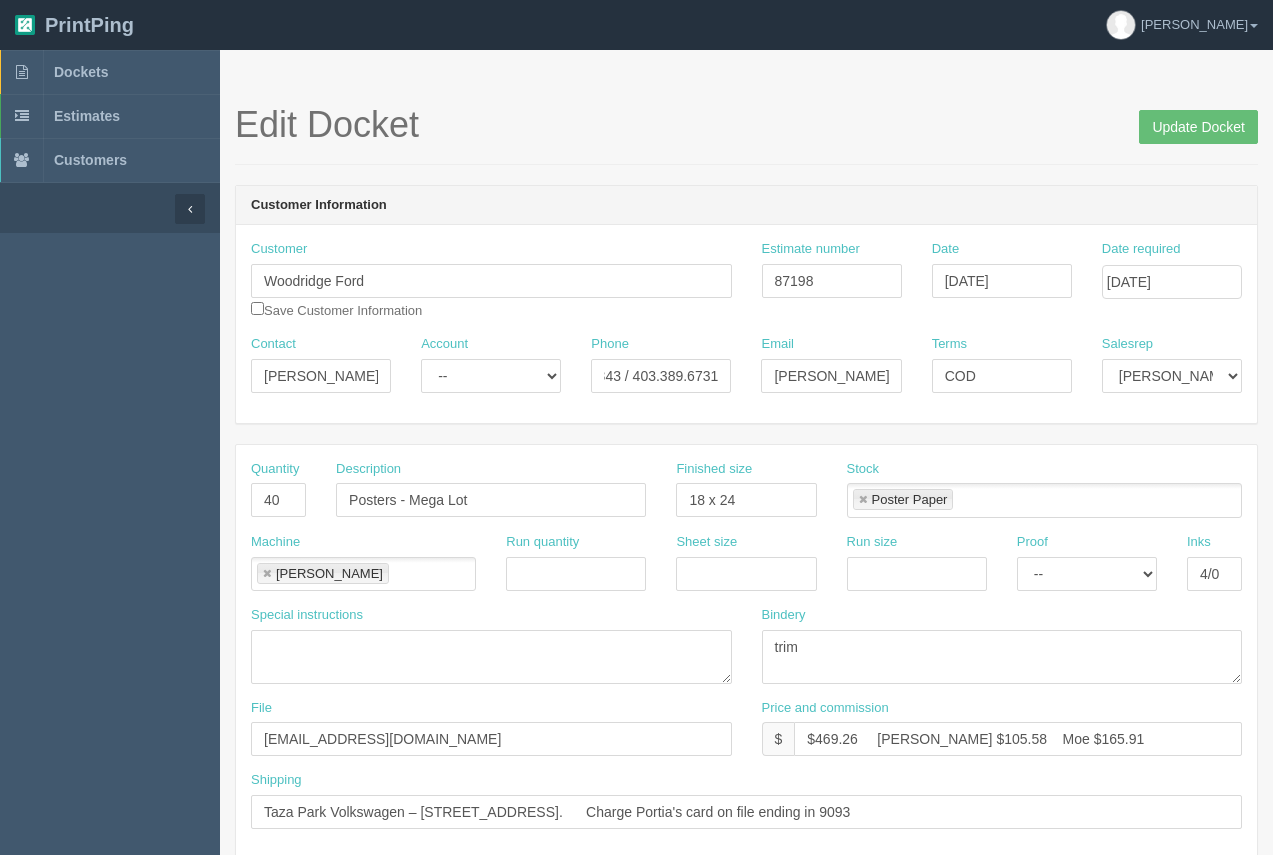 scroll, scrollTop: 0, scrollLeft: 0, axis: both 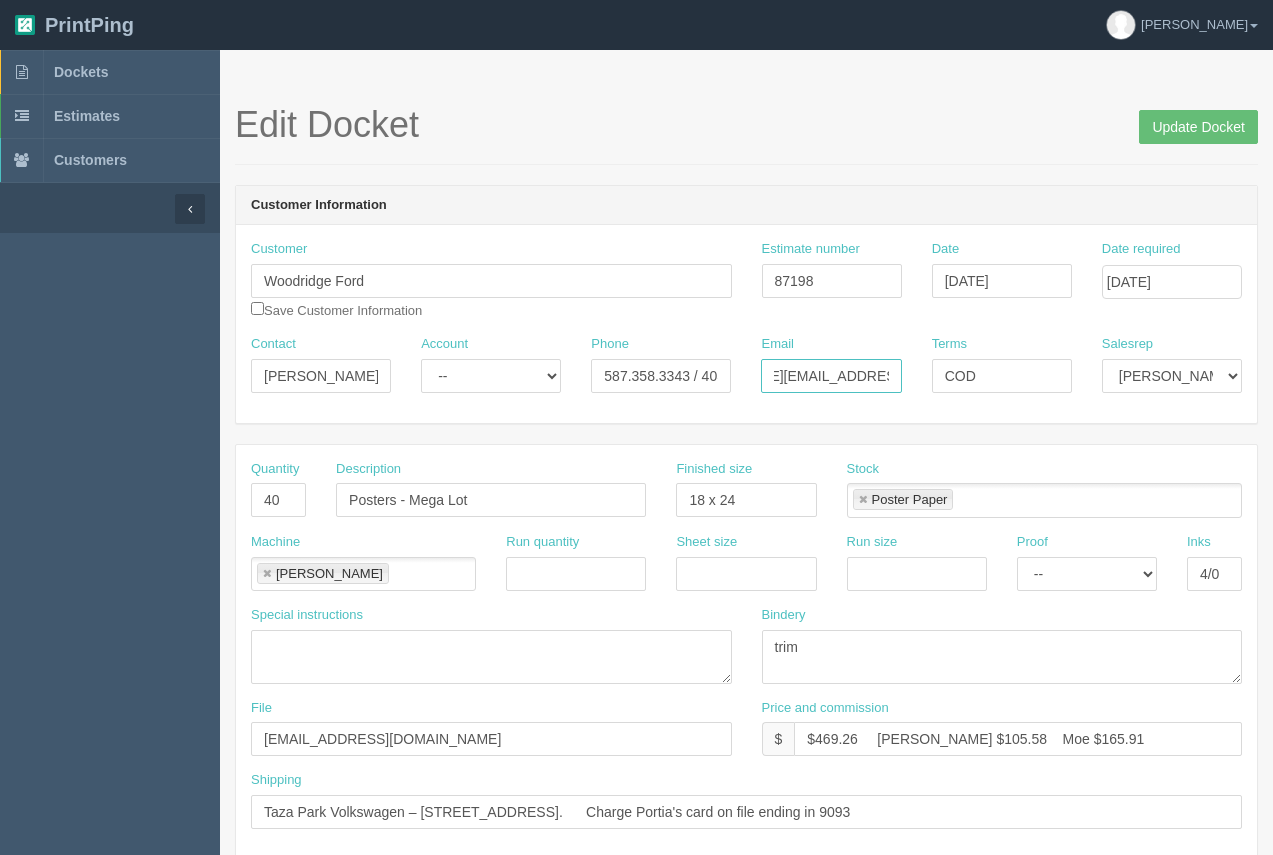 drag, startPoint x: 768, startPoint y: 379, endPoint x: 980, endPoint y: 374, distance: 212.05896 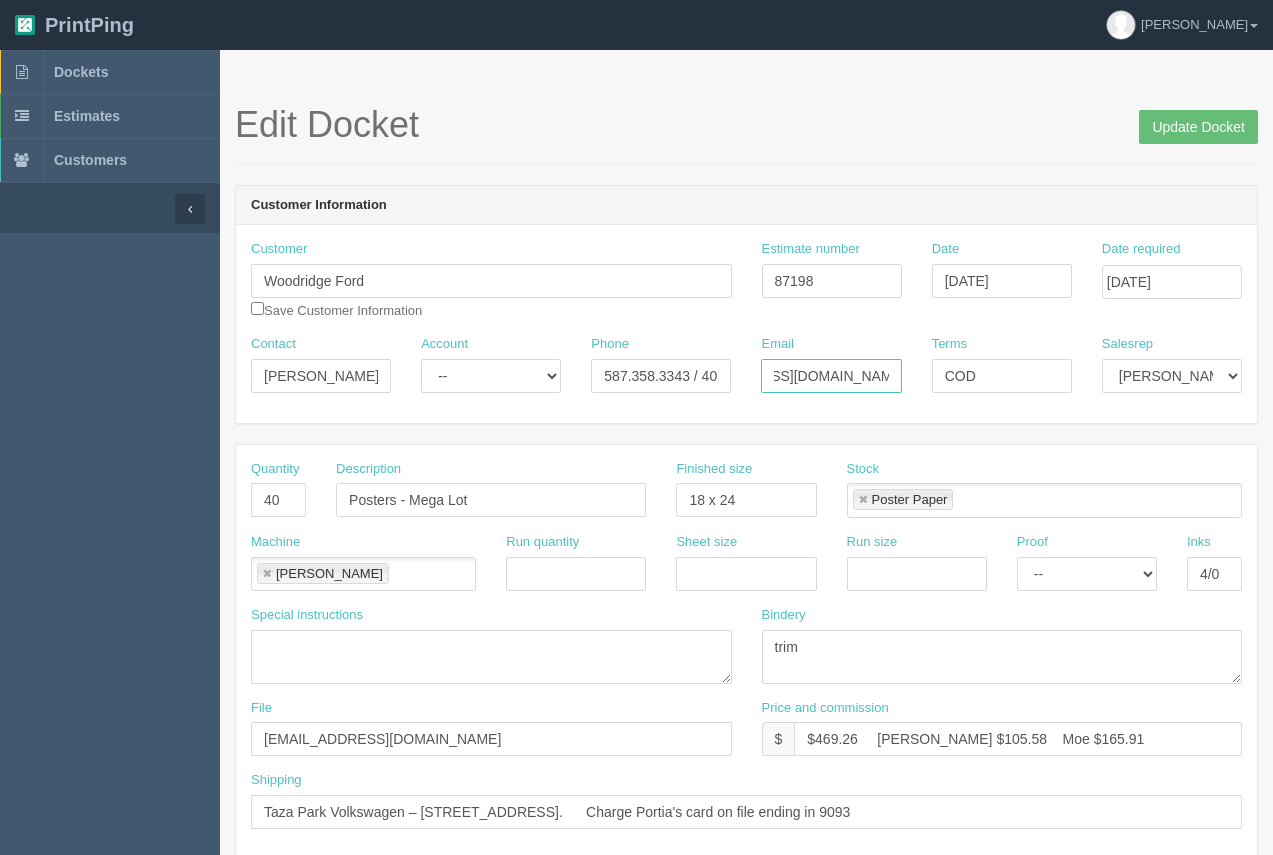 scroll, scrollTop: 0, scrollLeft: 109, axis: horizontal 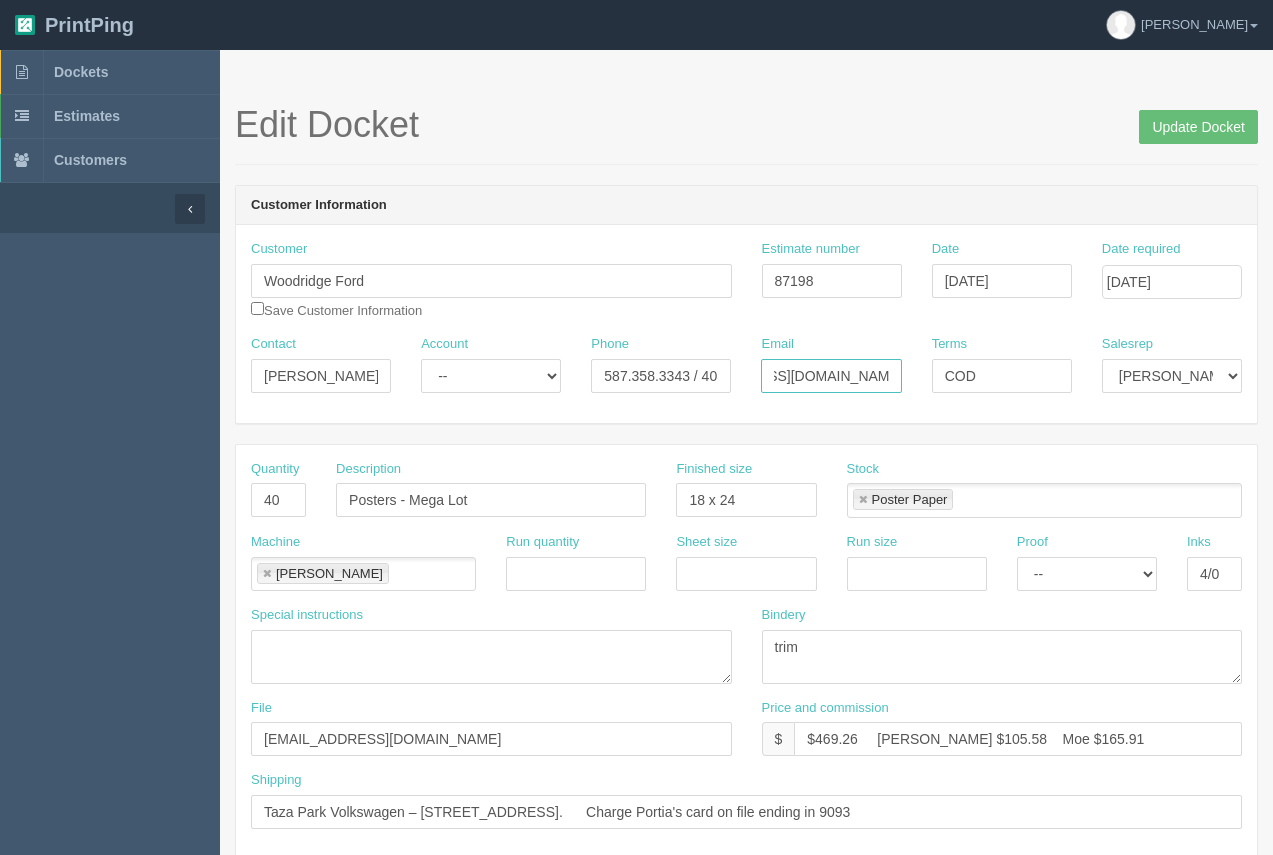 type on "fcoyne@woodautomotivegroup.com" 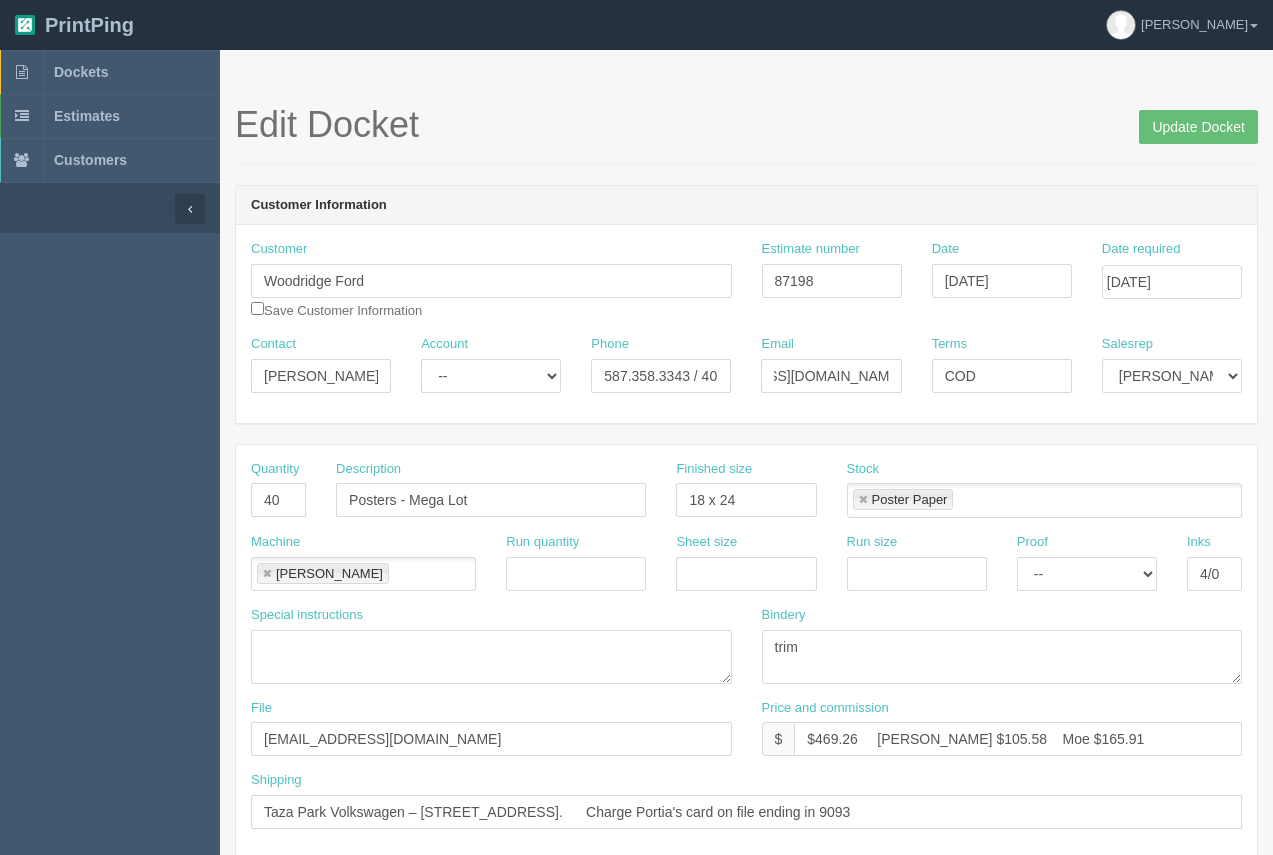 scroll, scrollTop: 0, scrollLeft: 0, axis: both 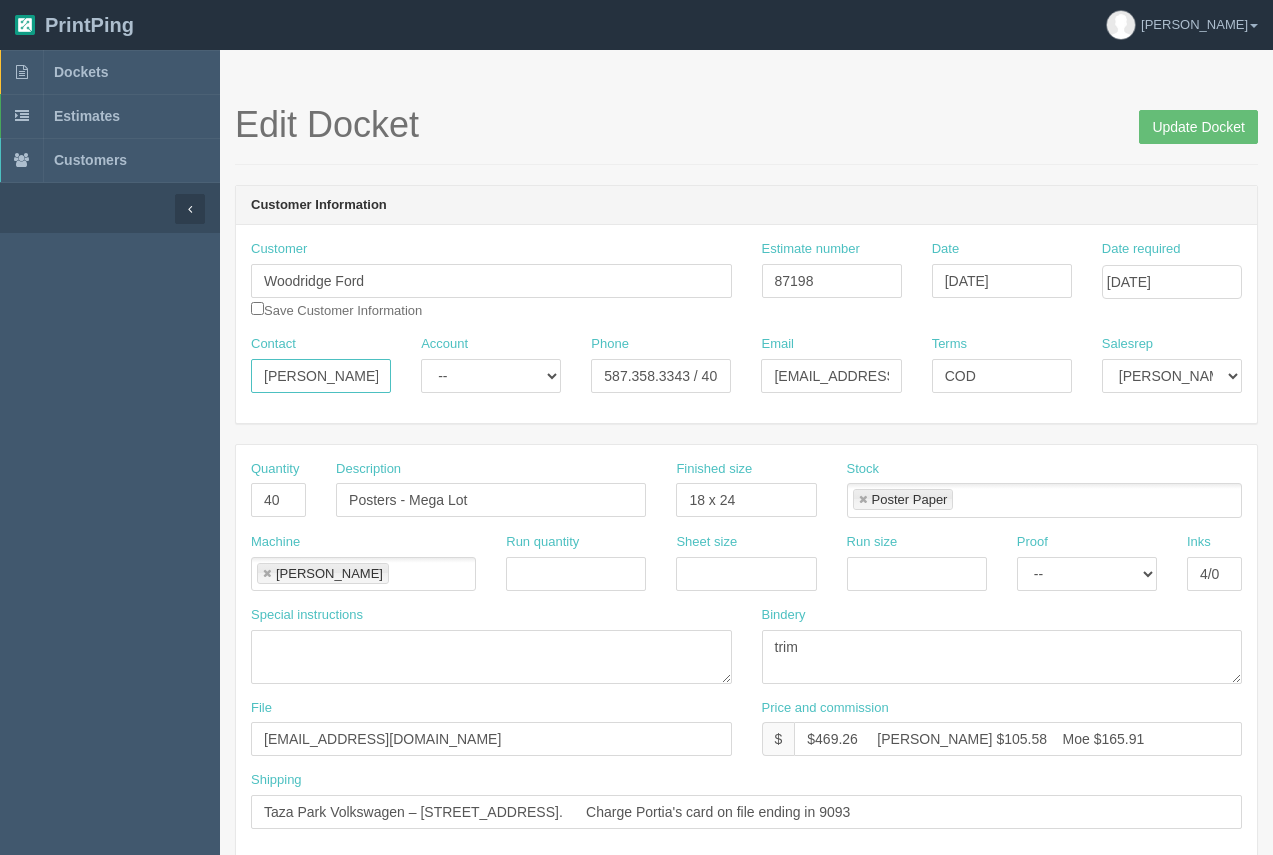 drag, startPoint x: 352, startPoint y: 370, endPoint x: 227, endPoint y: 368, distance: 125.016 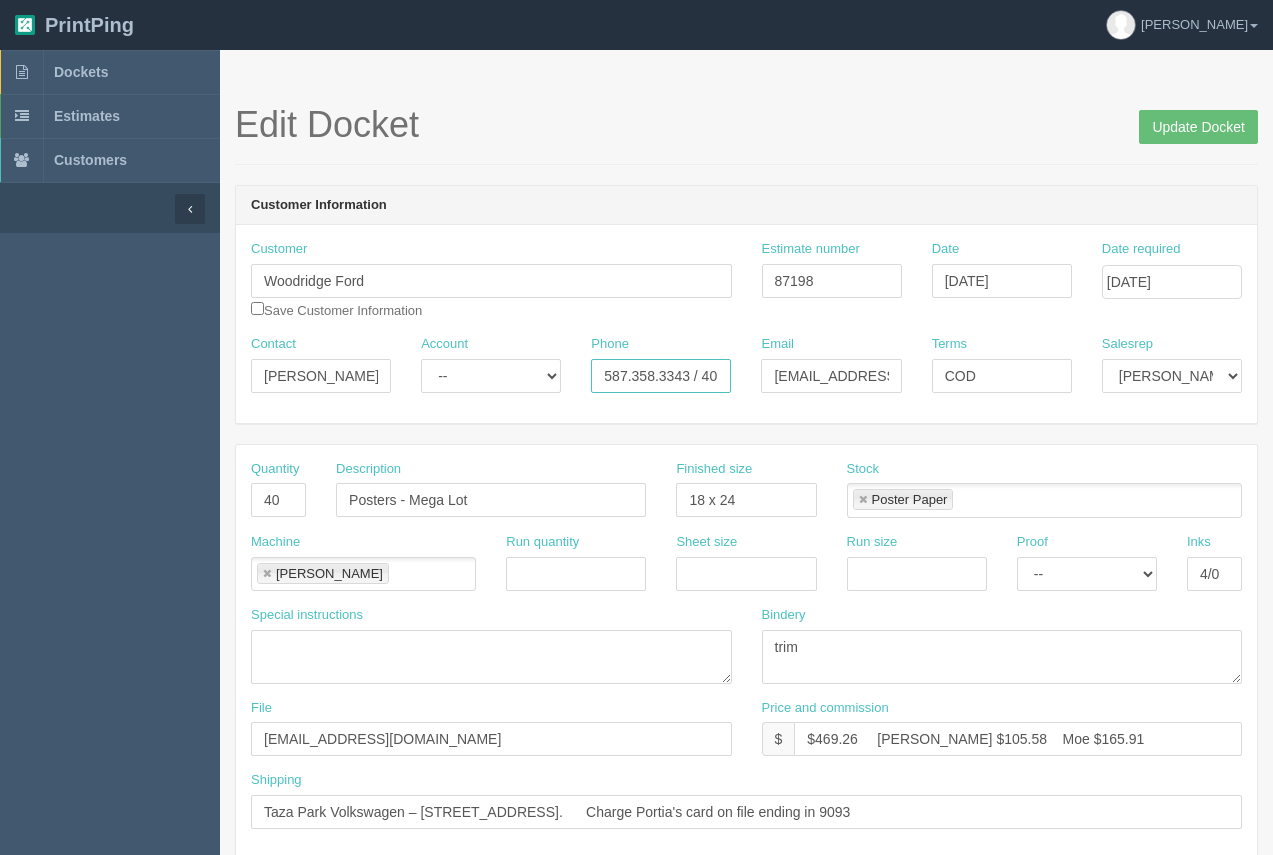 scroll, scrollTop: 0, scrollLeft: 69, axis: horizontal 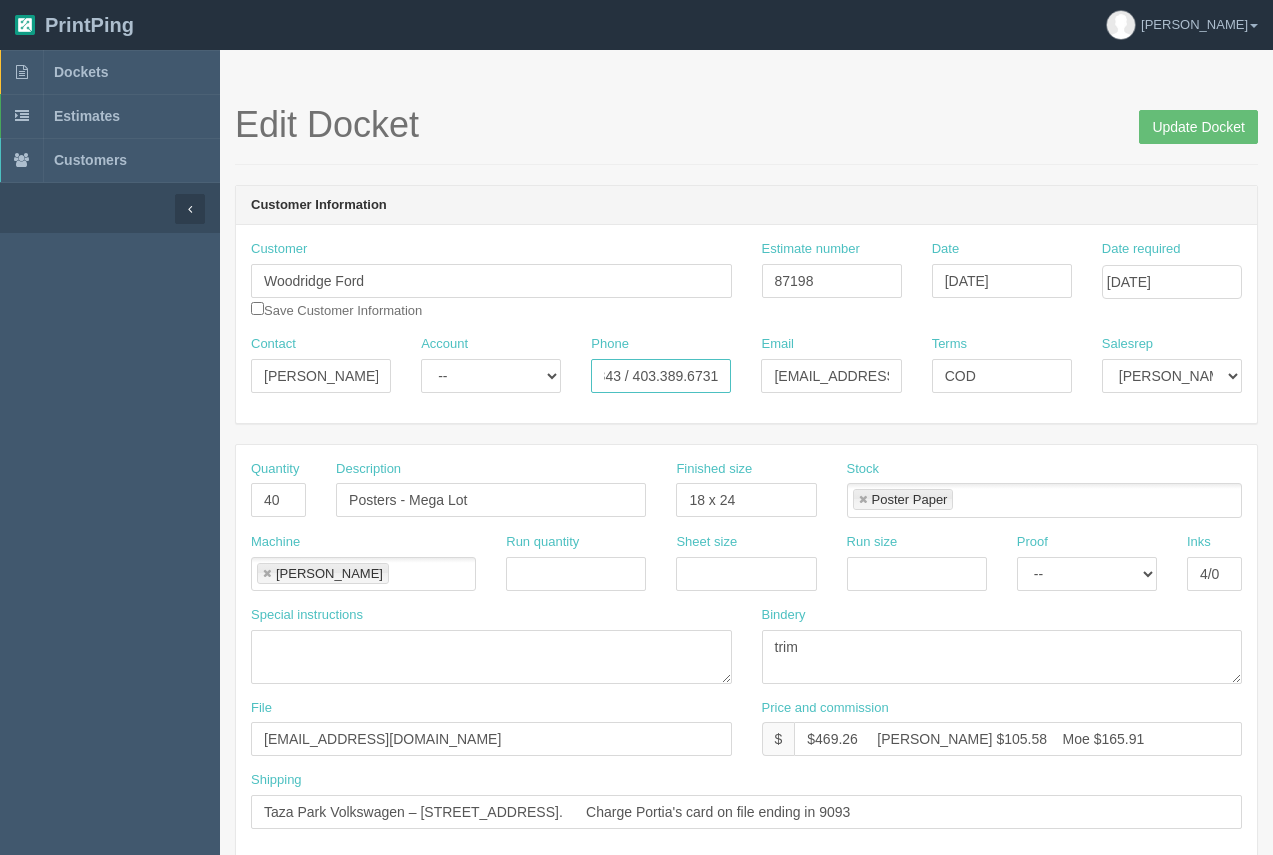 drag, startPoint x: 595, startPoint y: 377, endPoint x: 742, endPoint y: 383, distance: 147.12239 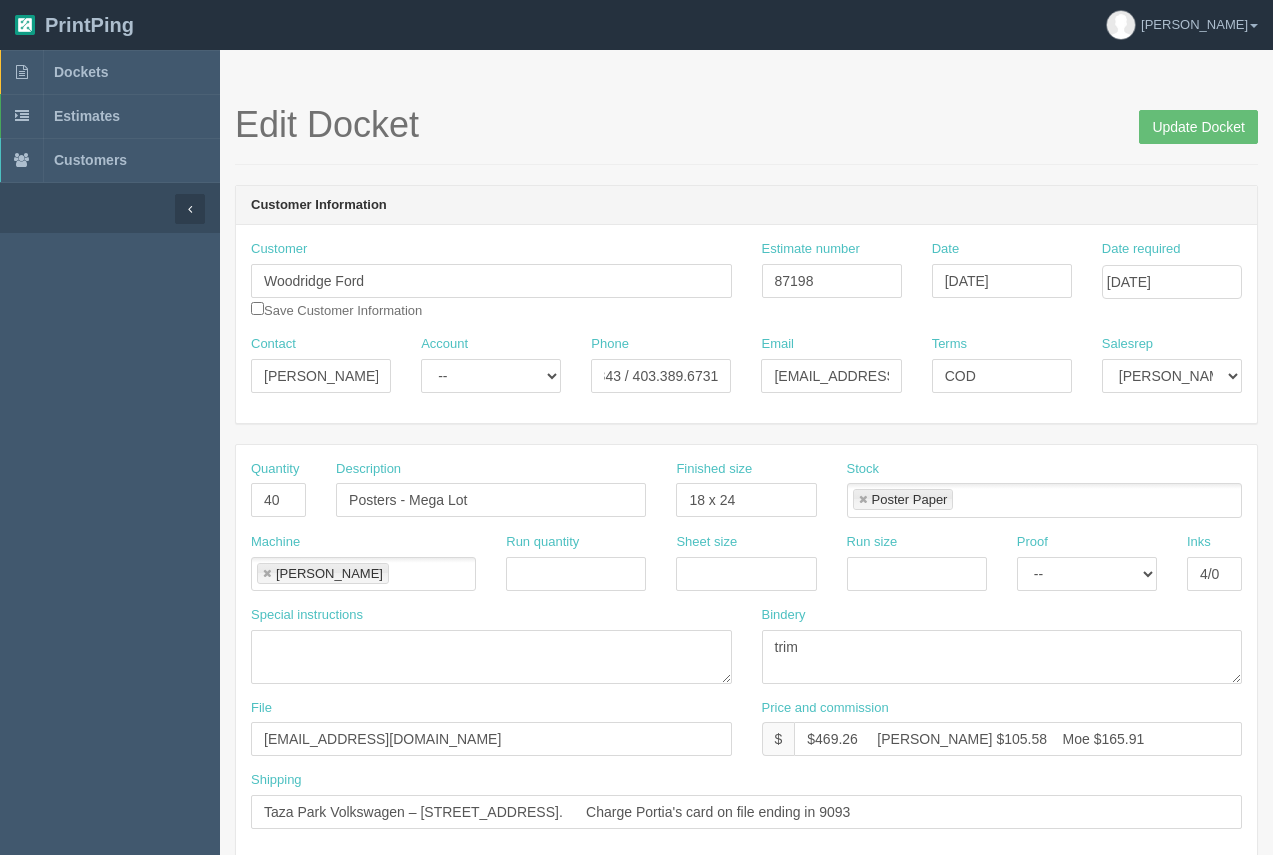 scroll, scrollTop: 0, scrollLeft: 0, axis: both 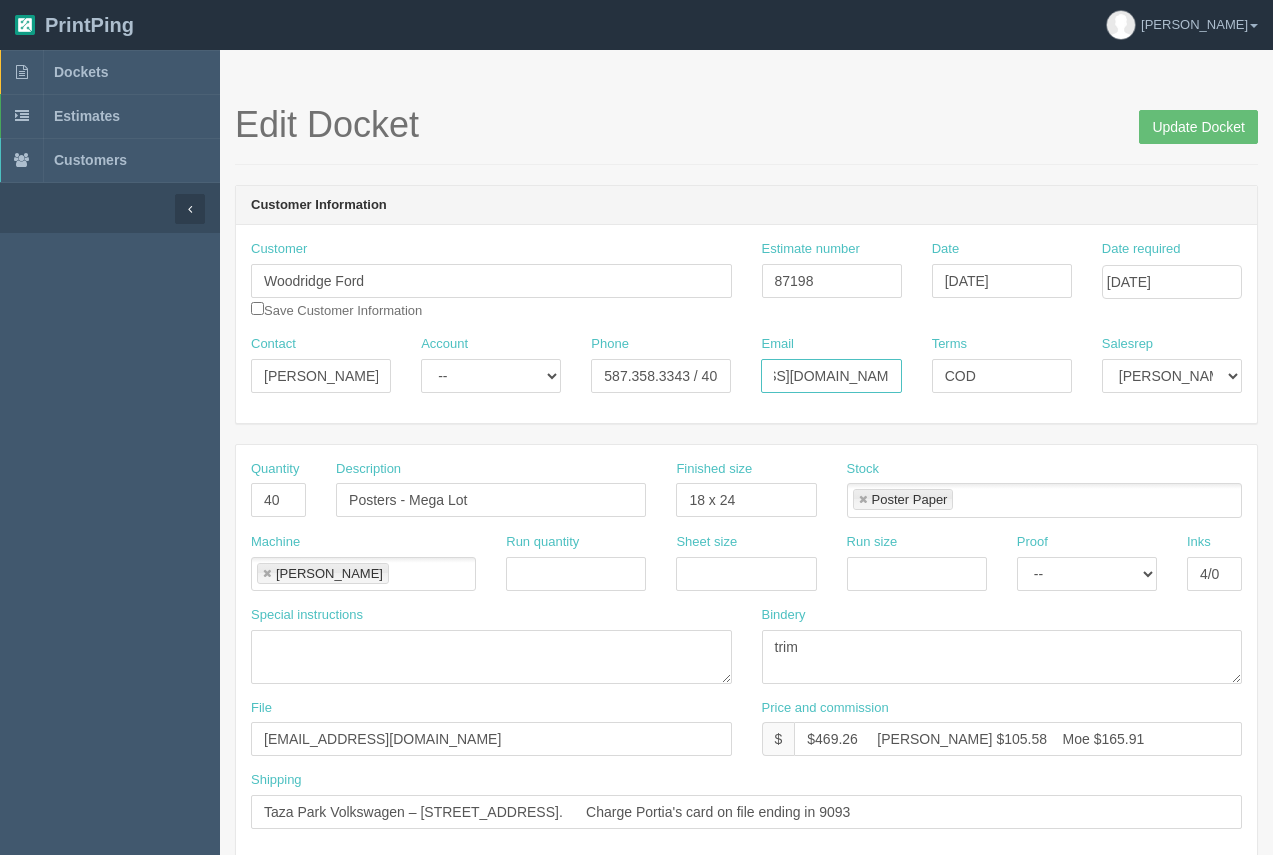 drag, startPoint x: 769, startPoint y: 368, endPoint x: 899, endPoint y: 390, distance: 131.8484 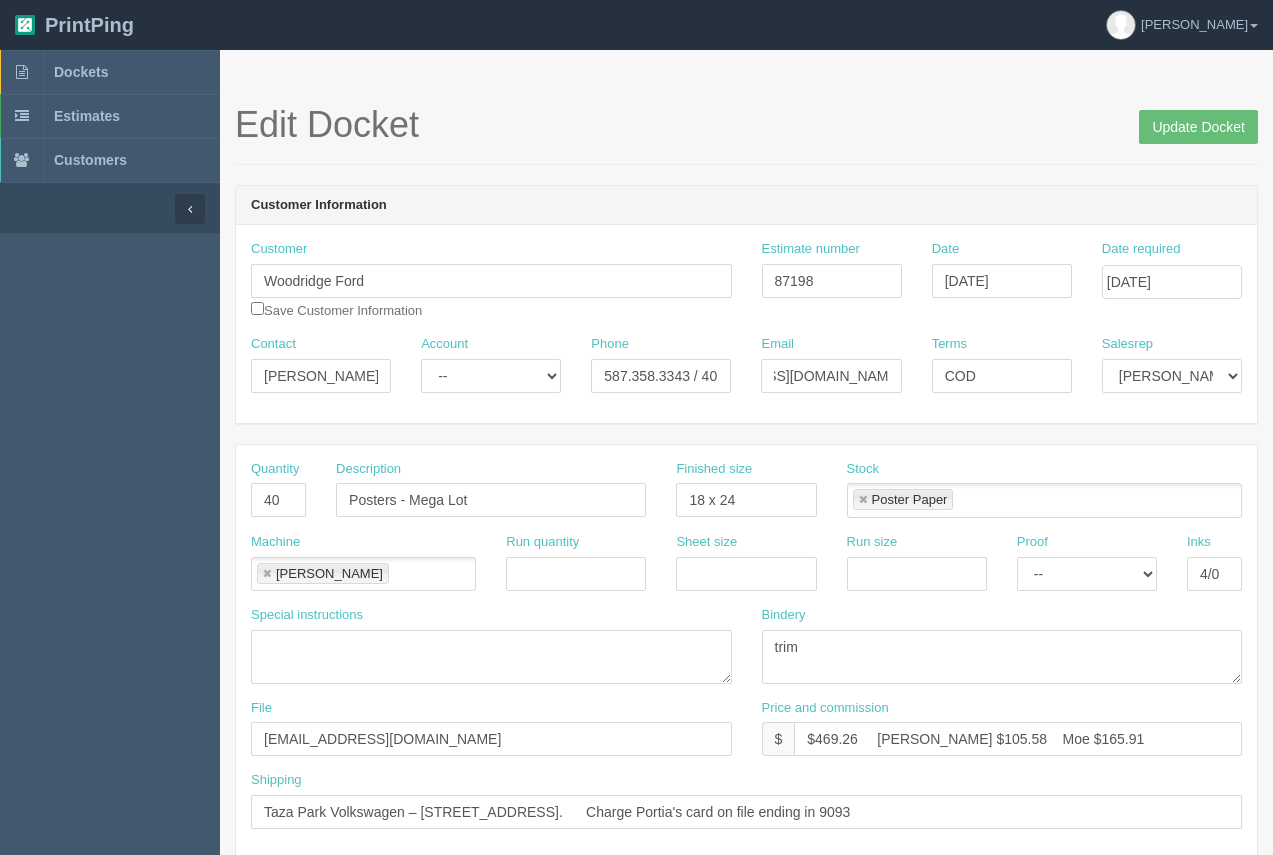 scroll, scrollTop: 0, scrollLeft: 0, axis: both 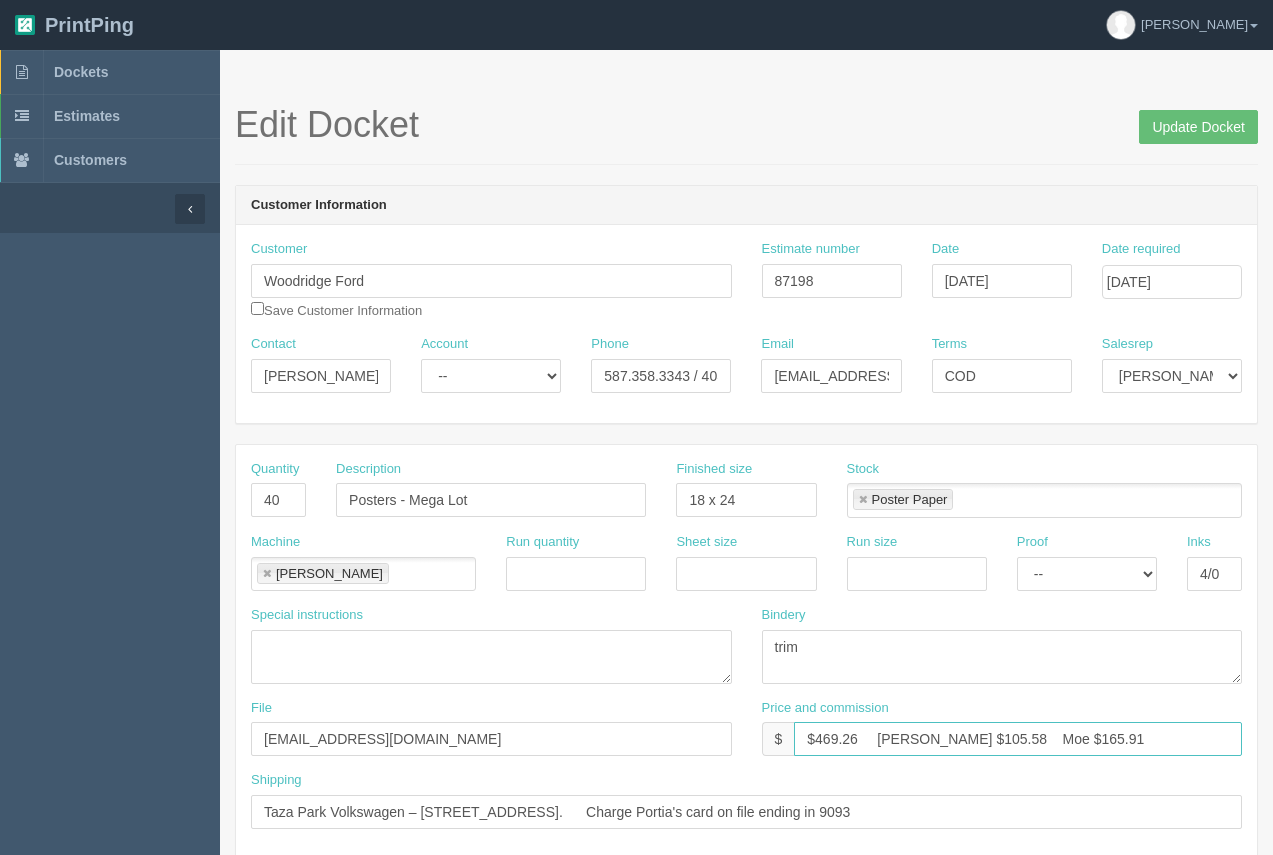 click on "Price and commission
$
$469.26     Arif $105.58    Moe $165.91" at bounding box center [1002, 735] 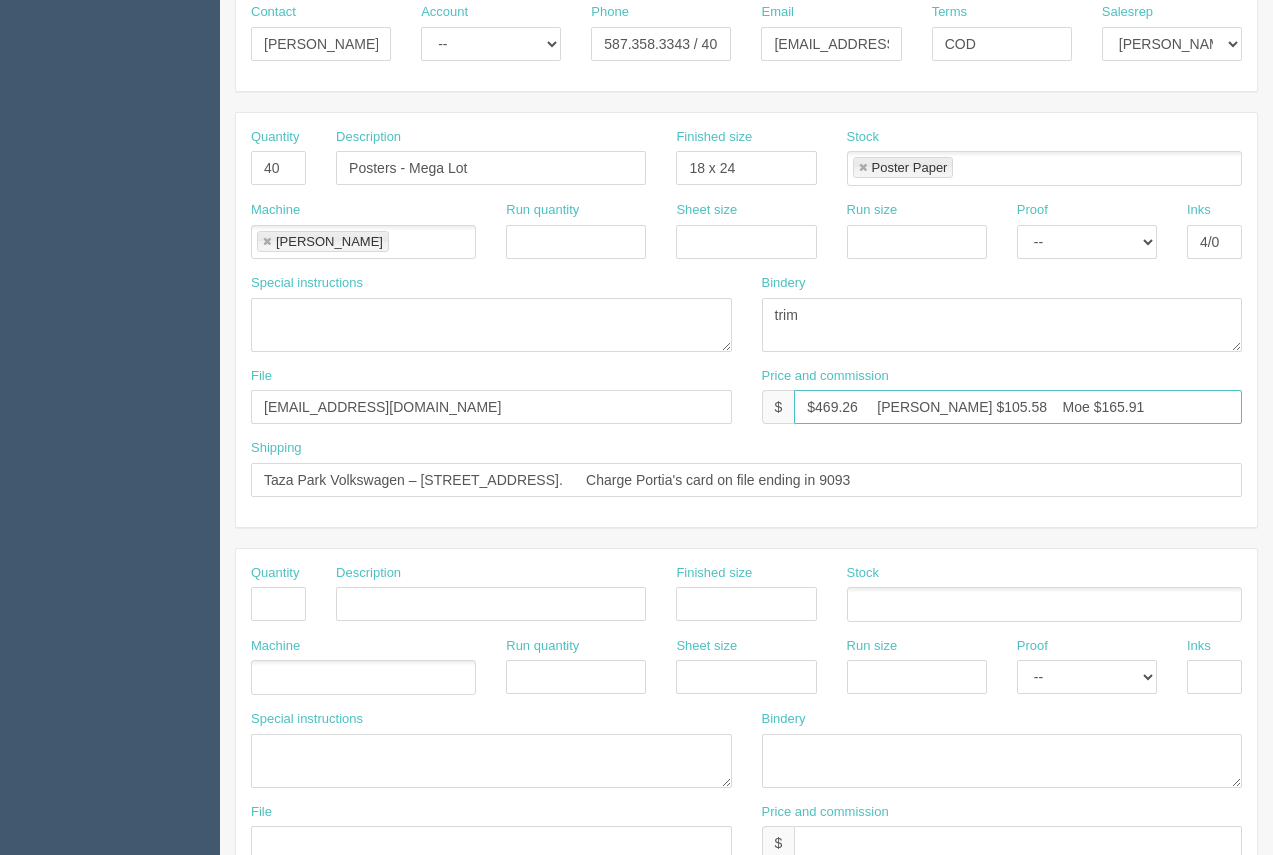 scroll, scrollTop: 325, scrollLeft: 0, axis: vertical 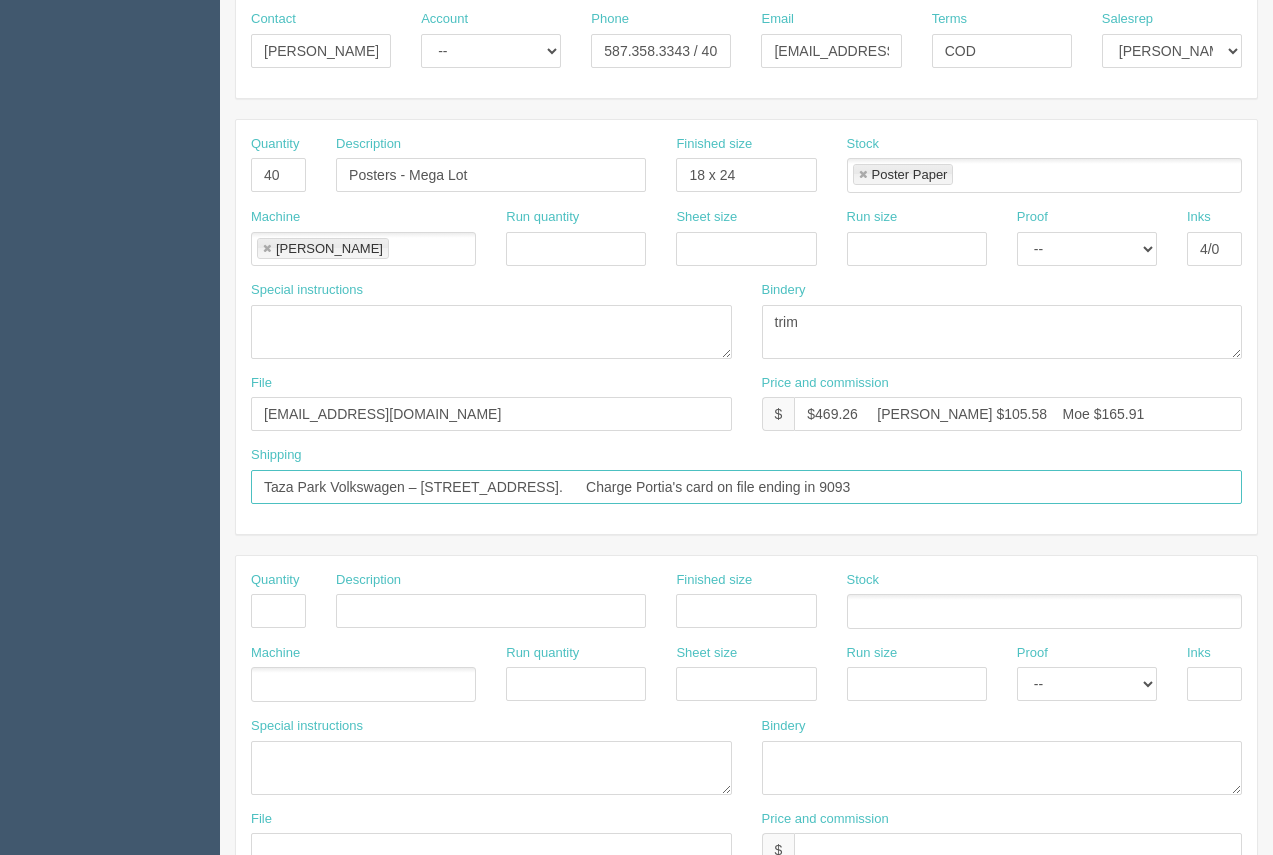 drag, startPoint x: 1042, startPoint y: 486, endPoint x: 261, endPoint y: 457, distance: 781.5382 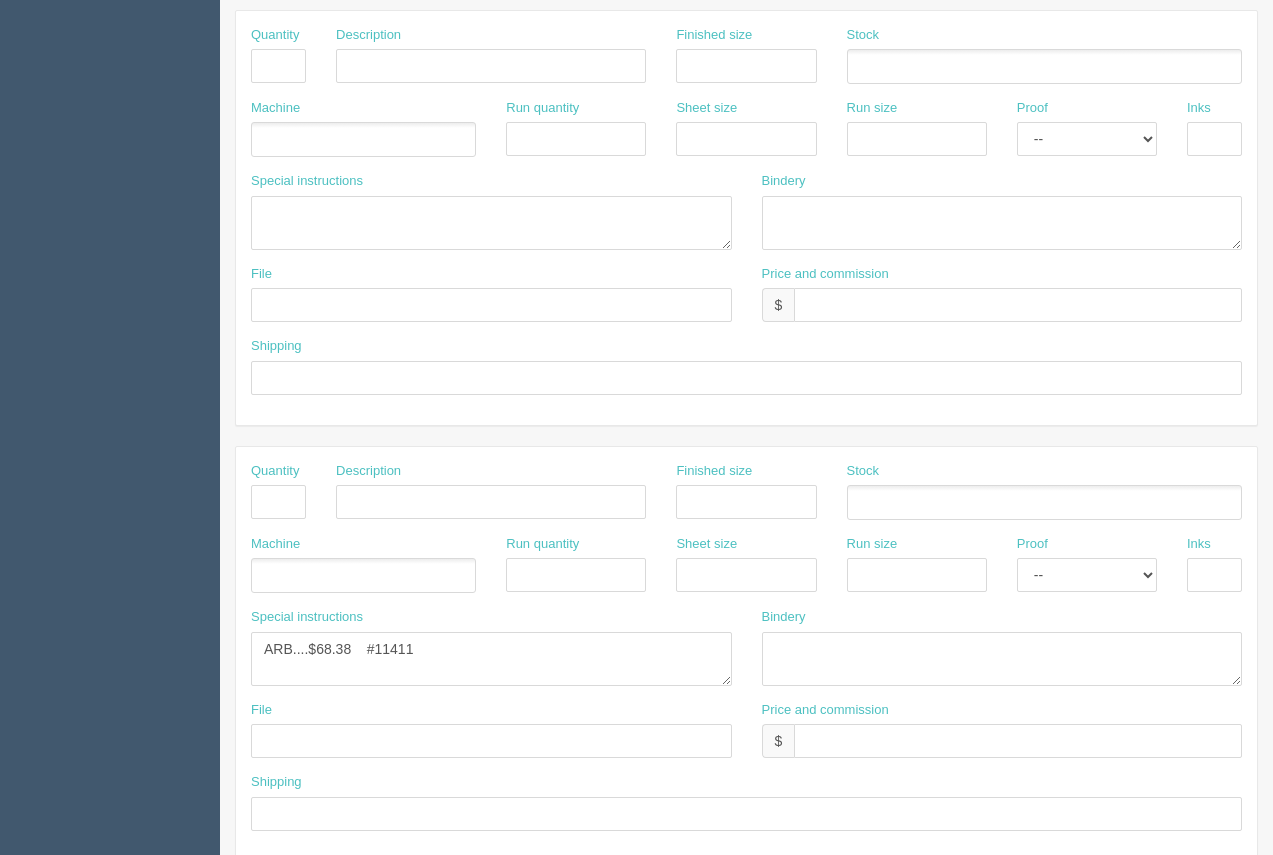 scroll, scrollTop: 903, scrollLeft: 0, axis: vertical 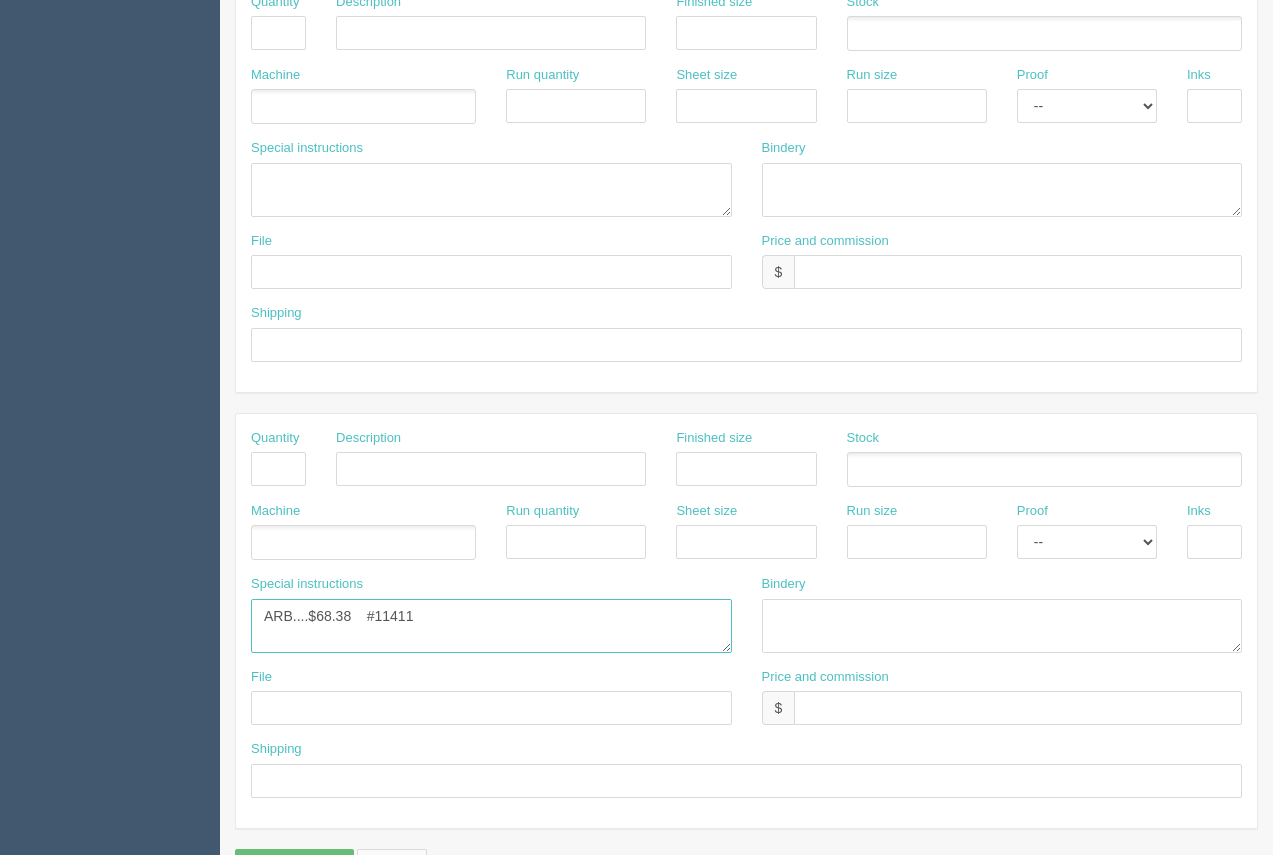 drag, startPoint x: 433, startPoint y: 616, endPoint x: 321, endPoint y: 618, distance: 112.01785 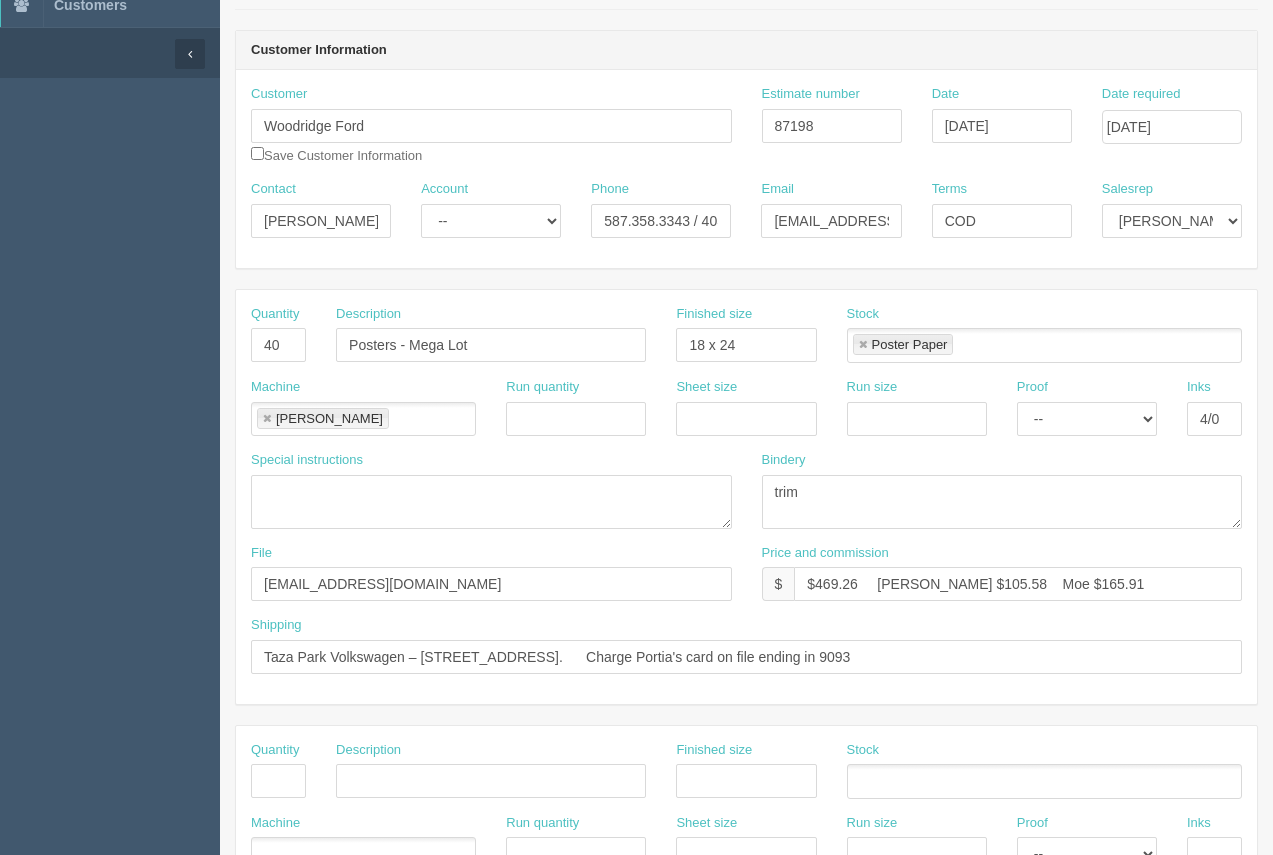 scroll, scrollTop: 0, scrollLeft: 0, axis: both 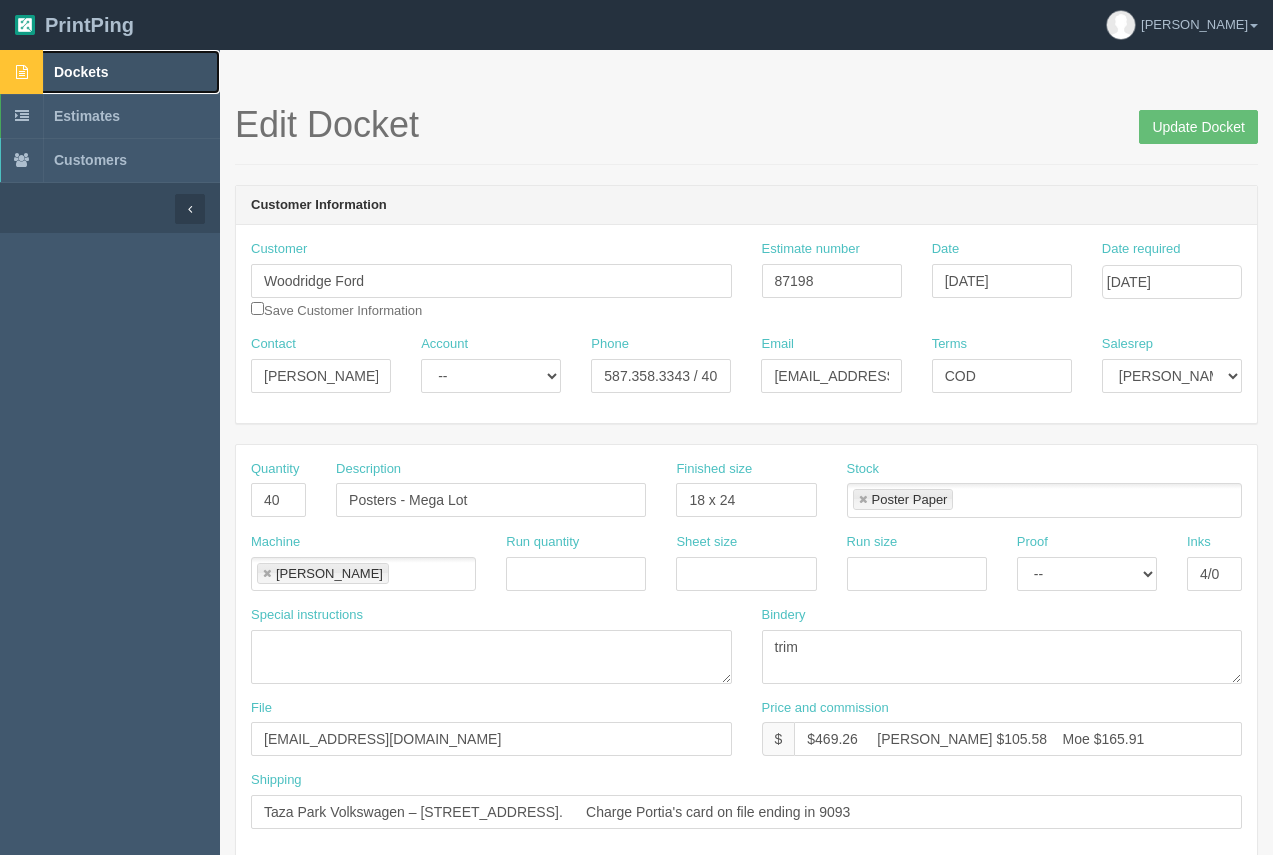 click on "Dockets" at bounding box center (81, 72) 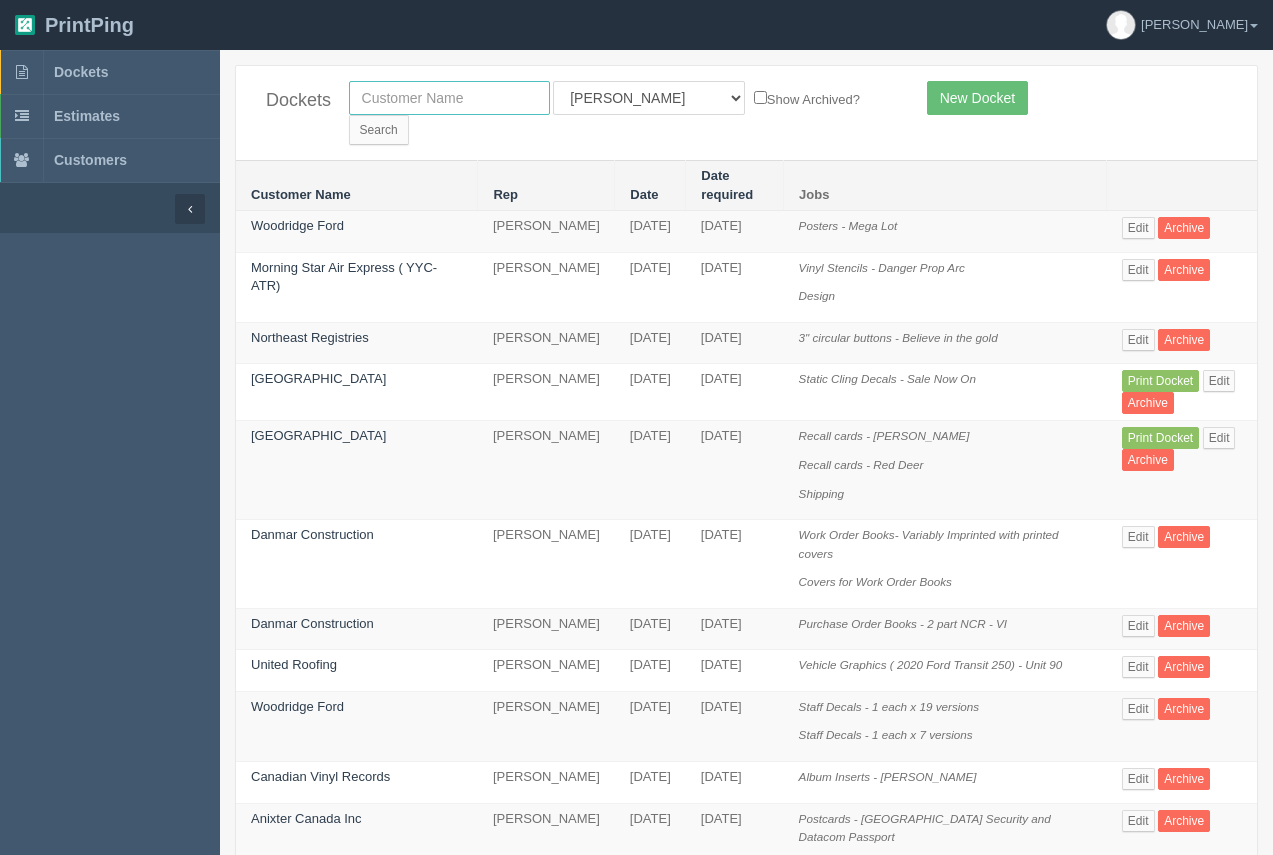 click at bounding box center (449, 98) 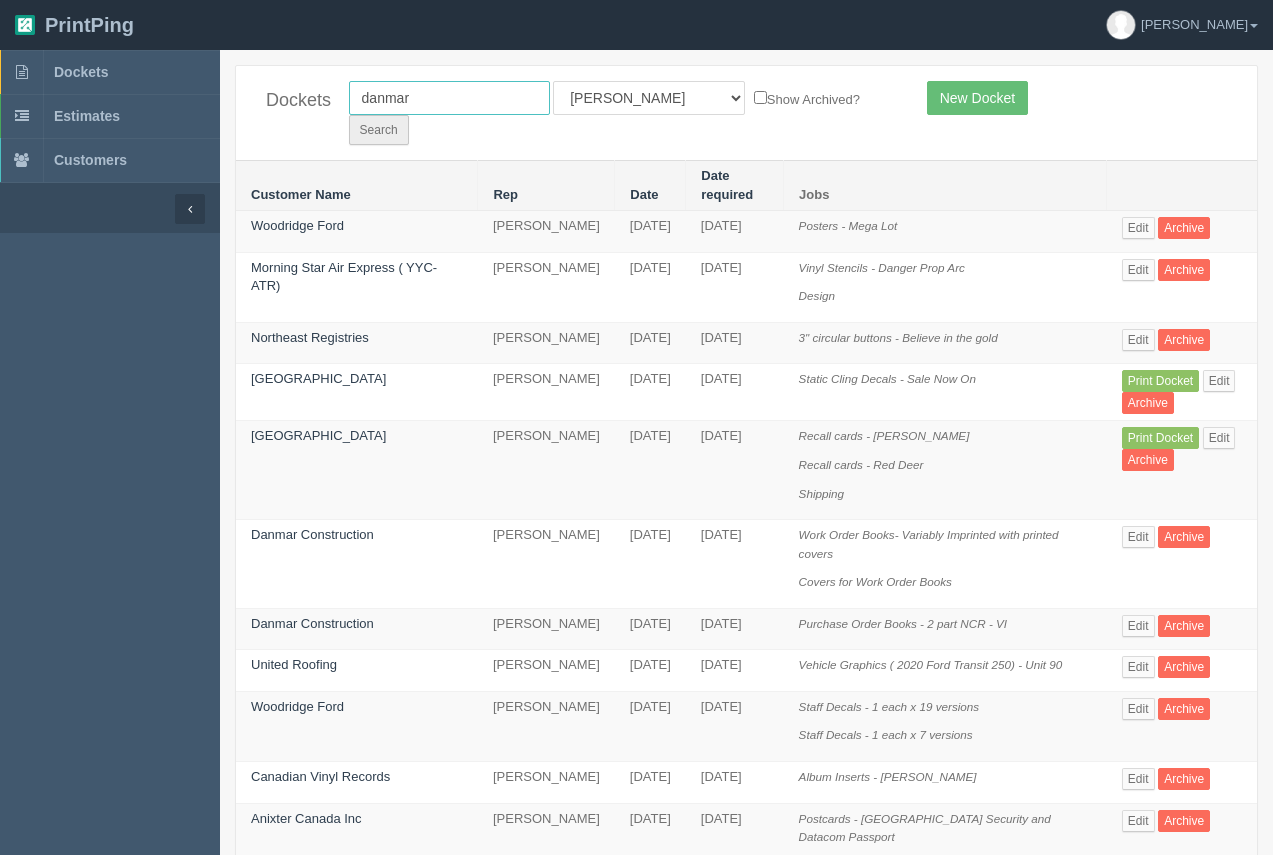 type on "danmar" 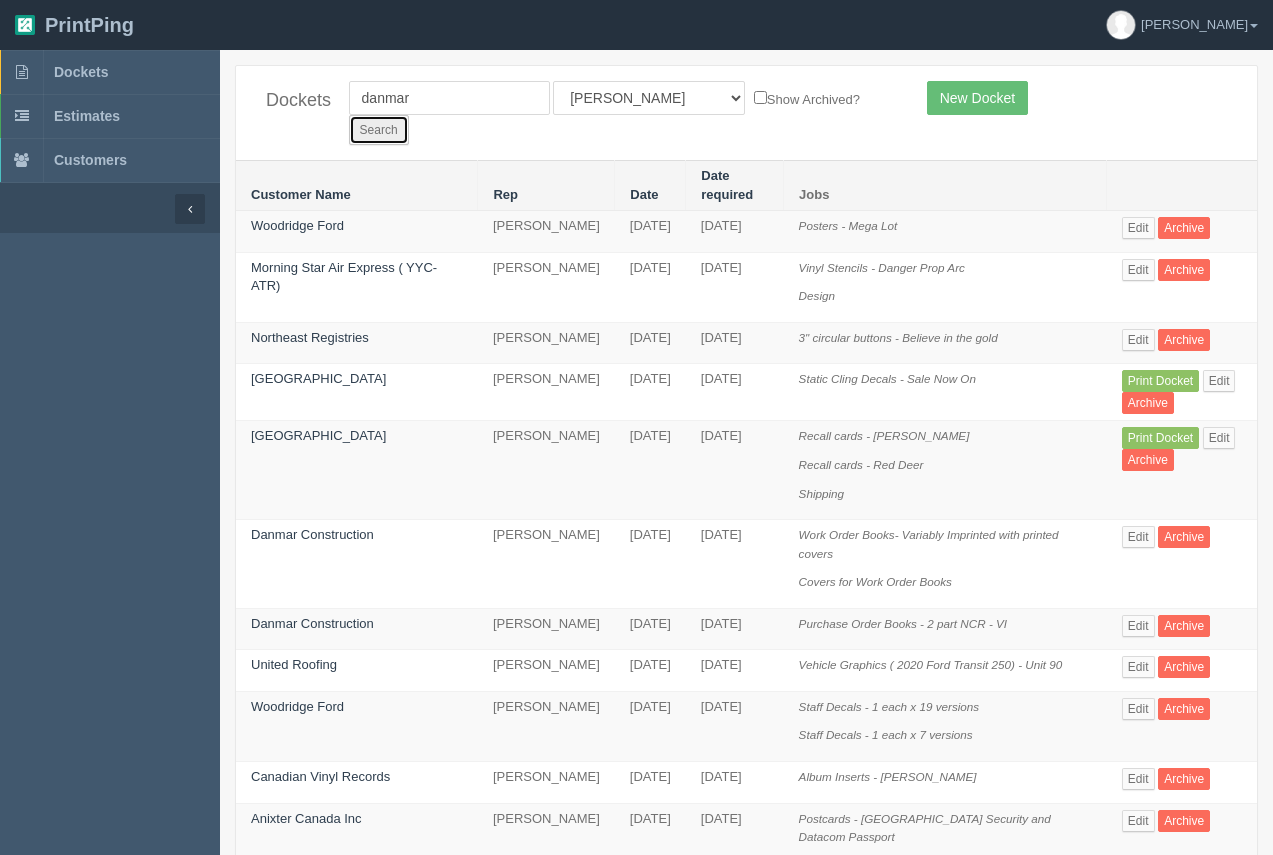 click on "Search" at bounding box center (379, 130) 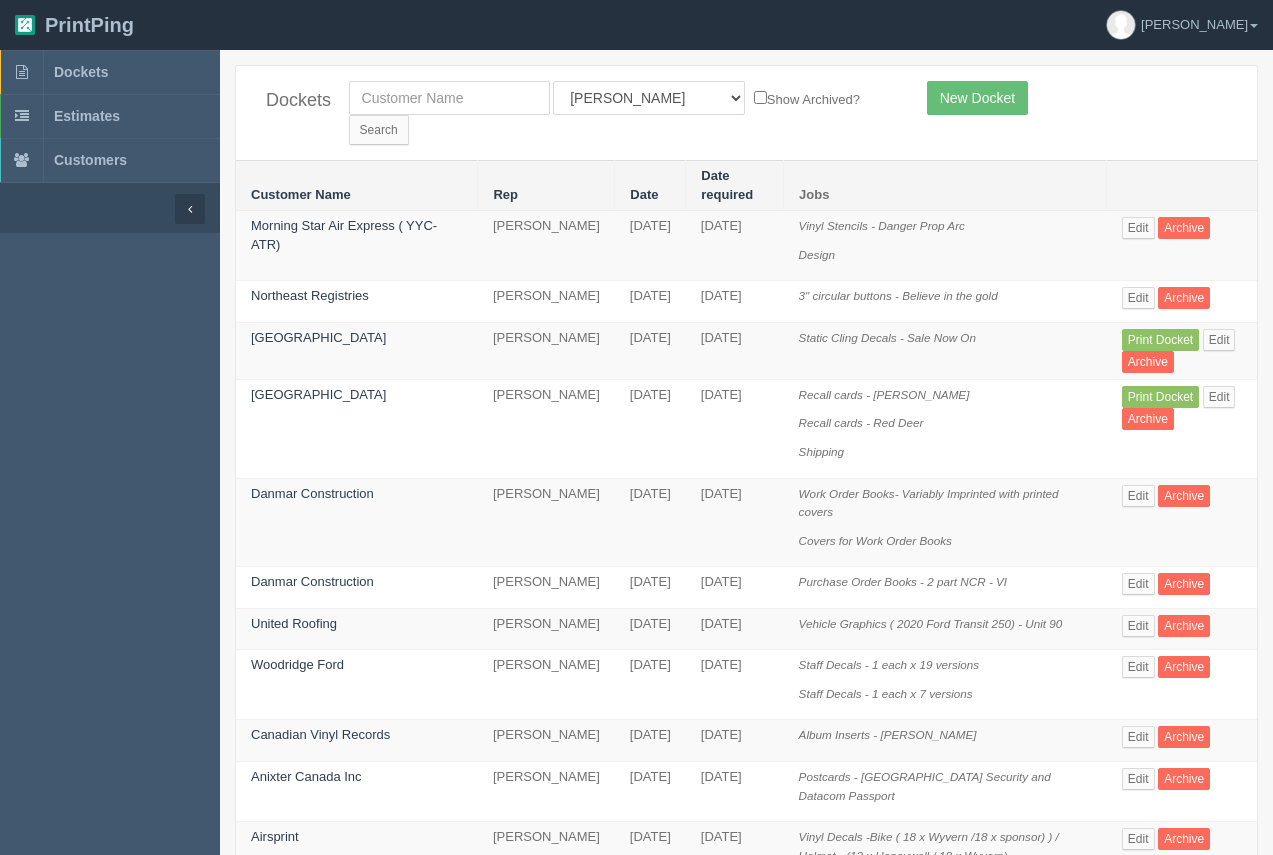 scroll, scrollTop: 0, scrollLeft: 0, axis: both 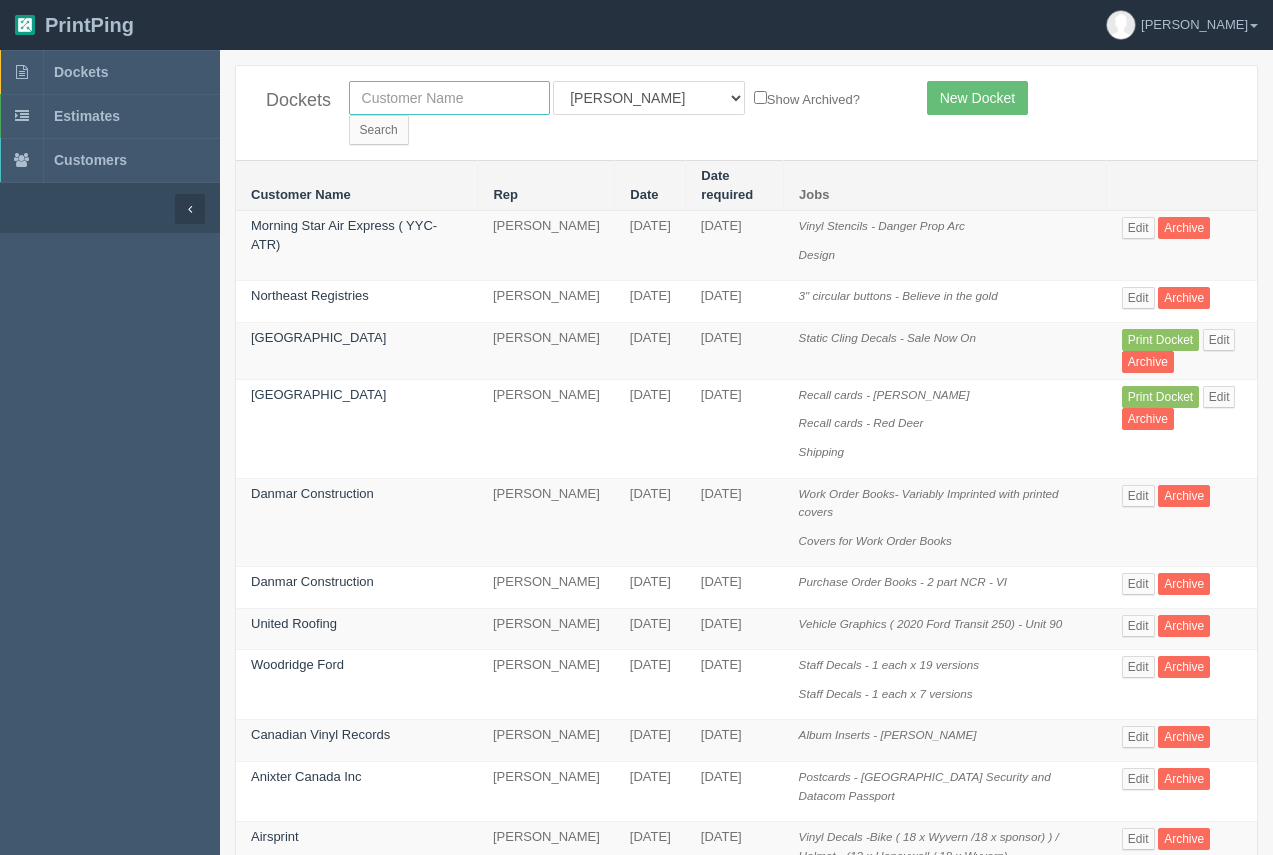 click at bounding box center [449, 98] 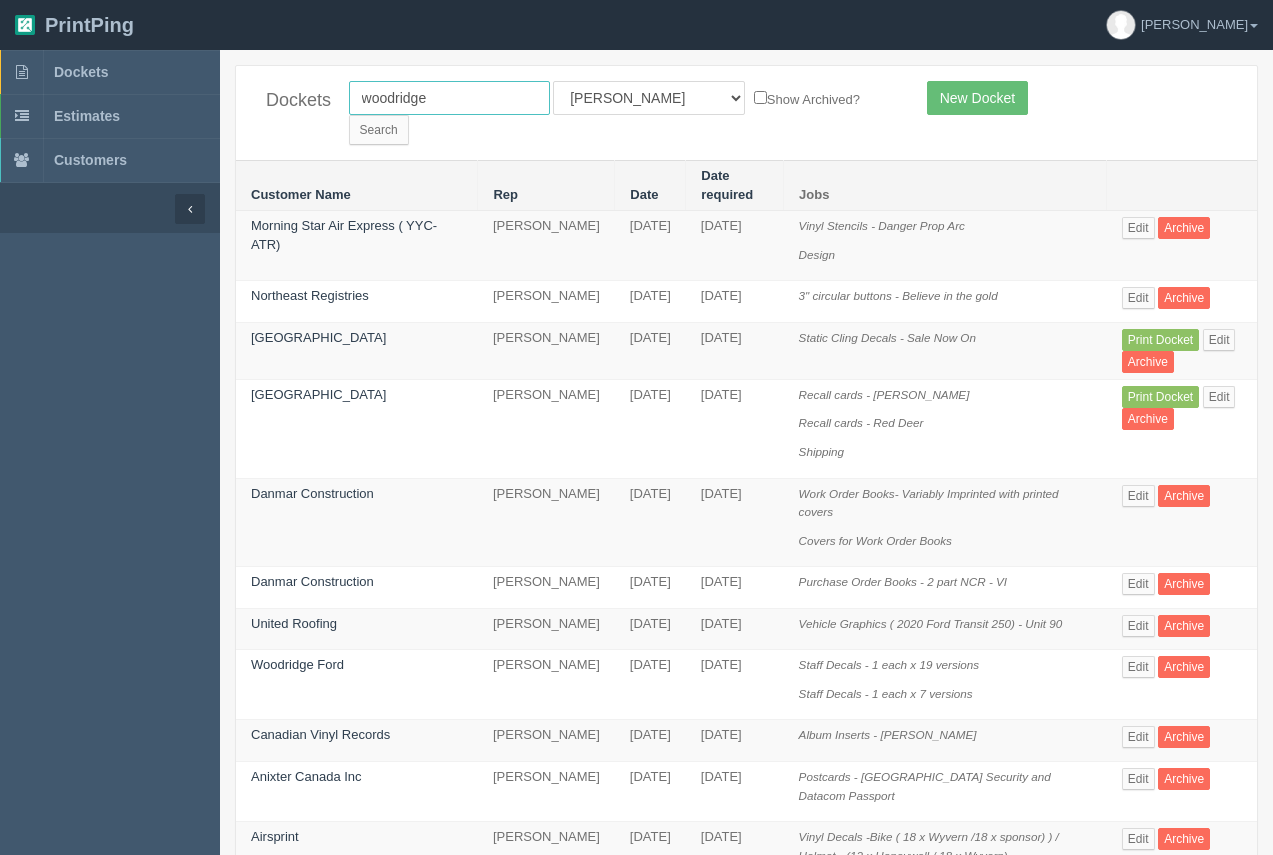 type on "woodridge ford" 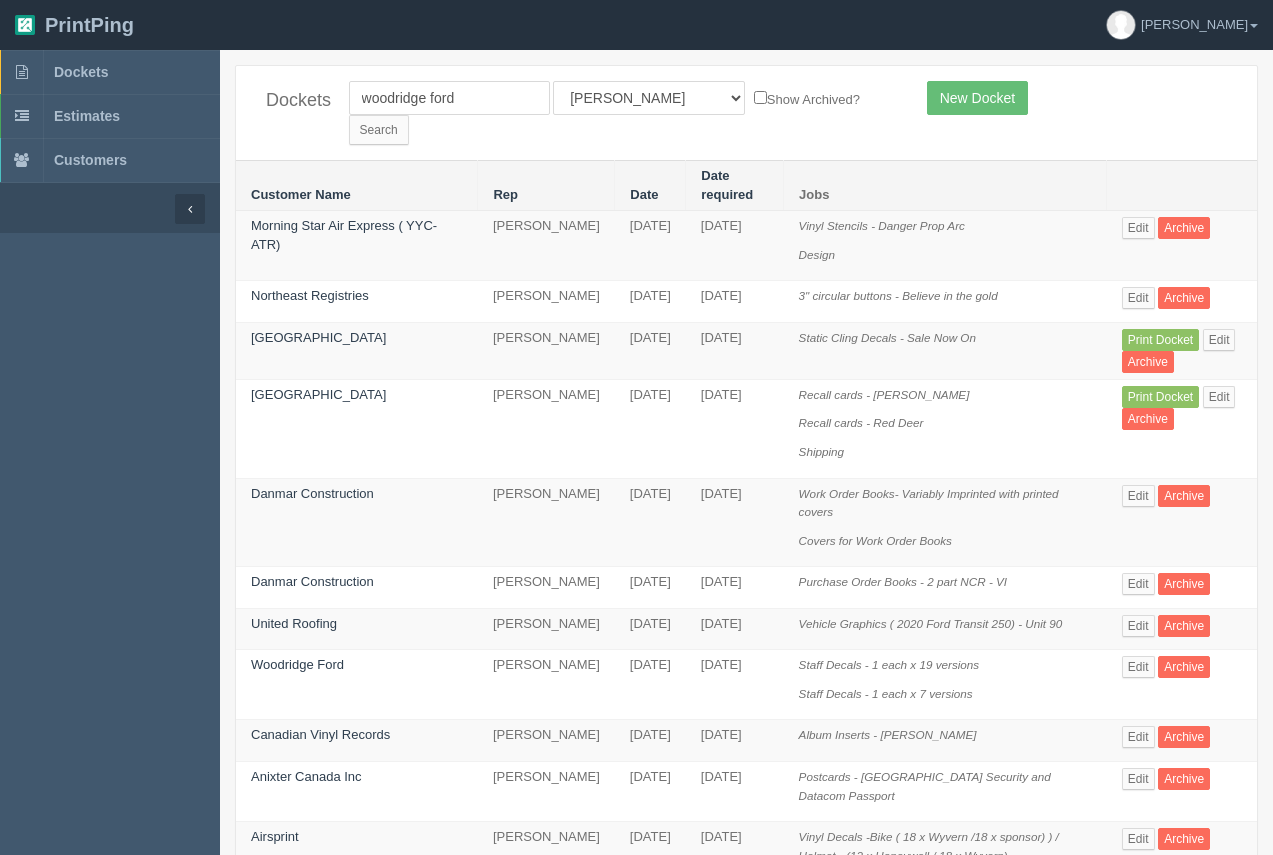 click on "woodridge ford
All Users
[PERSON_NAME] Test 1
[PERSON_NAME]
[PERSON_NAME]
[PERSON_NAME]
France
[PERSON_NAME]
[PERSON_NAME]
[PERSON_NAME]
[PERSON_NAME]
[PERSON_NAME]
[PERSON_NAME]
[PERSON_NAME]
[PERSON_NAME]
Show Archived?
Search" at bounding box center [623, 113] 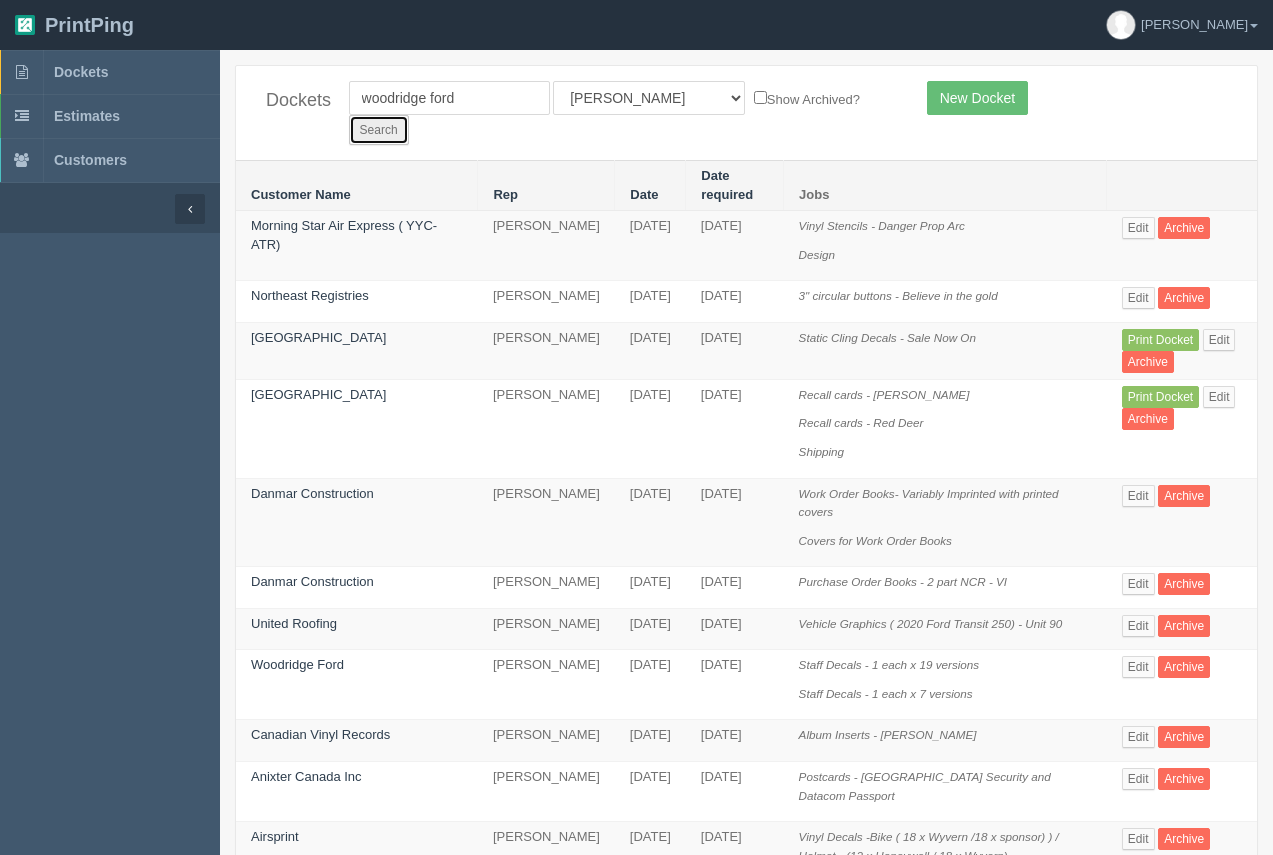 click on "Search" at bounding box center [379, 130] 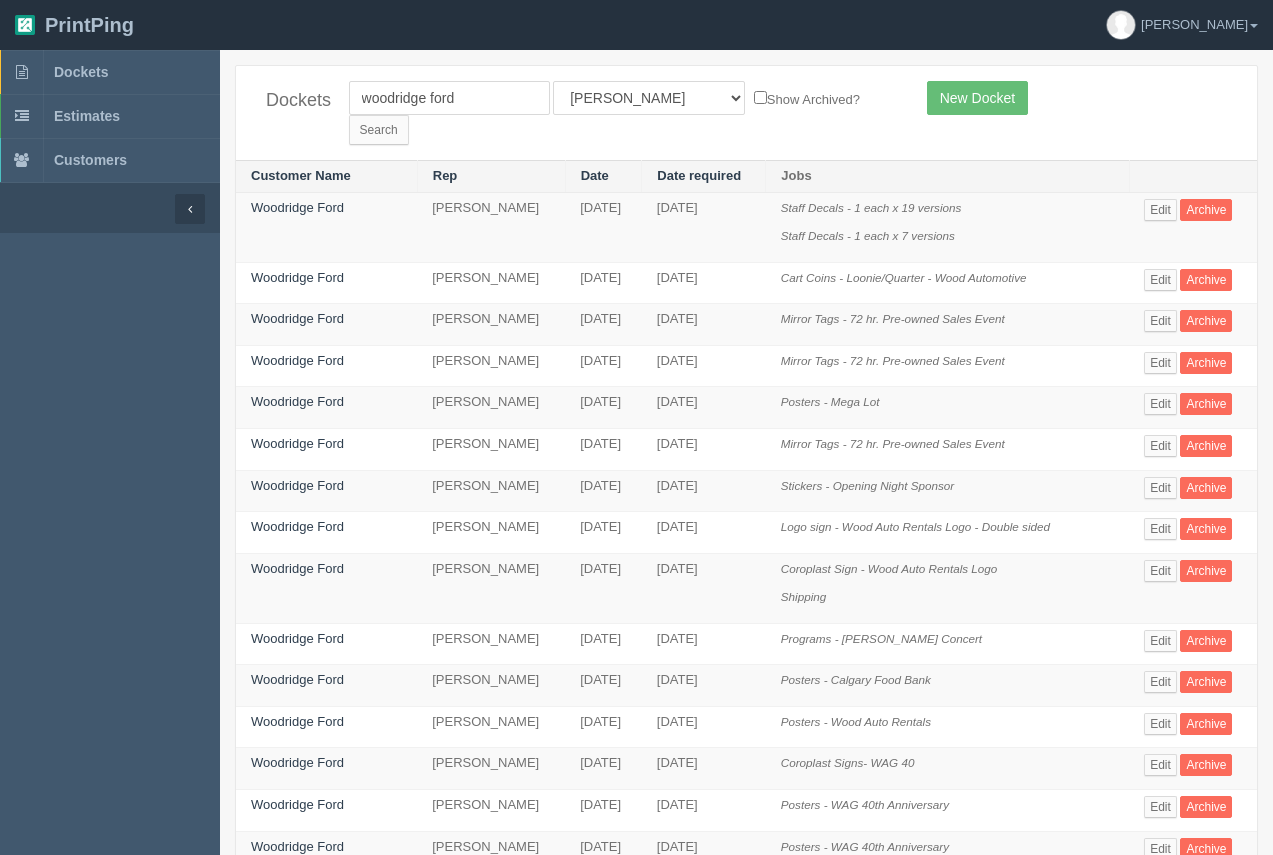 scroll, scrollTop: 0, scrollLeft: 0, axis: both 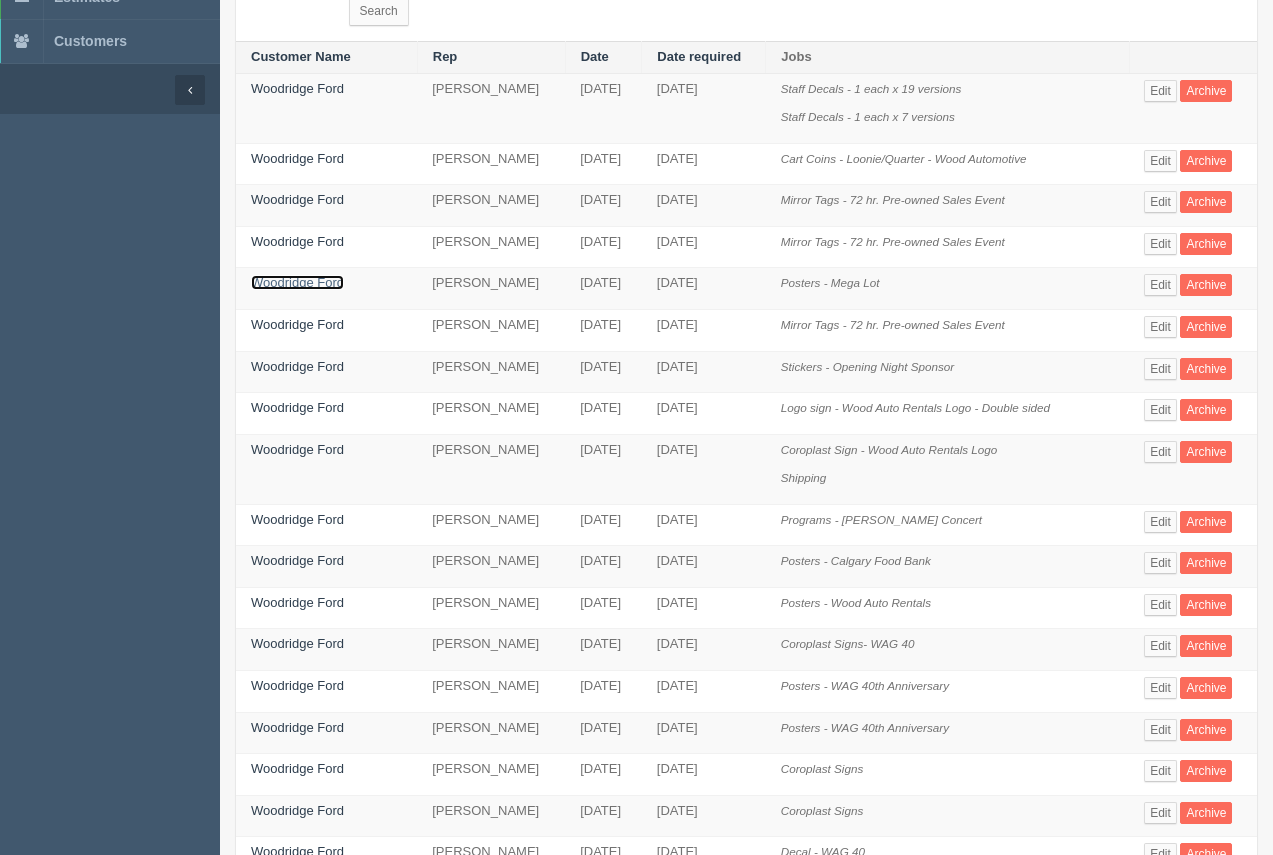 click on "Woodridge Ford" at bounding box center (297, 282) 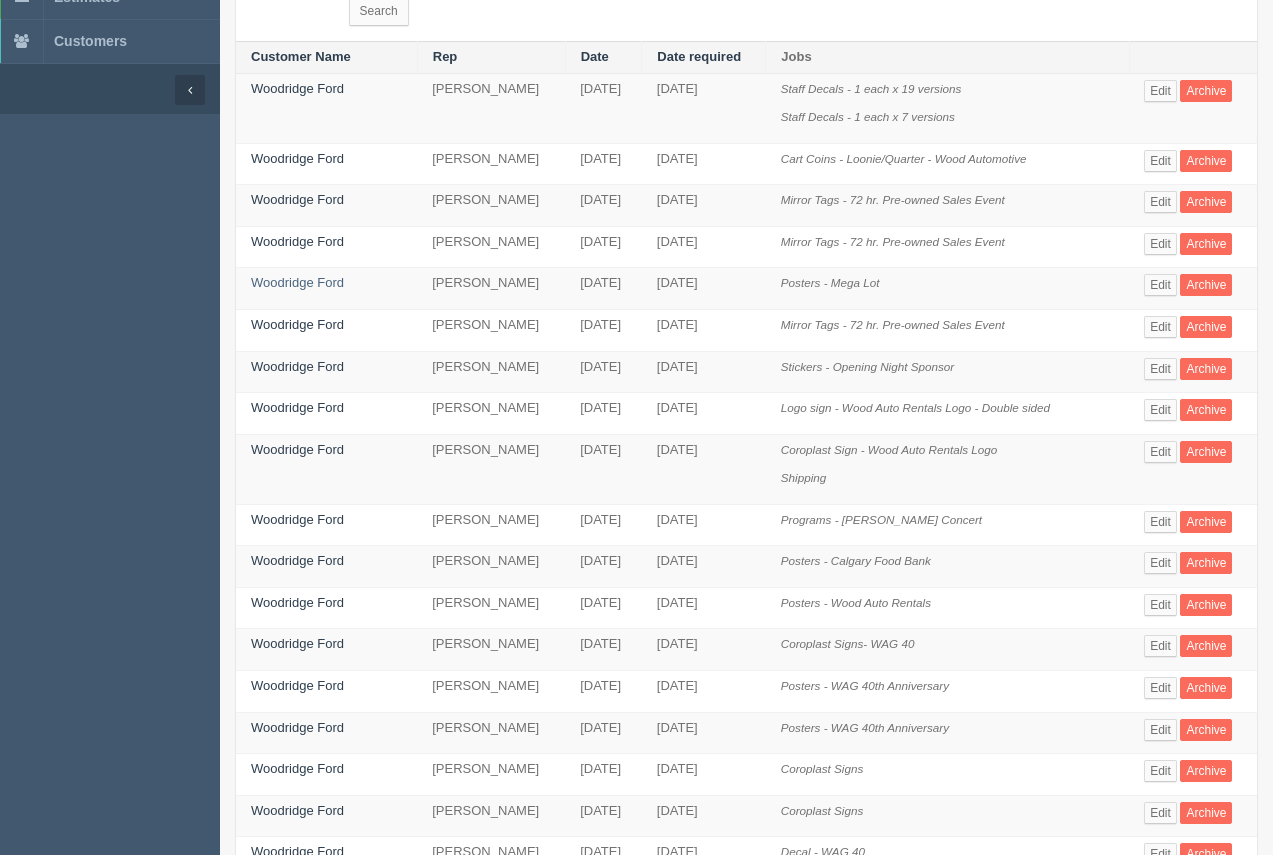 scroll, scrollTop: 0, scrollLeft: 0, axis: both 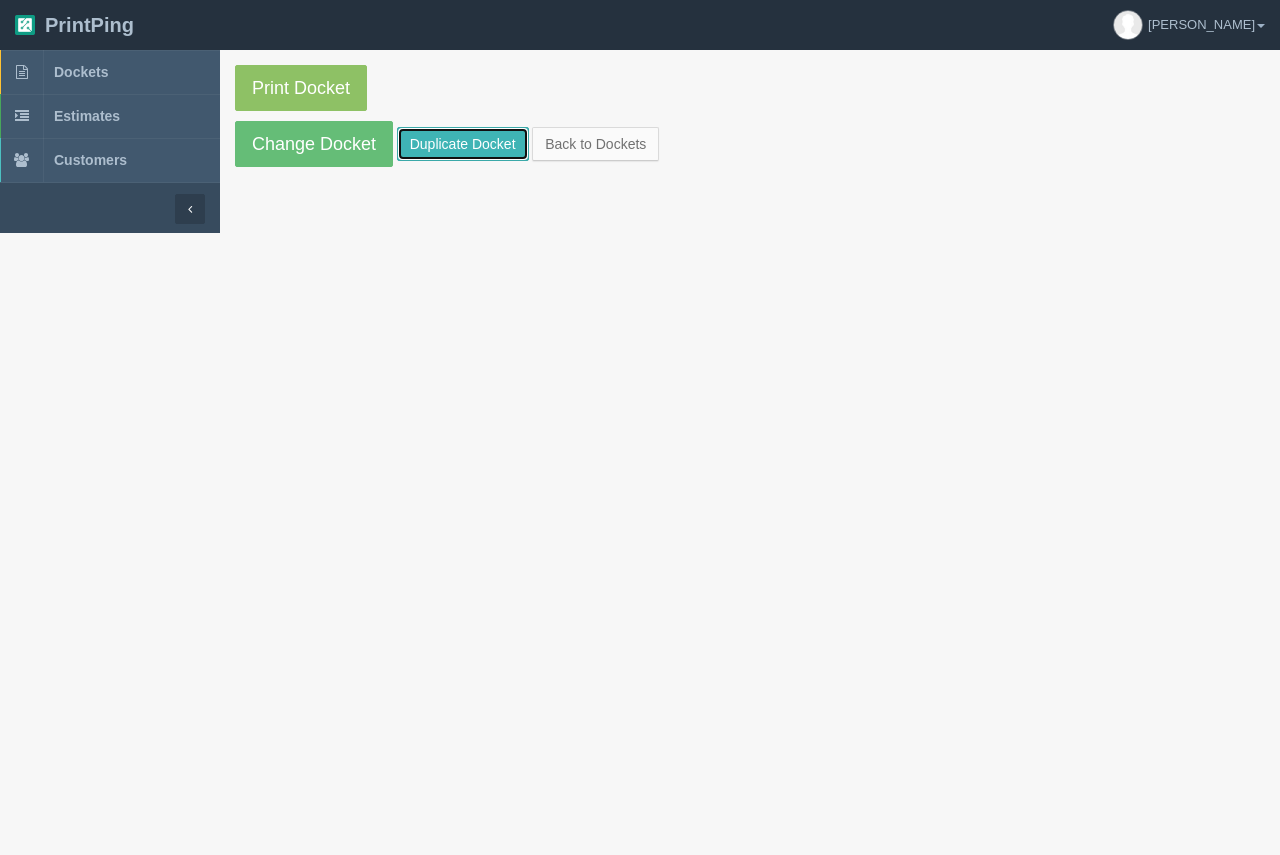 click on "Duplicate Docket" at bounding box center (463, 144) 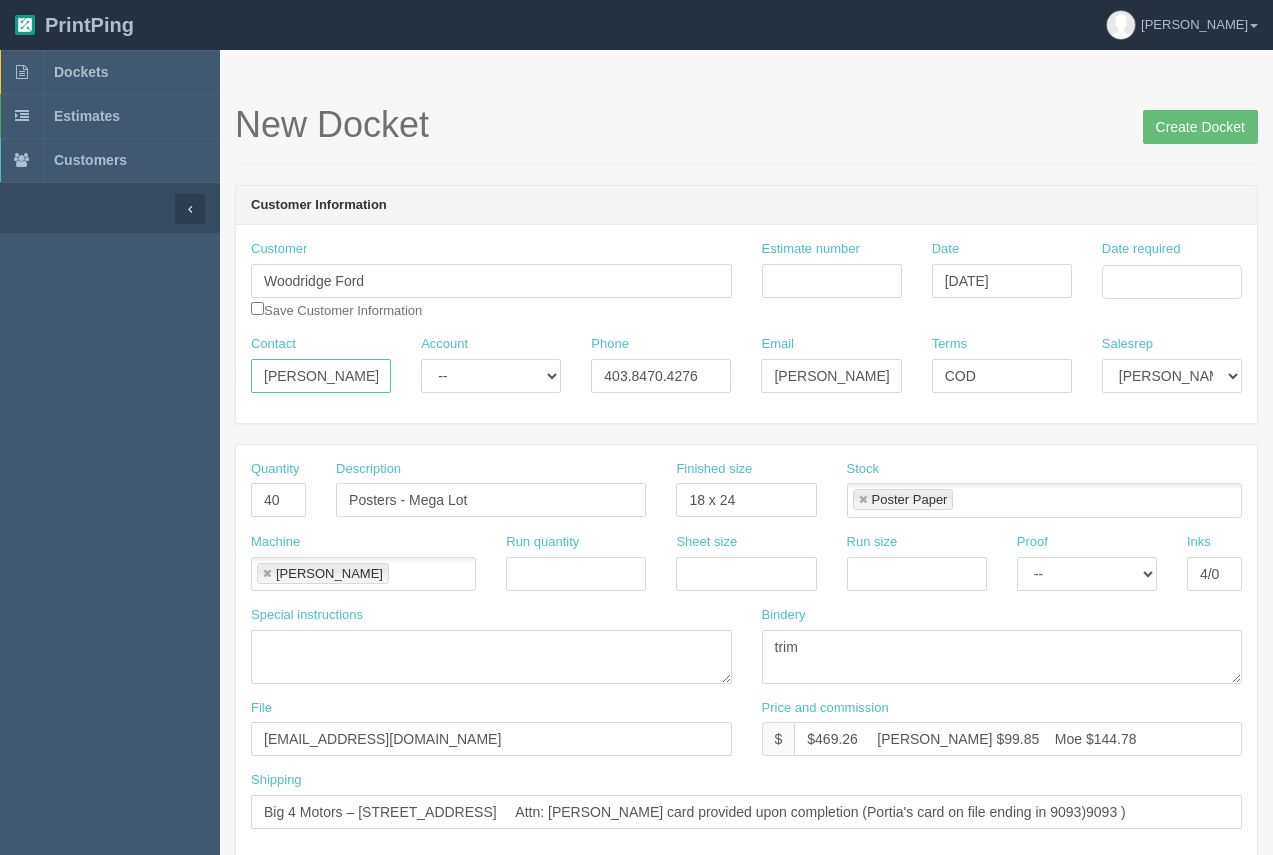 drag, startPoint x: 318, startPoint y: 383, endPoint x: 254, endPoint y: 375, distance: 64.49806 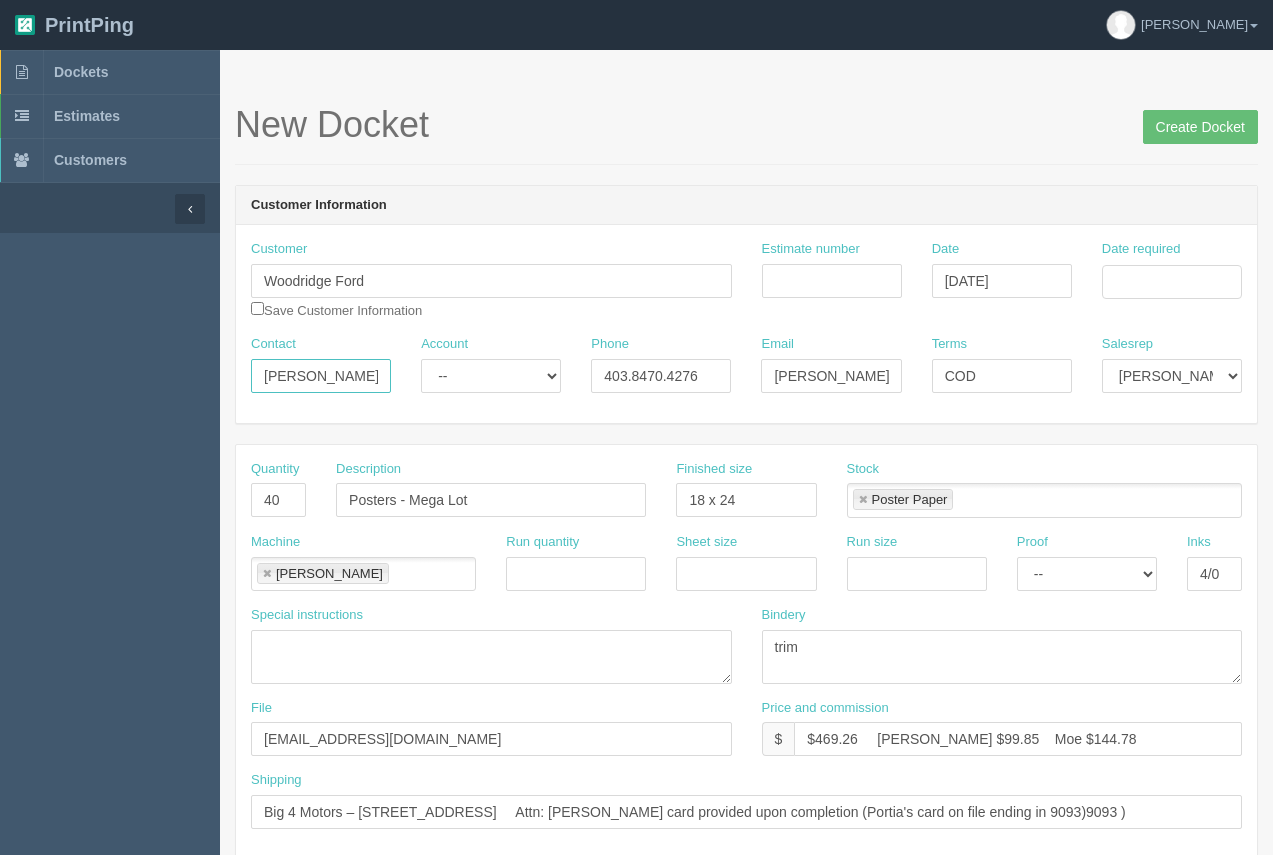 paste on "Frances" 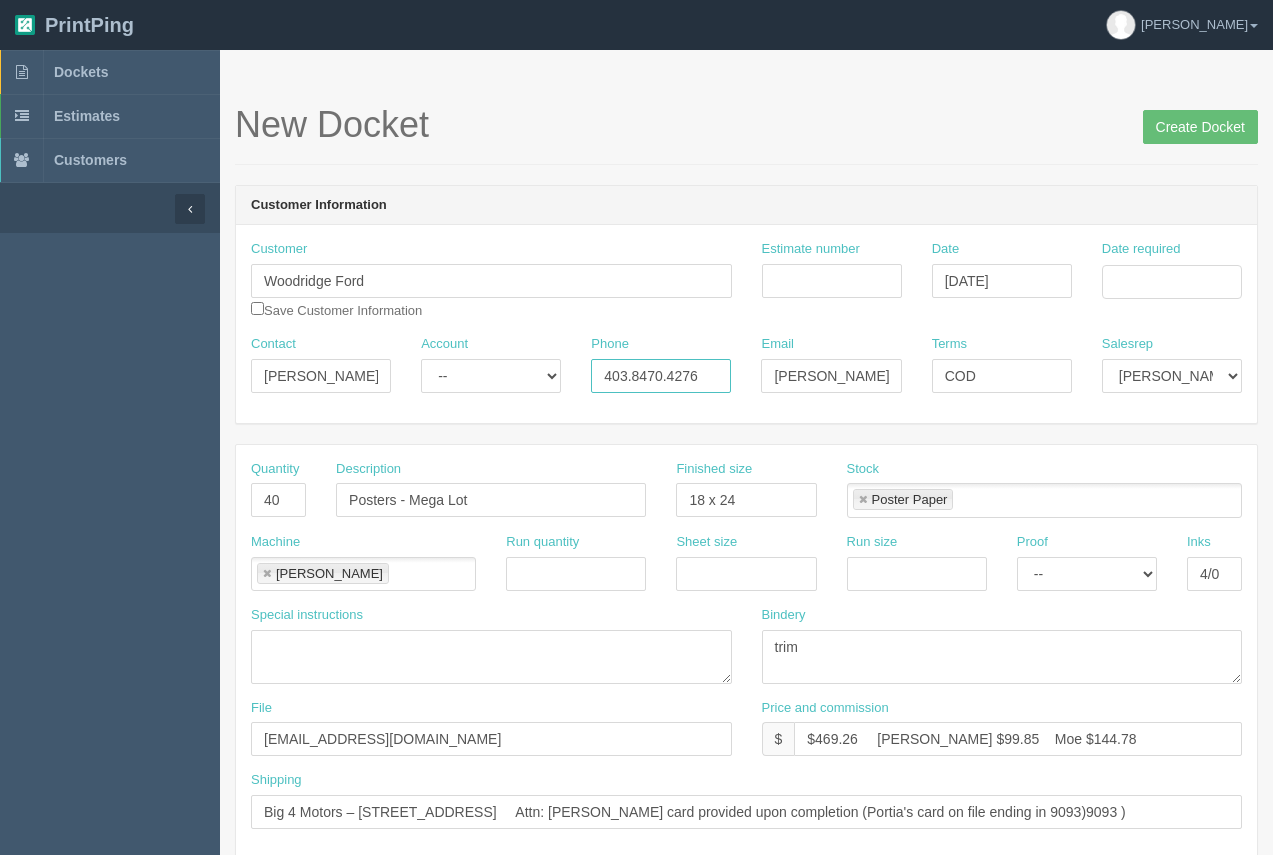 drag, startPoint x: 594, startPoint y: 371, endPoint x: 777, endPoint y: 385, distance: 183.53474 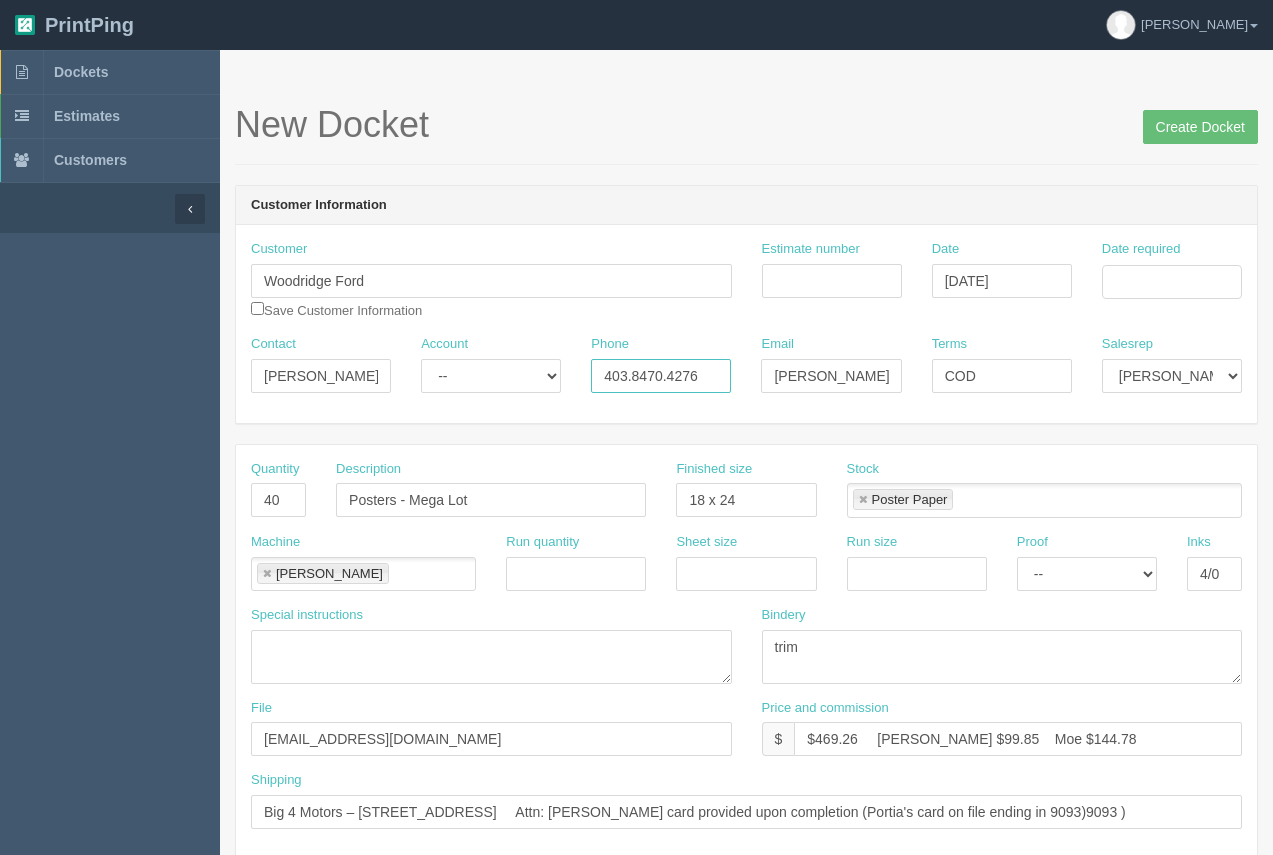paste on "587.358.3343 / 403.389.6731" 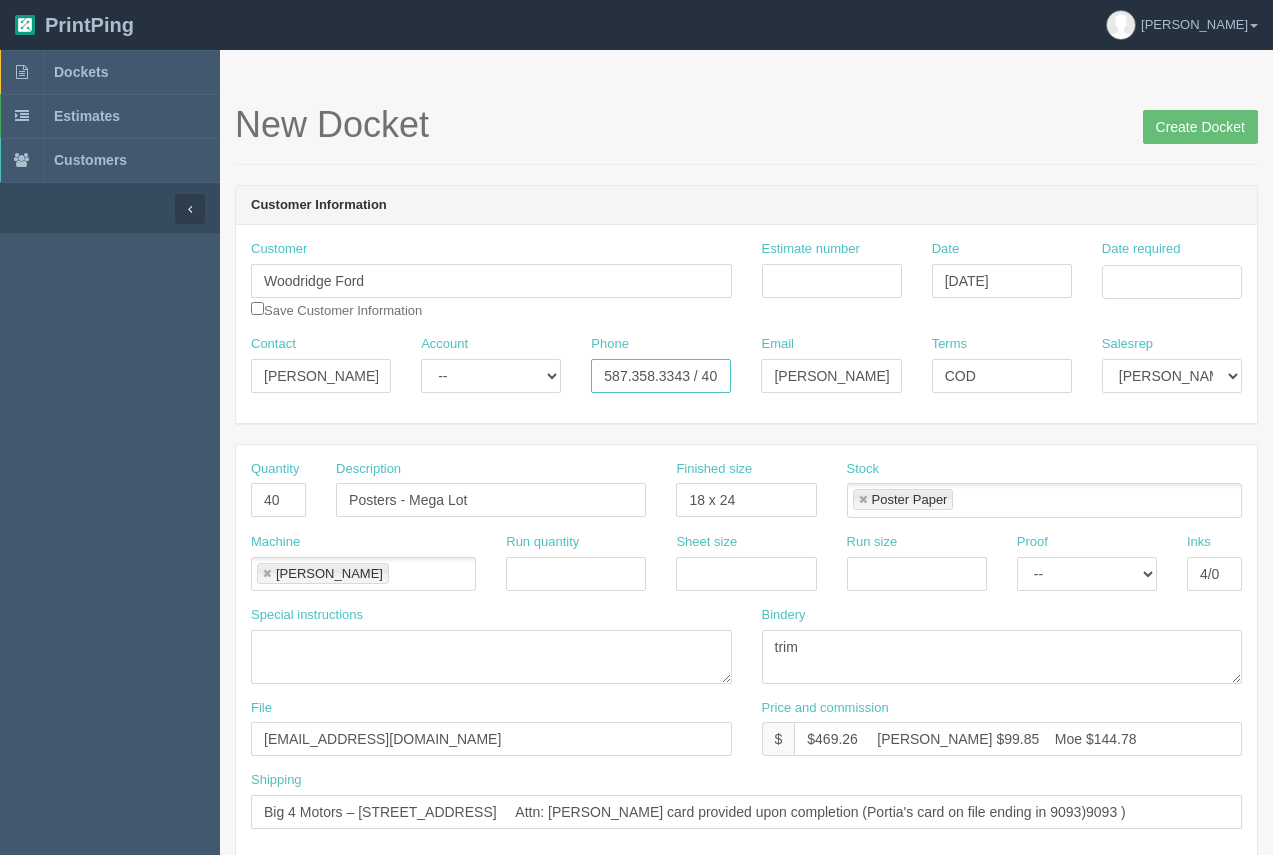 scroll, scrollTop: 0, scrollLeft: 69, axis: horizontal 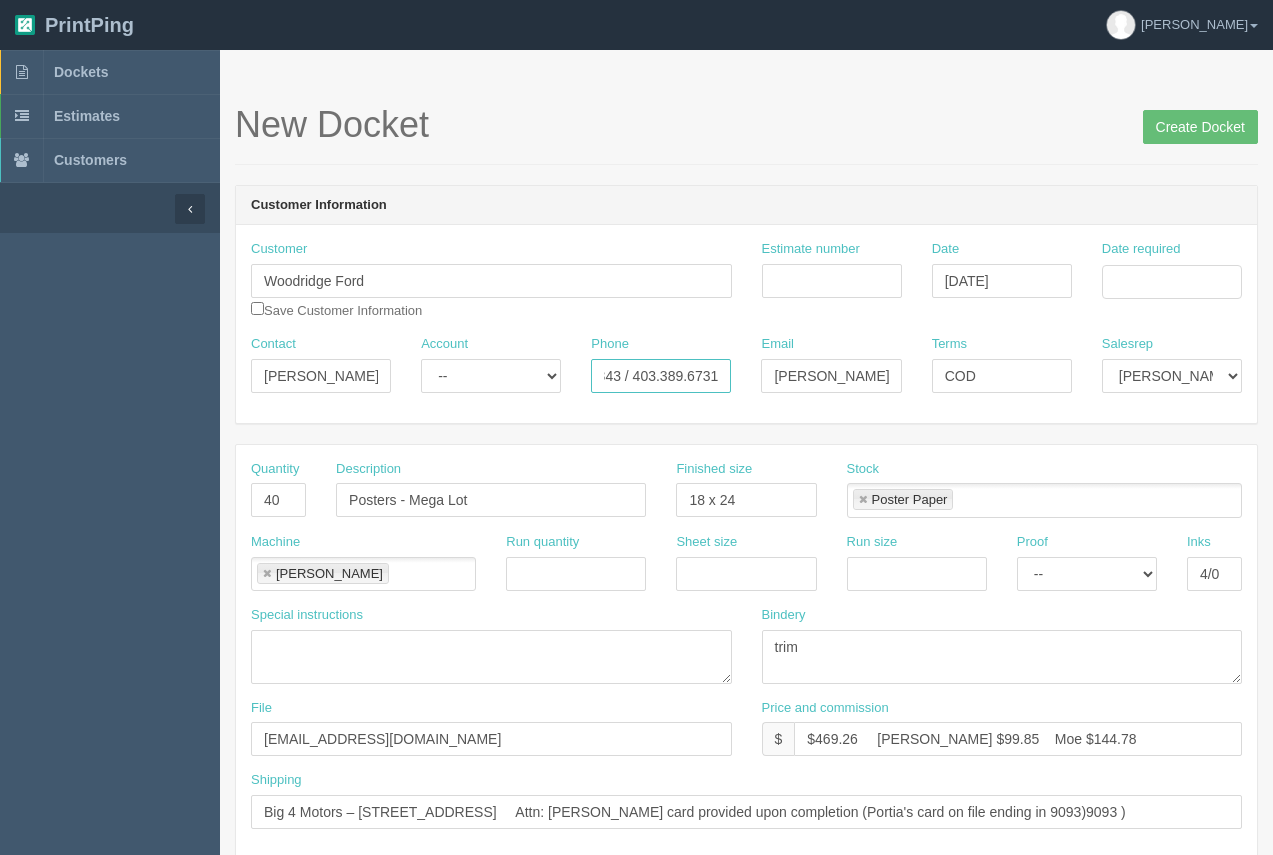 type on "587.358.3343 / 403.389.6731" 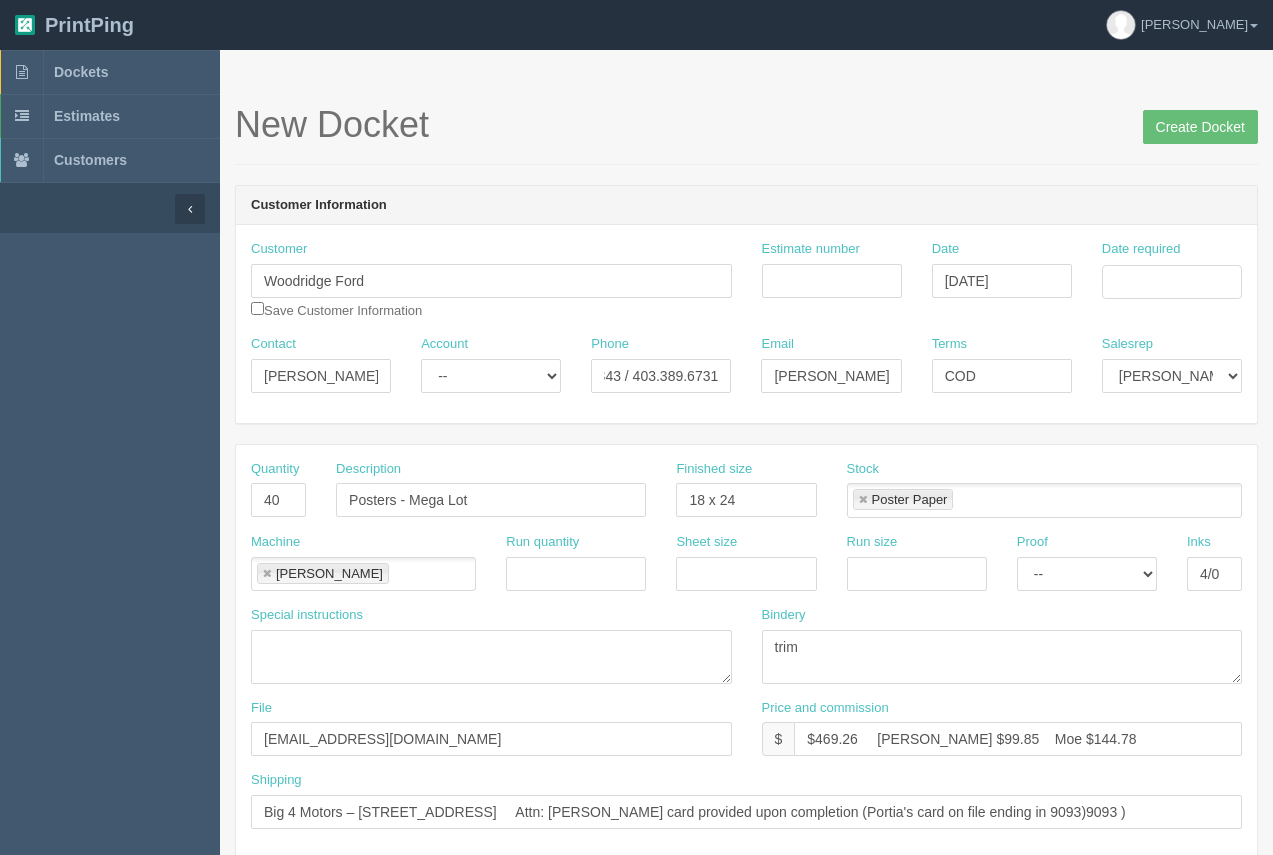 scroll, scrollTop: 0, scrollLeft: 0, axis: both 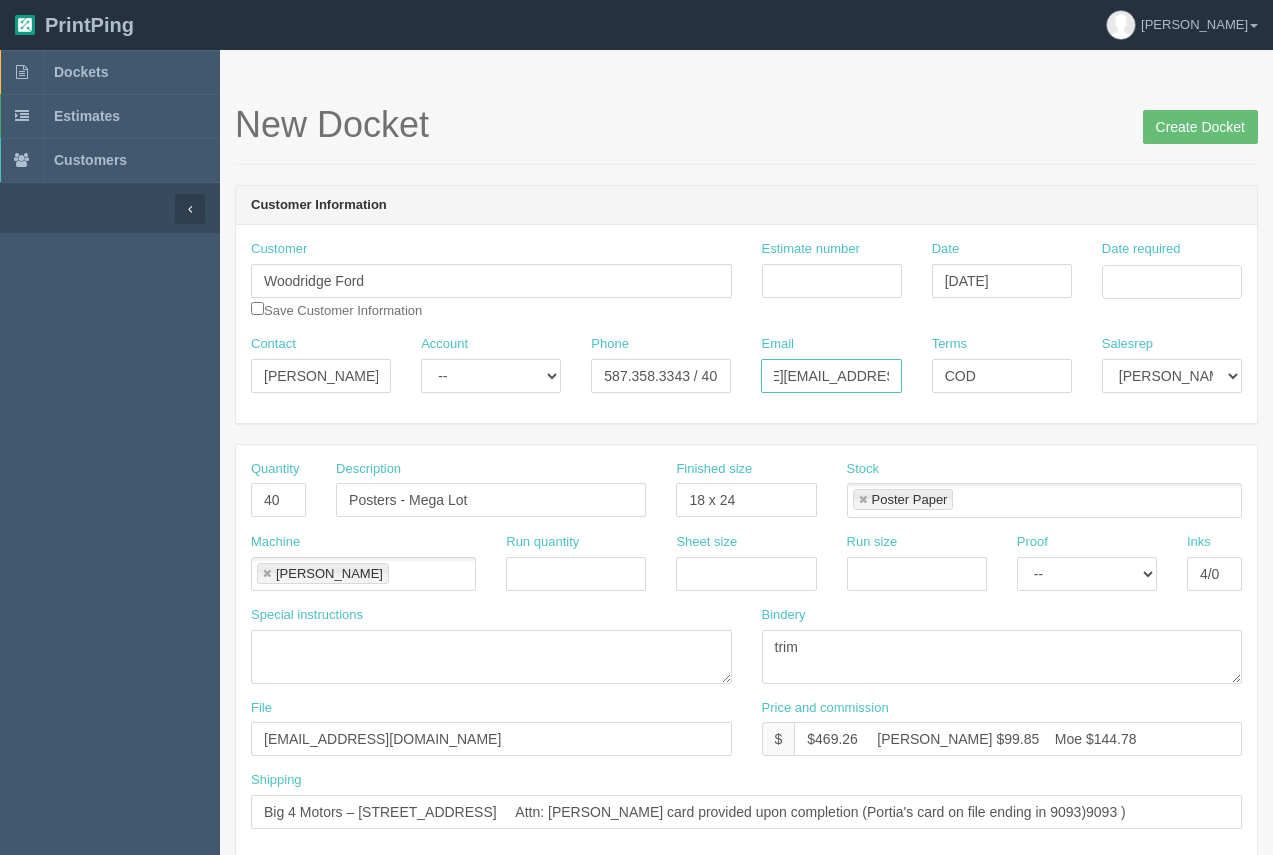 drag, startPoint x: 761, startPoint y: 373, endPoint x: 931, endPoint y: 387, distance: 170.5755 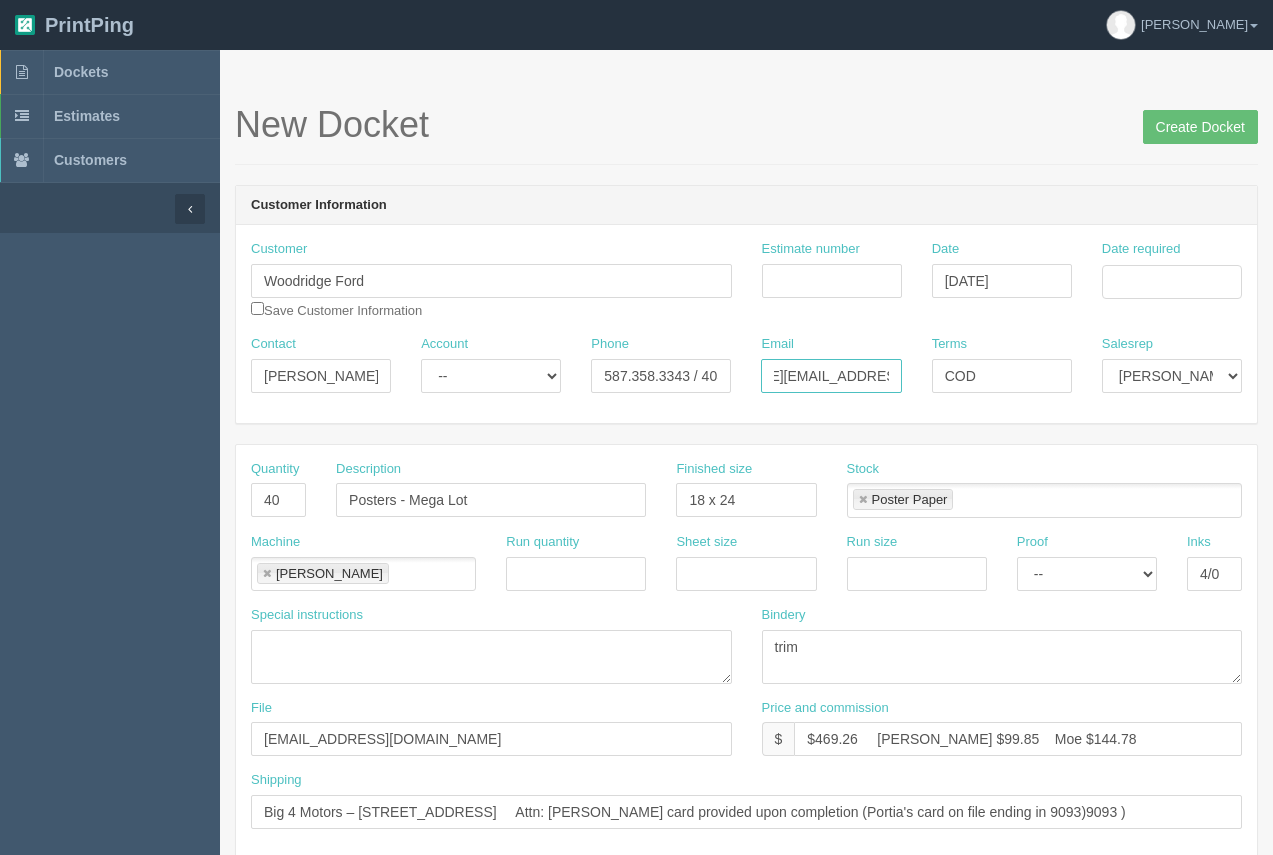 paste on "fcoyne" 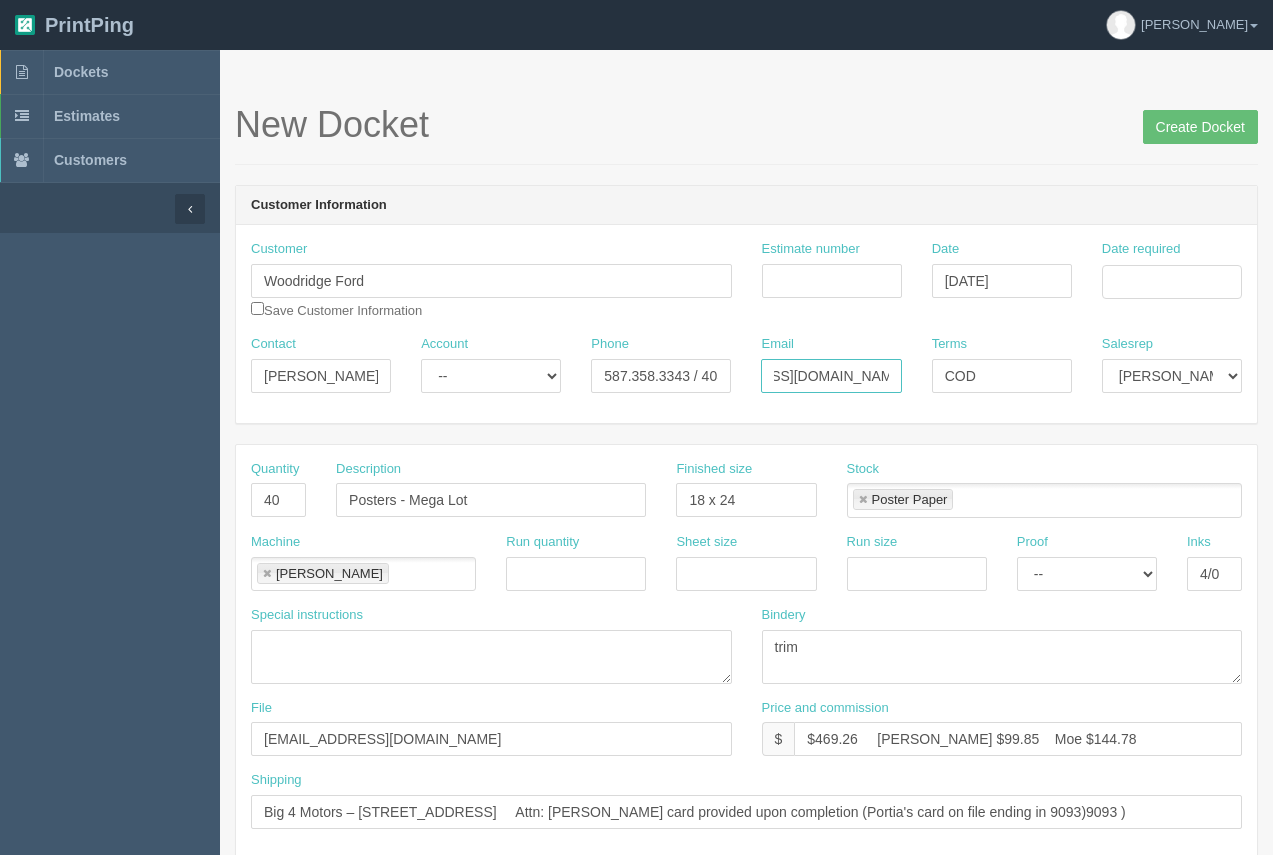scroll, scrollTop: 0, scrollLeft: 109, axis: horizontal 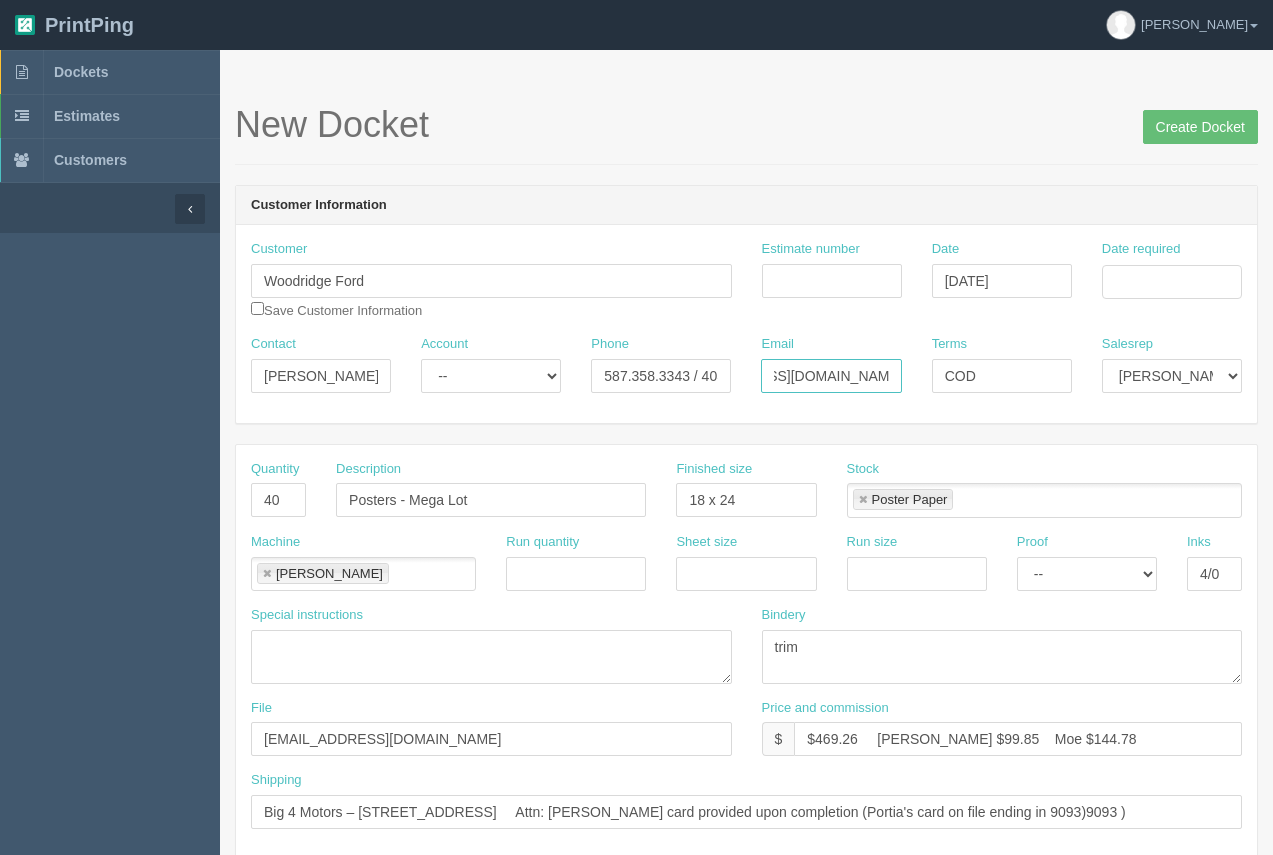 type on "fcoyne@woodautomotivegroup.com" 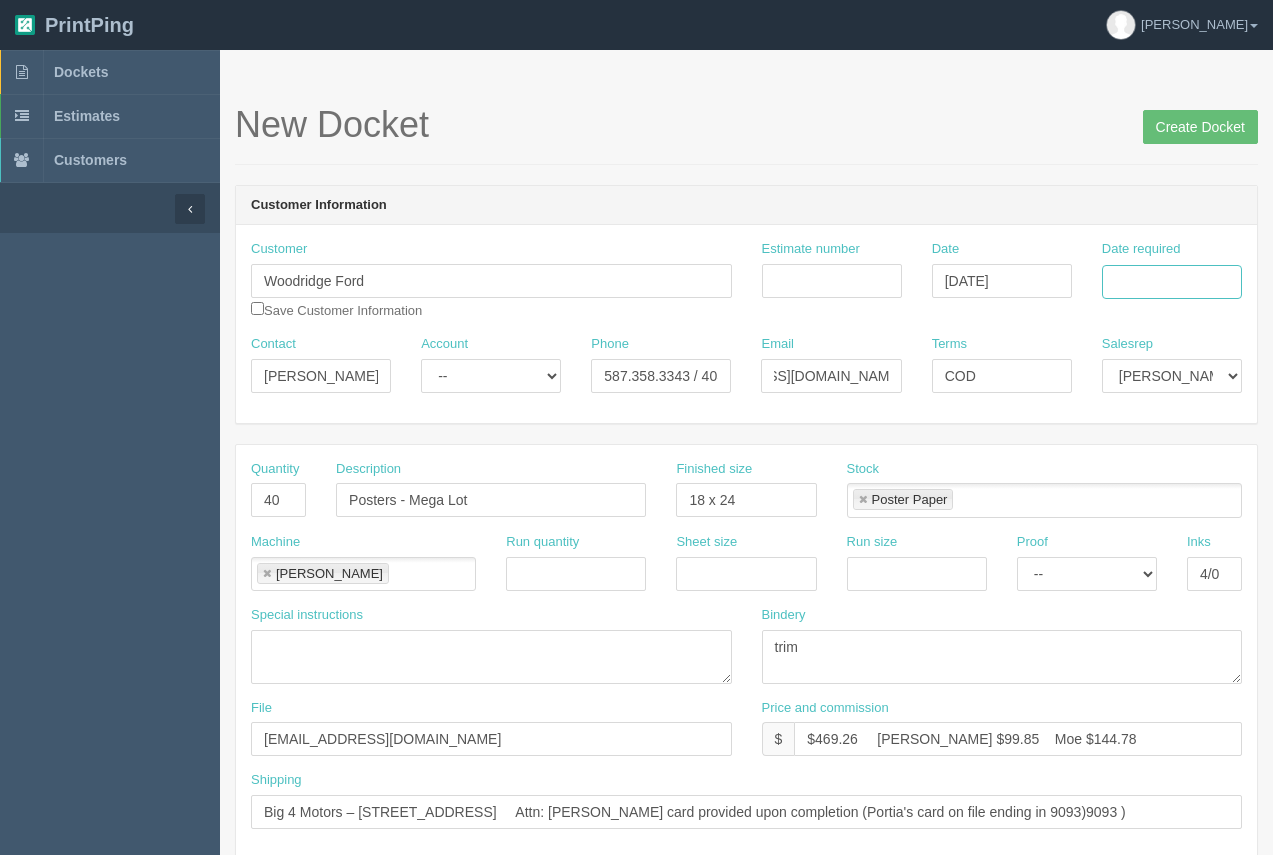 scroll, scrollTop: 0, scrollLeft: 0, axis: both 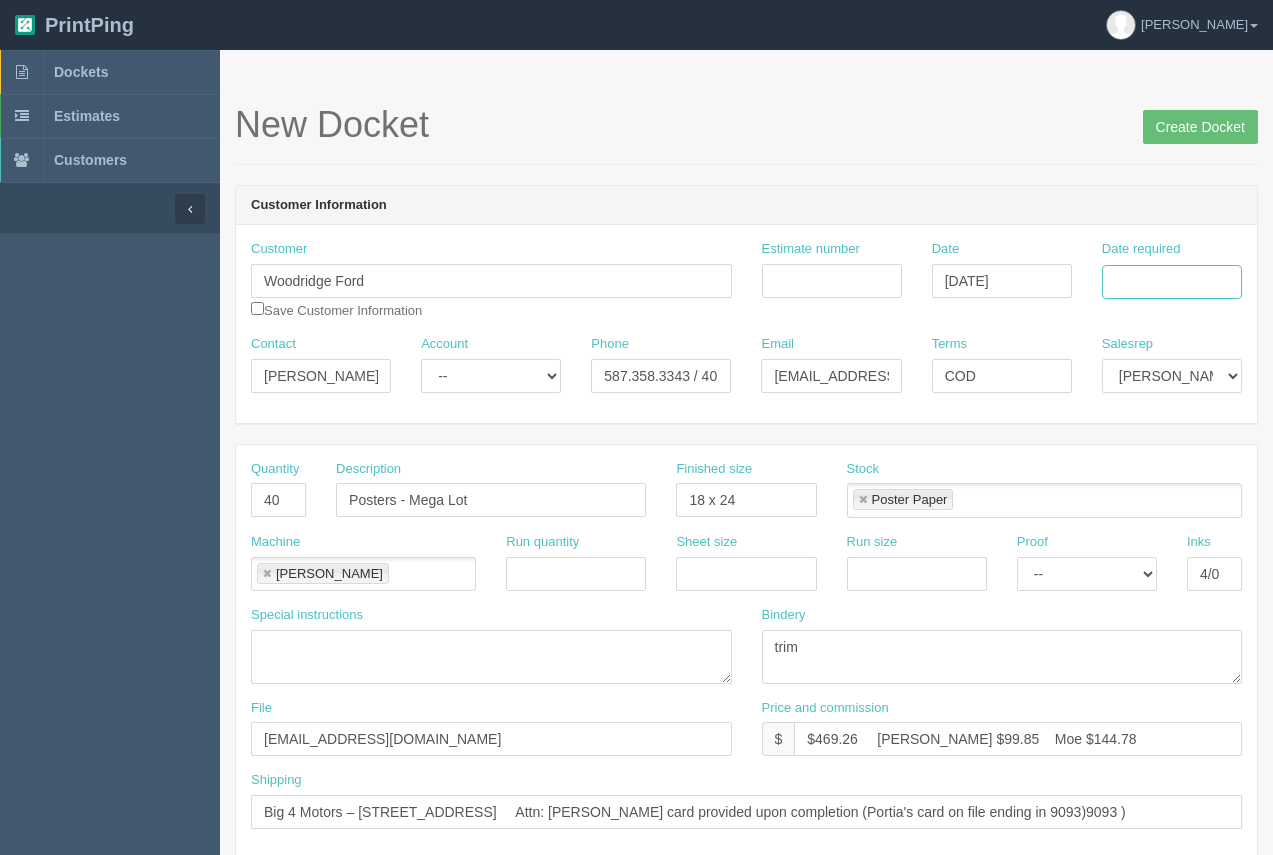 click on "Date required" at bounding box center (1172, 282) 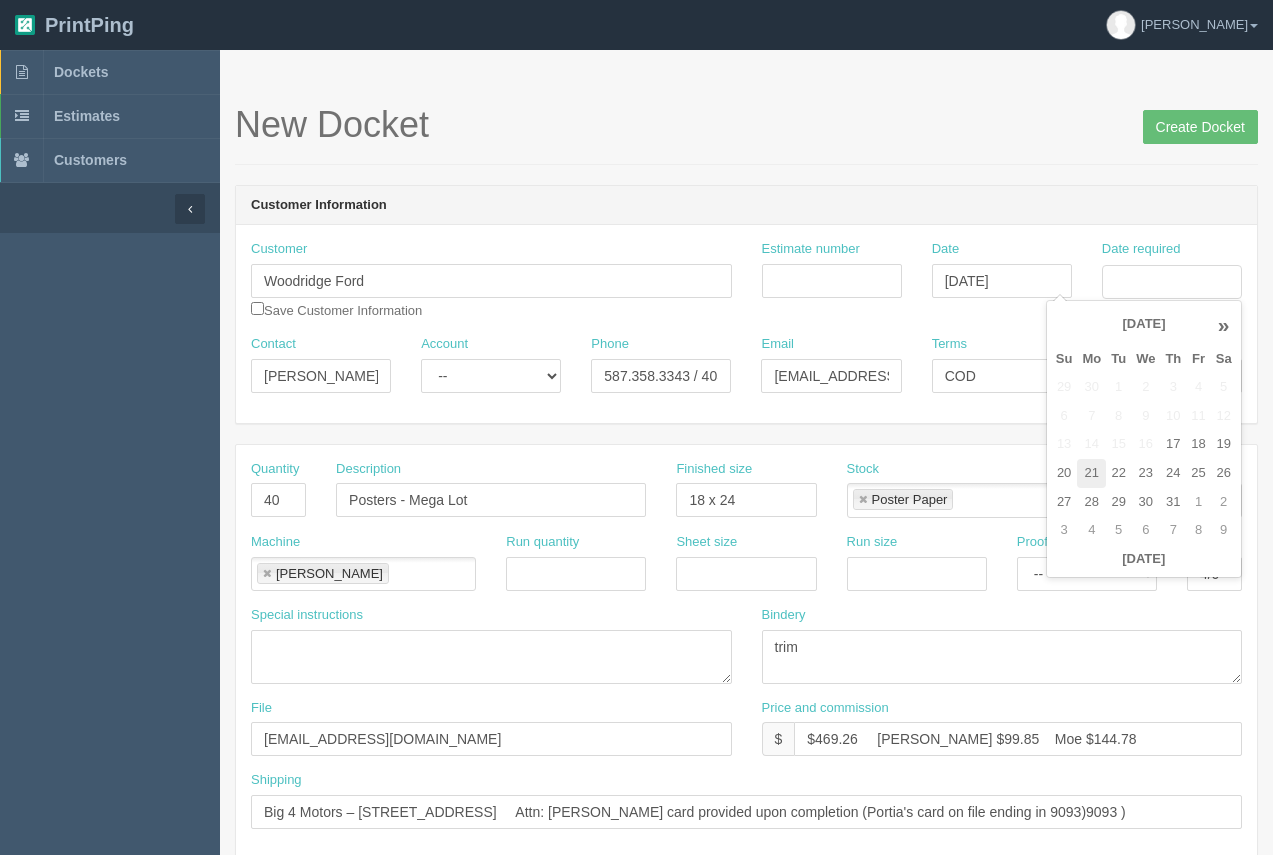 click on "21" at bounding box center [1091, 473] 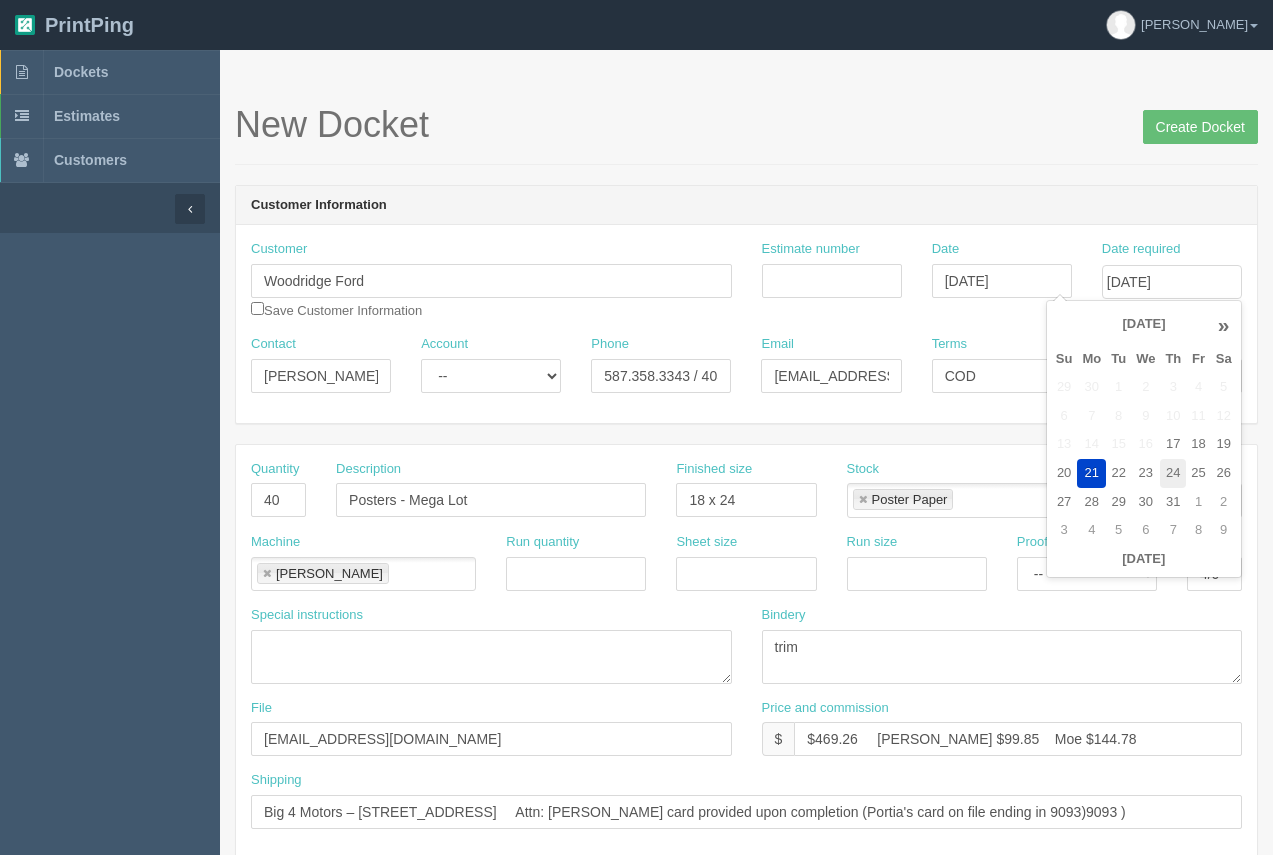 click on "24" at bounding box center [1173, 473] 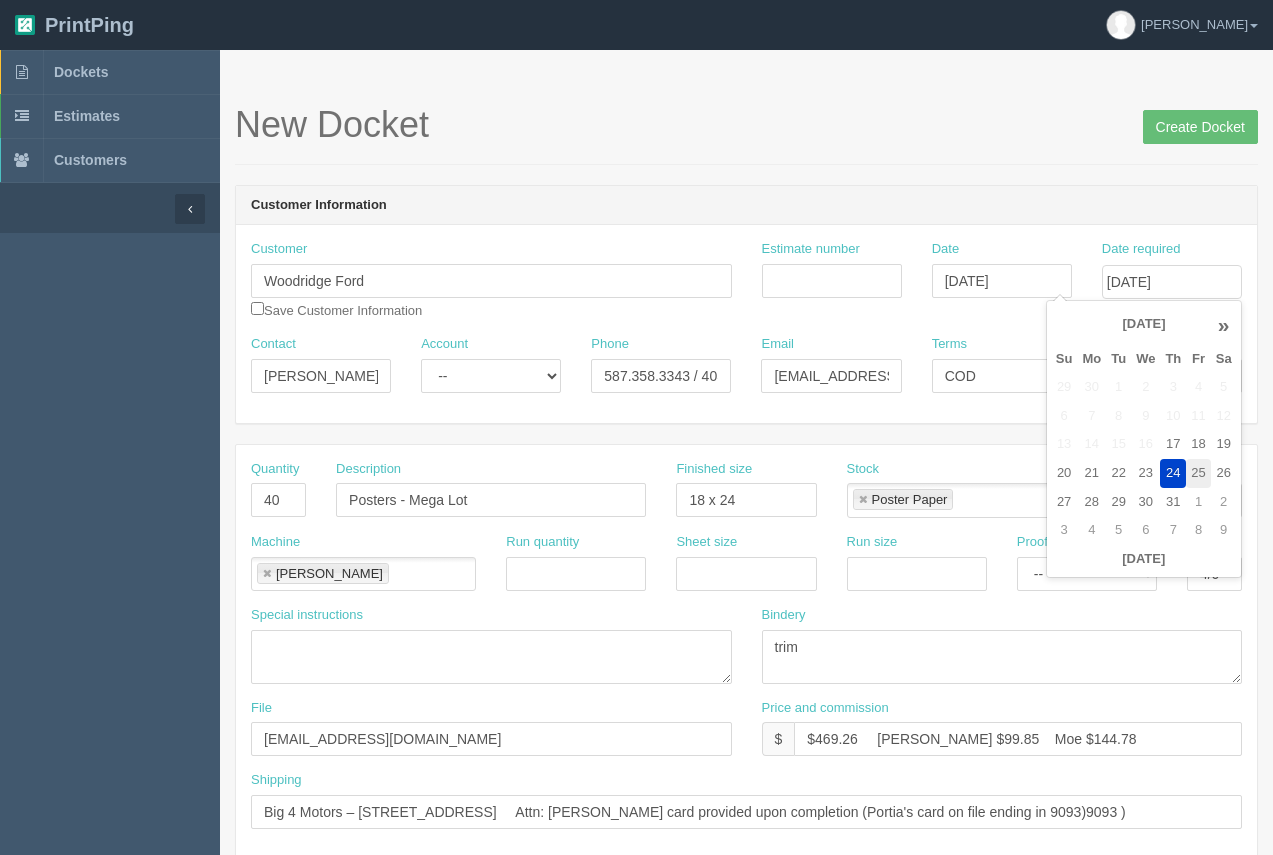 click on "25" at bounding box center (1198, 473) 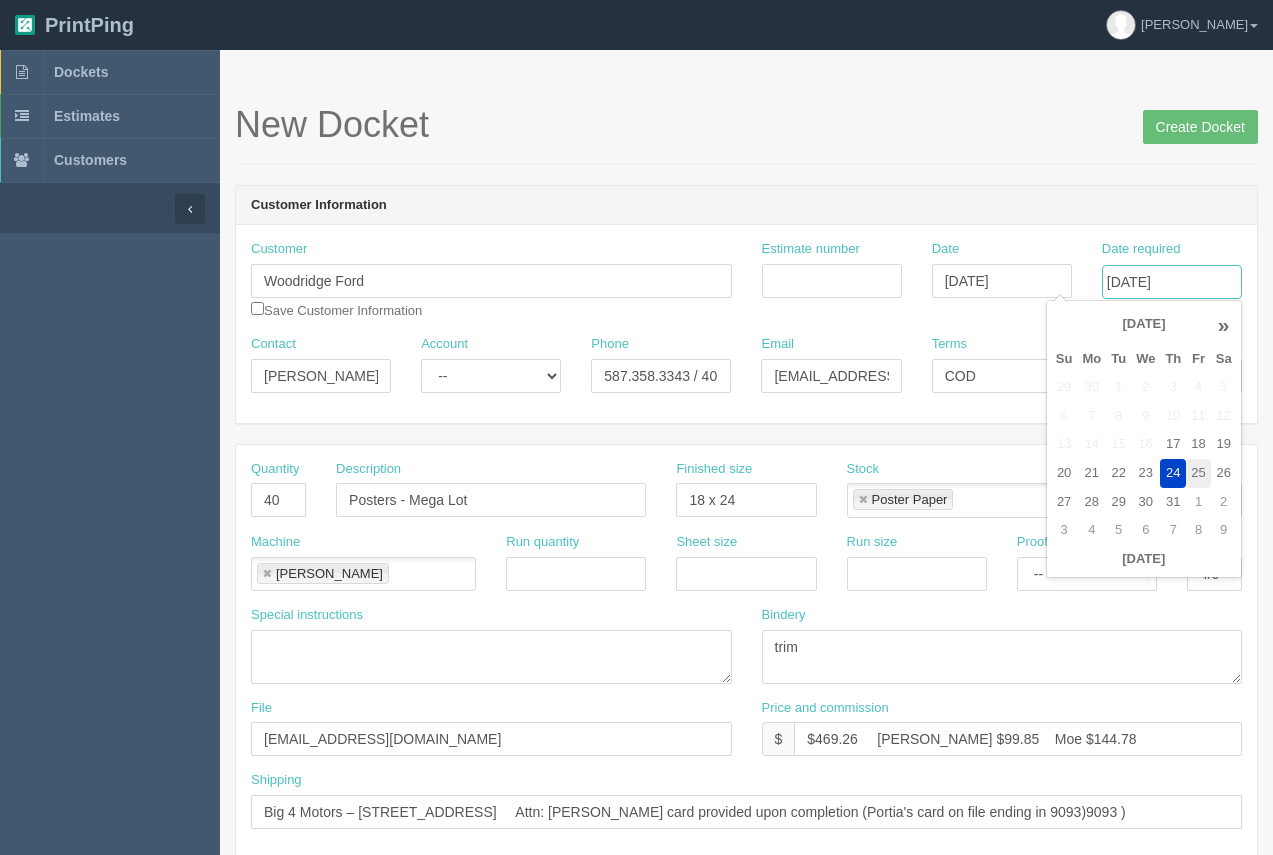 type on "July 25, 2025" 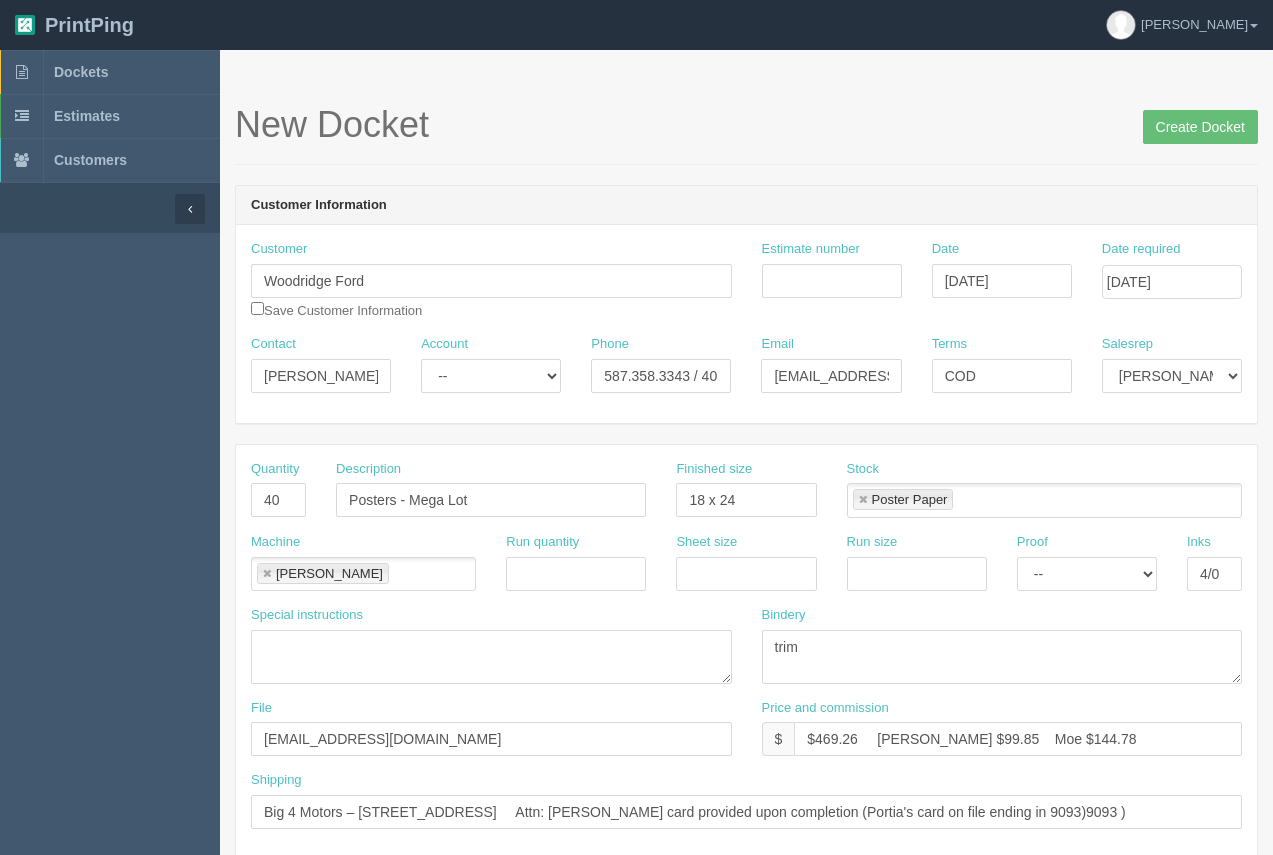 click on "New Docket
Create Docket
Customer Information
Customer
Woodridge Ford
Save Customer Information
Estimate number
Date
July 22, 2025
Date required
July 25, 2025
Contact
Frances
Account
--
Existing Client
Allrush Client
Rep Client
Phone
587.358.3343 / 403.389.6731
Email
fcoyne@woodautomotivegroup.com
Terms
COD
Salesrep
Mark
Mikayla
Aly
Zunaid" at bounding box center (746, 945) 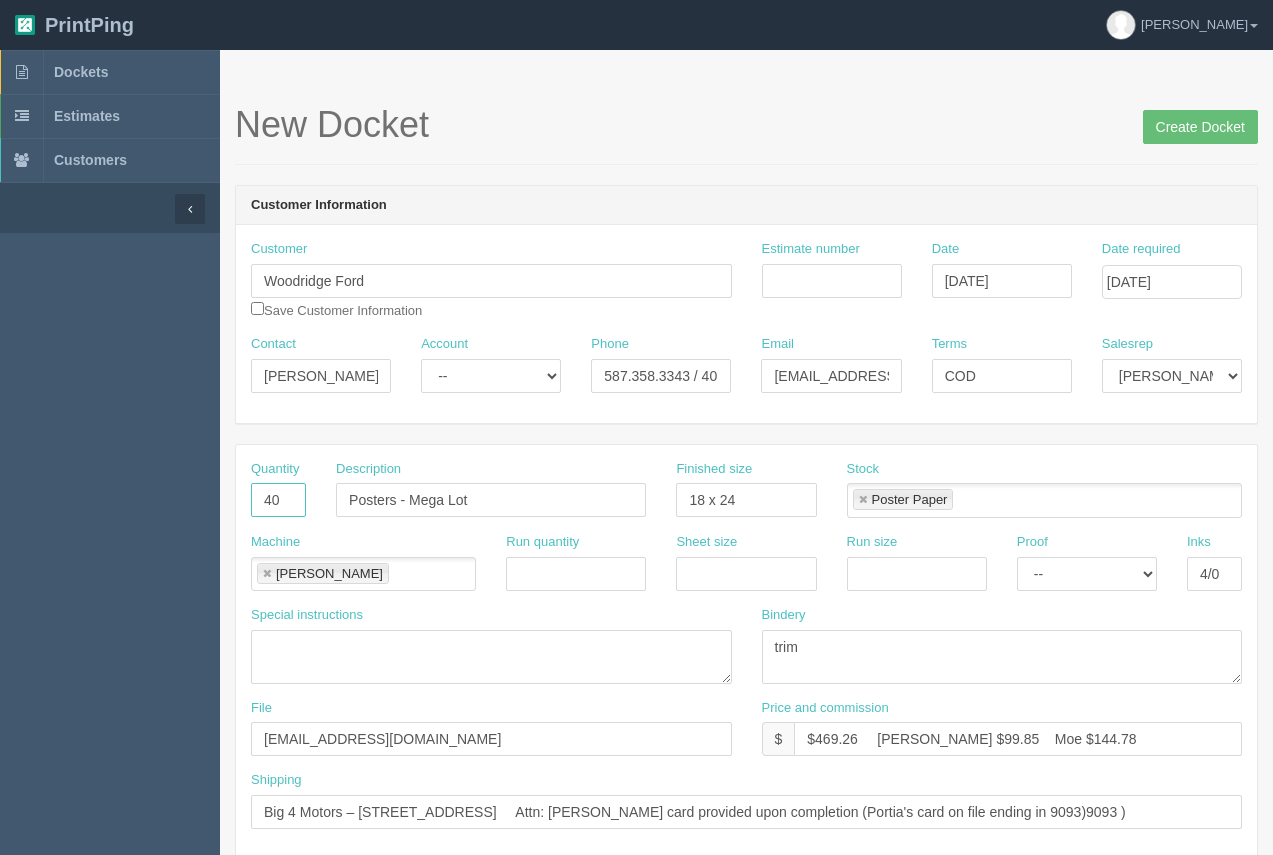 click on "40" at bounding box center (278, 500) 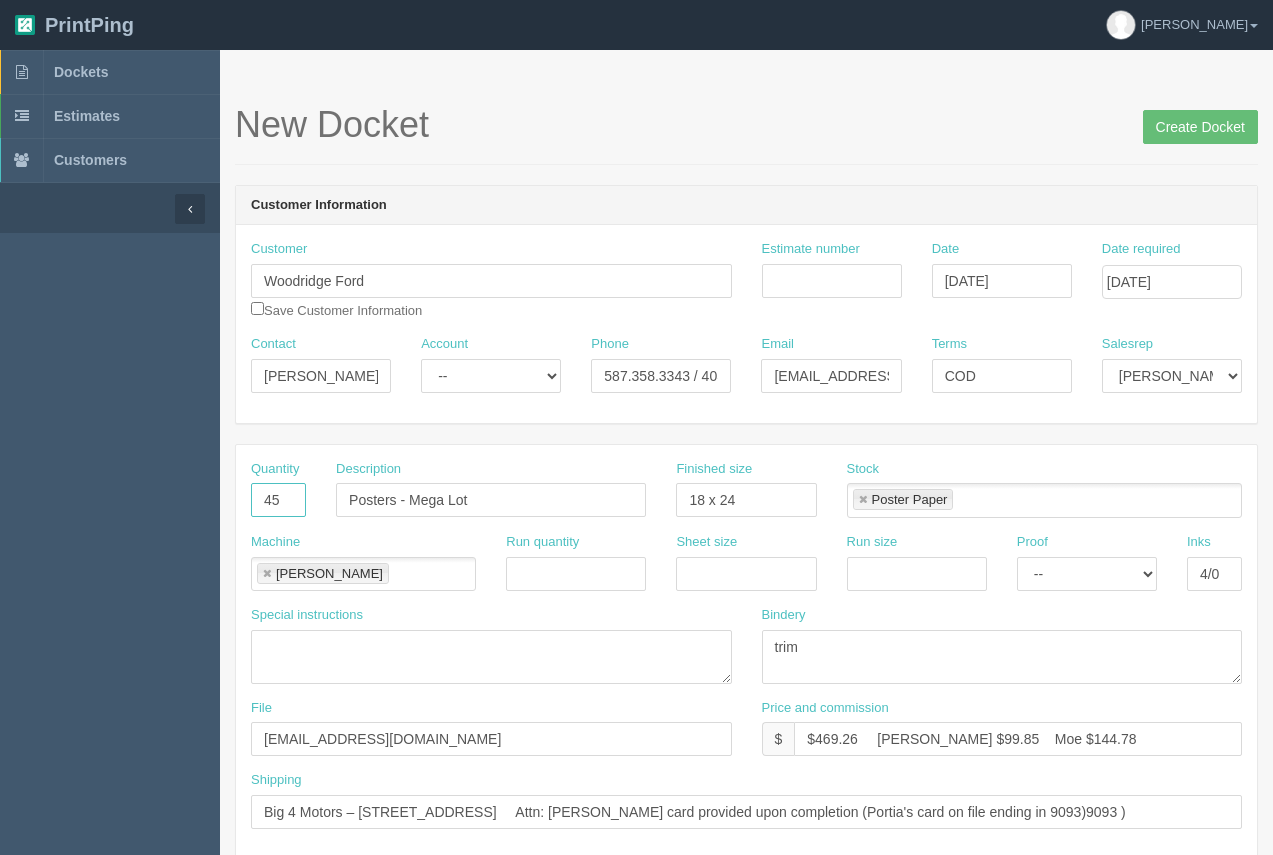 type on "45" 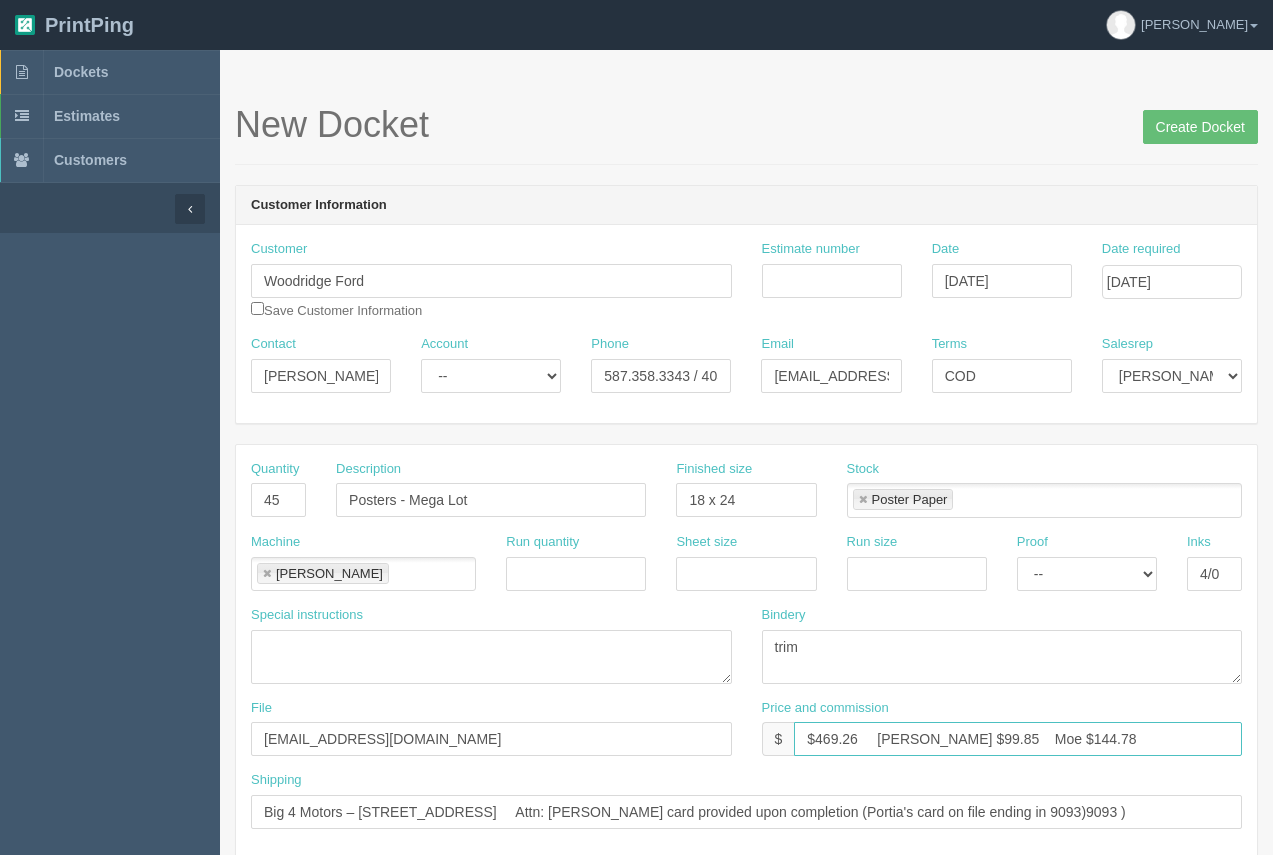 drag, startPoint x: 1069, startPoint y: 746, endPoint x: 798, endPoint y: 742, distance: 271.0295 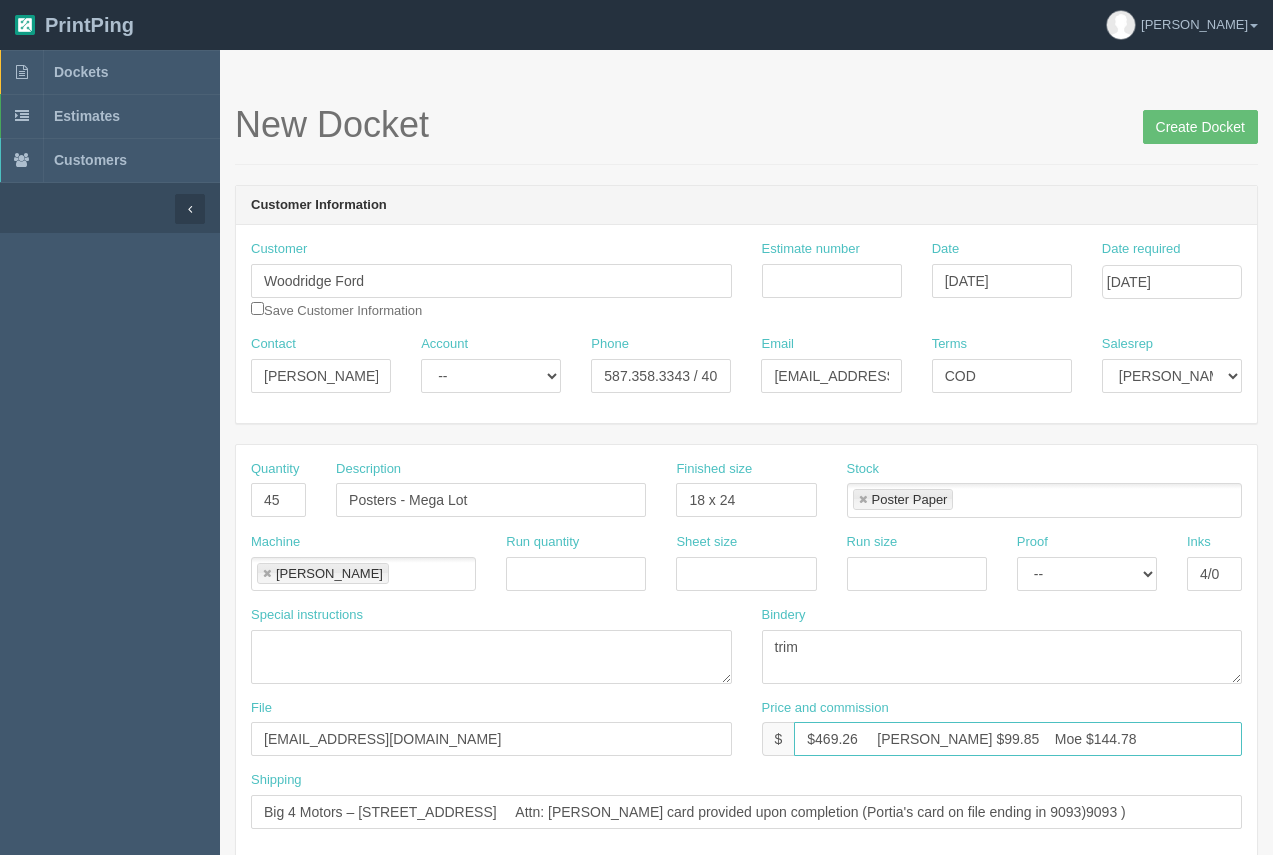 paste on "105.58    Moe $165.91" 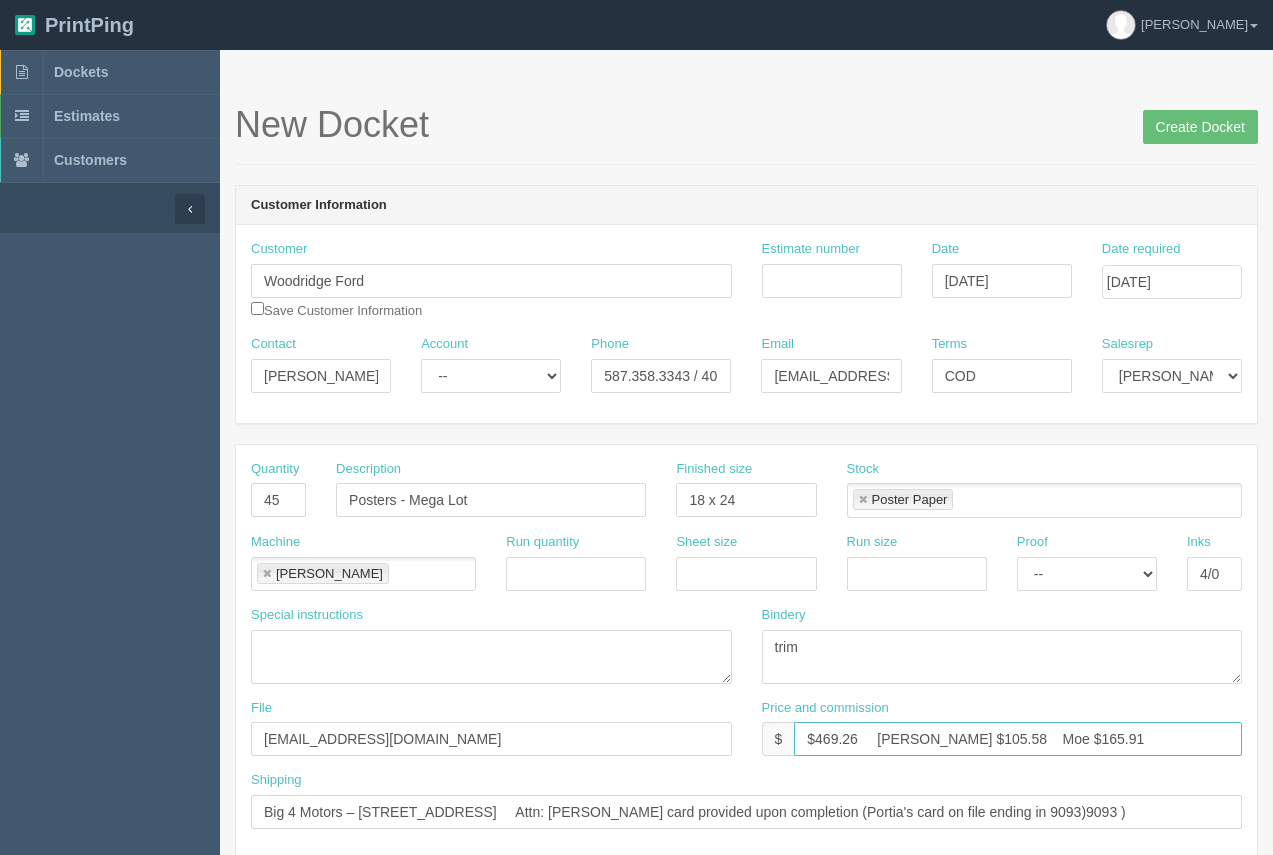 drag, startPoint x: 850, startPoint y: 732, endPoint x: 816, endPoint y: 721, distance: 35.735138 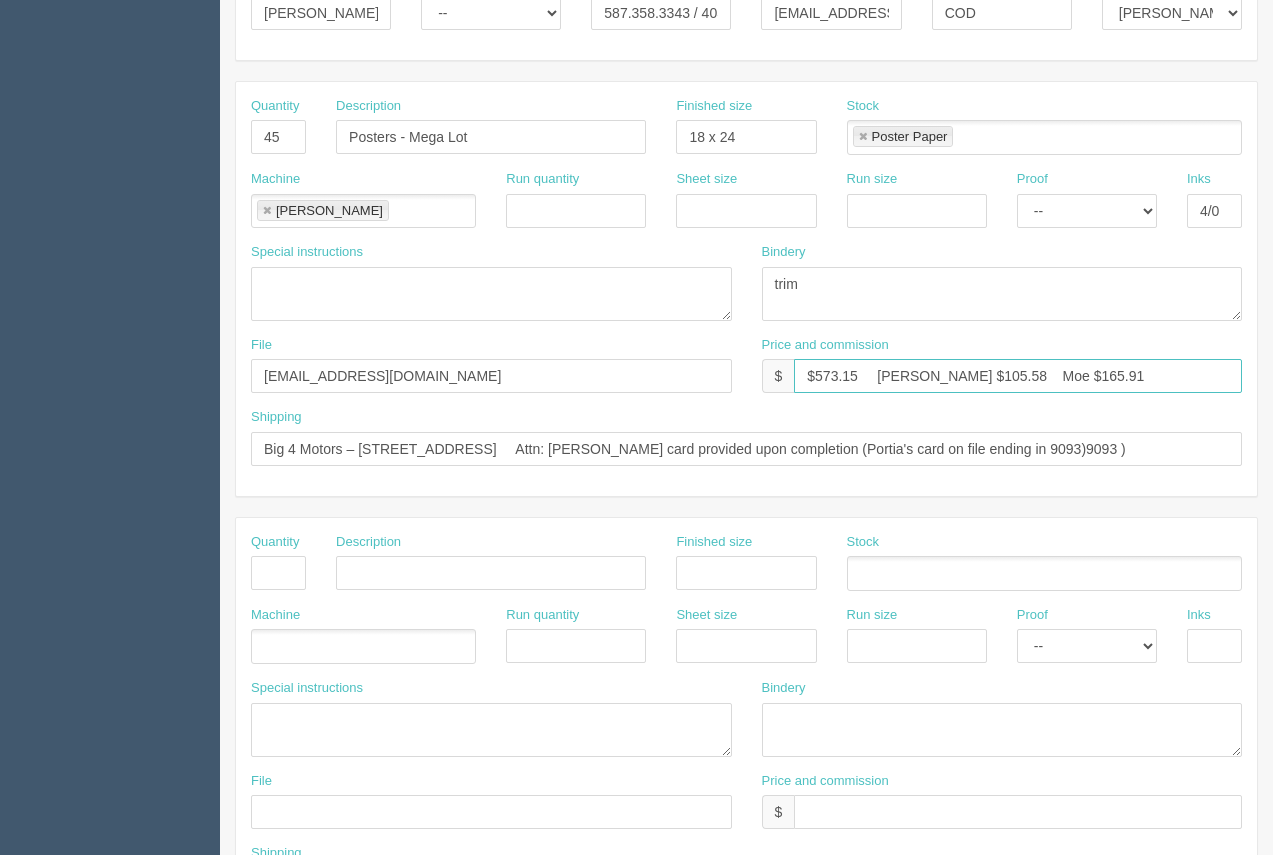 scroll, scrollTop: 370, scrollLeft: 0, axis: vertical 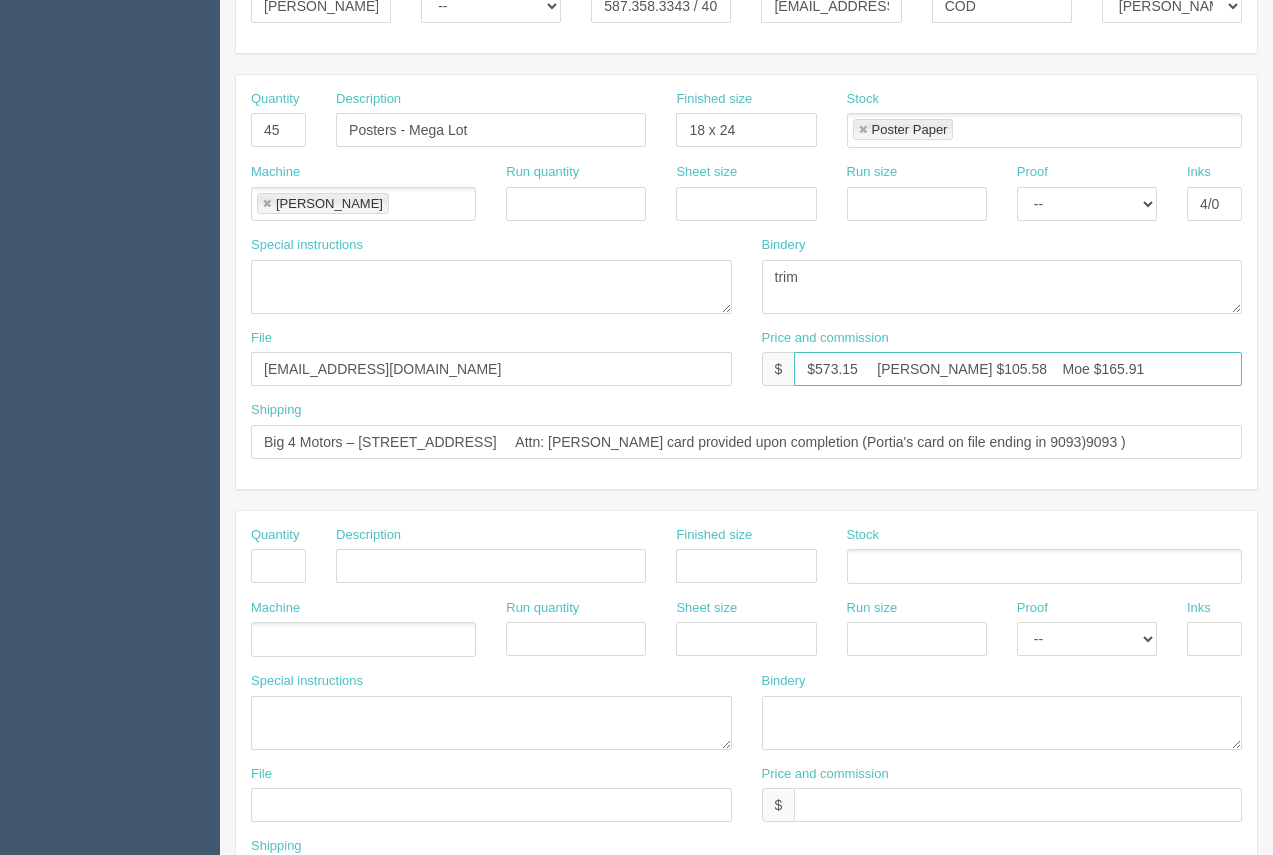 type on "$573.15     Arif $105.58    Moe $165.91" 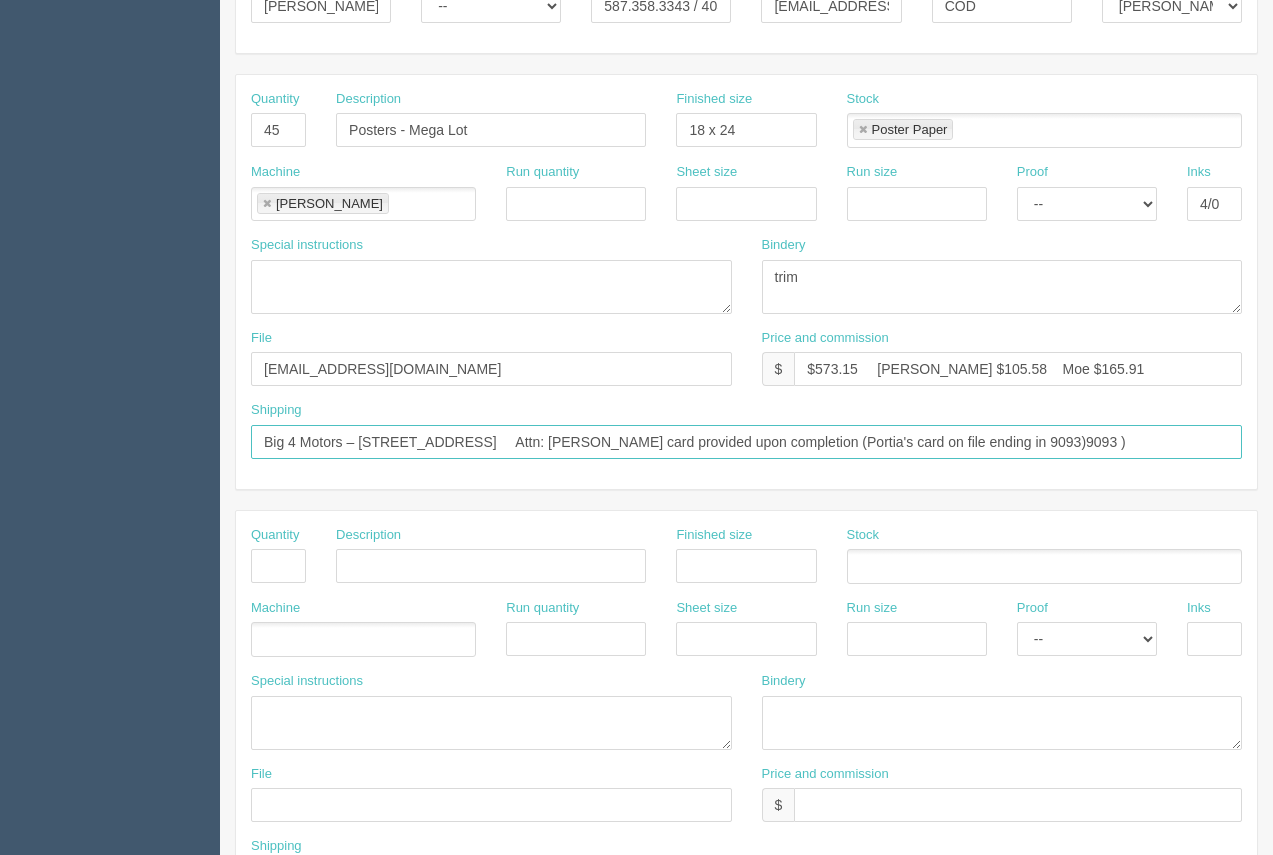 scroll, scrollTop: 0, scrollLeft: 75, axis: horizontal 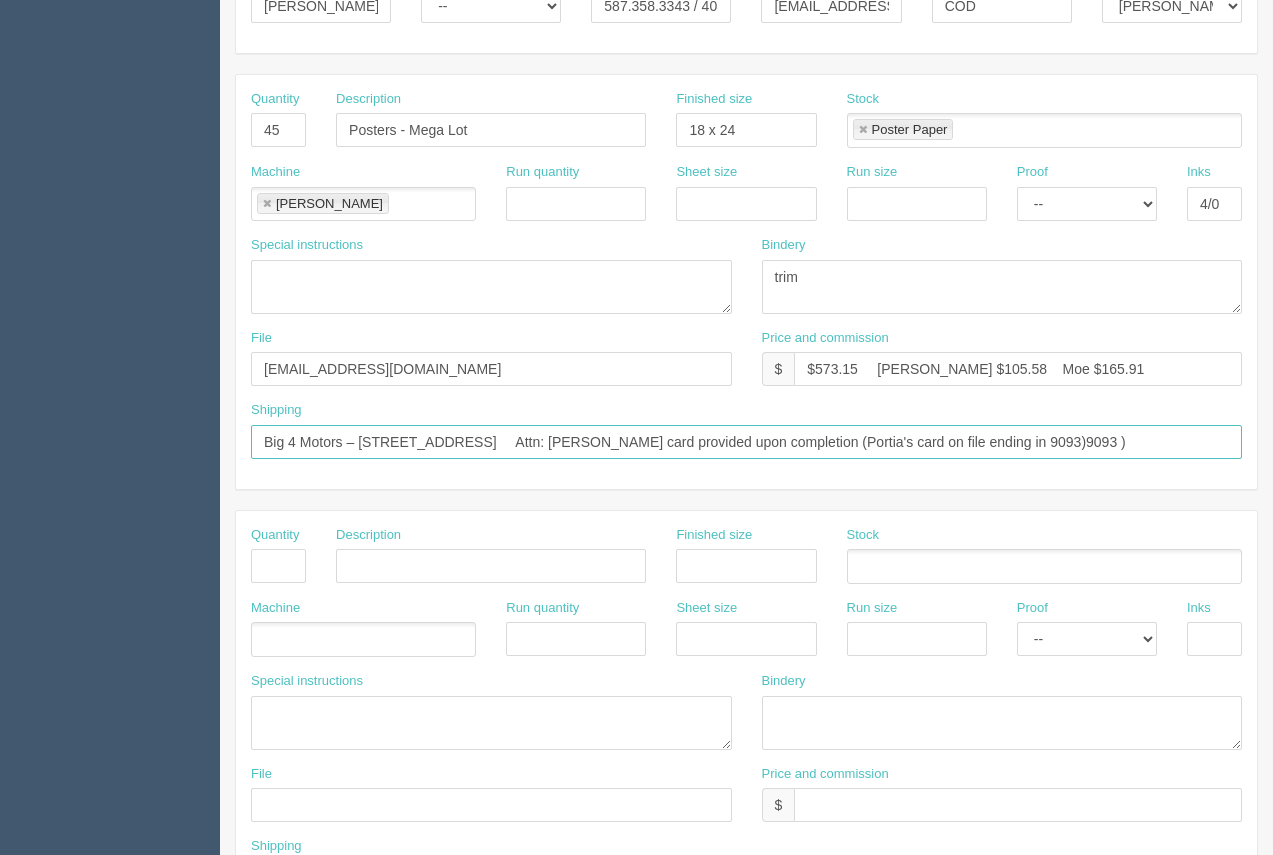 paste on "Taza Park Volkswagen – 5909 Weaselhead Rd, Tsuut’ina Nation AB, T3T 0E5.      Charge Portia's card on file ending in 9093" 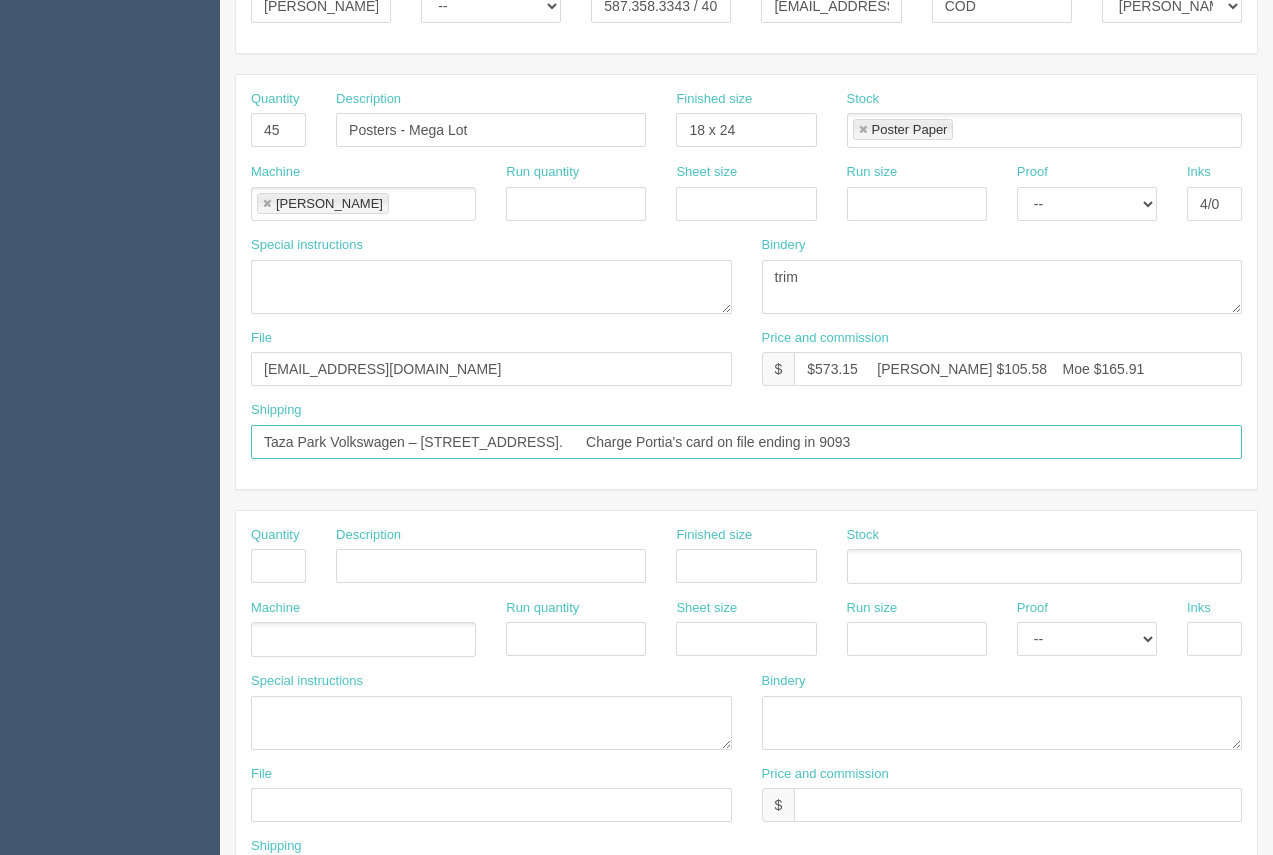 scroll, scrollTop: 0, scrollLeft: 0, axis: both 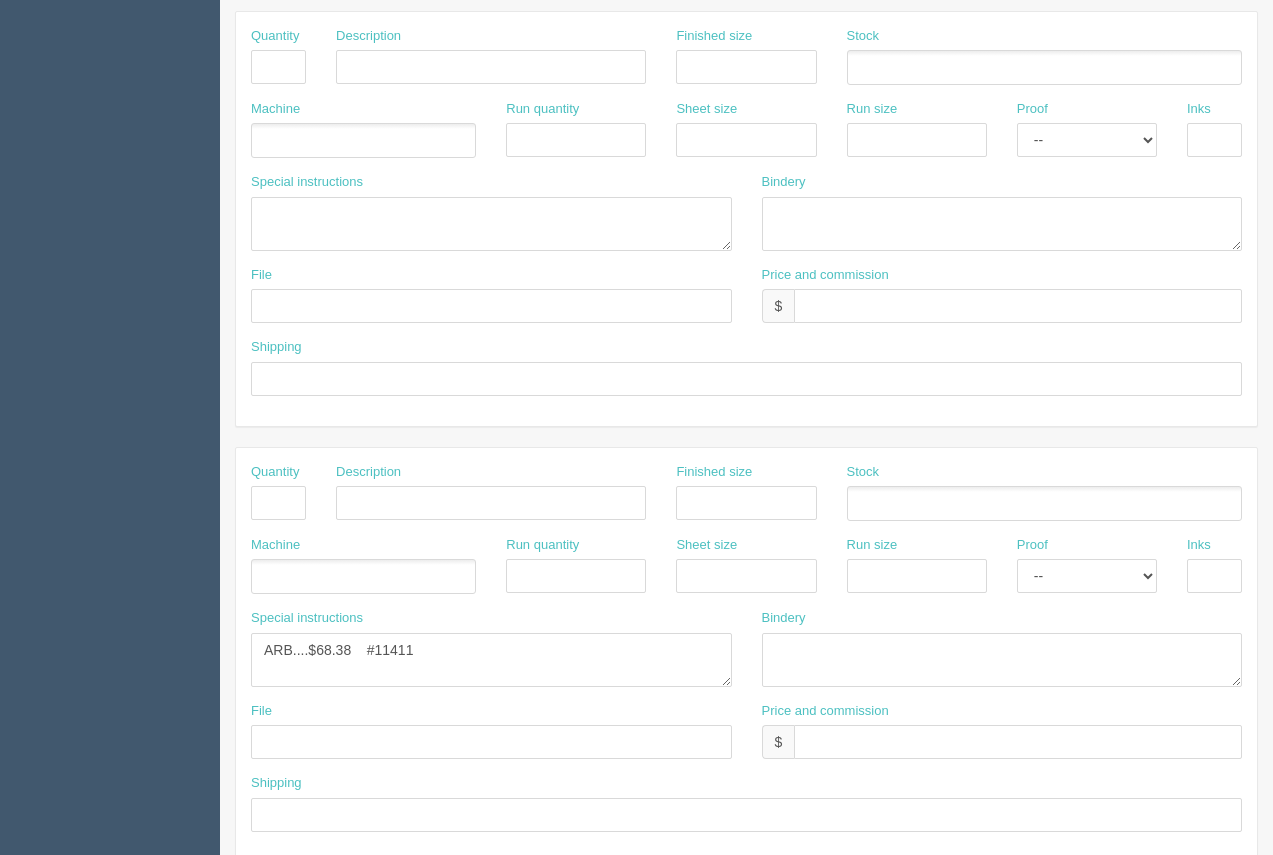 type on "Taza Park Volkswagen – 5909 Weaselhead Rd, Tsuut’ina Nation AB, T3T 0E5.      Charge Portia's card on file ending in 9093" 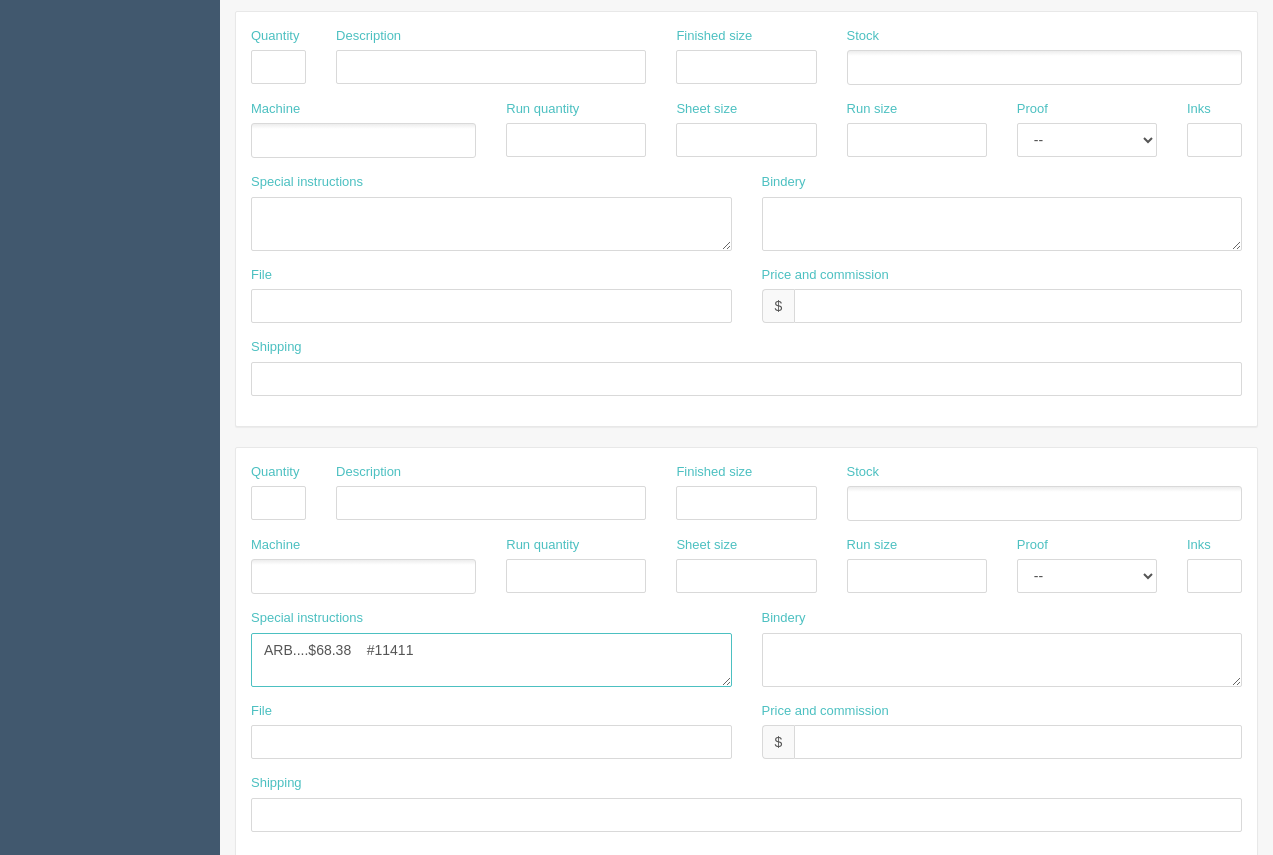 drag, startPoint x: 438, startPoint y: 643, endPoint x: 325, endPoint y: 651, distance: 113.28283 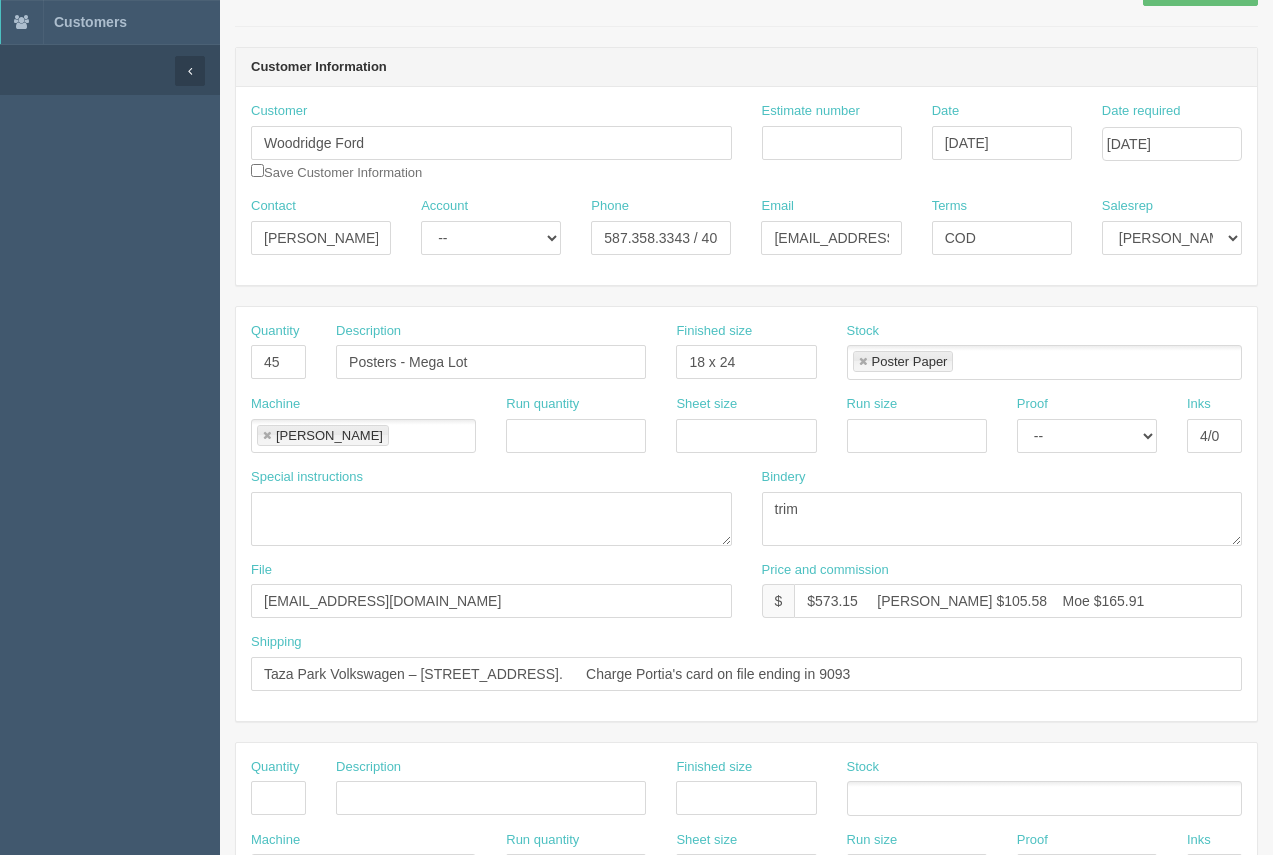 scroll, scrollTop: 25, scrollLeft: 0, axis: vertical 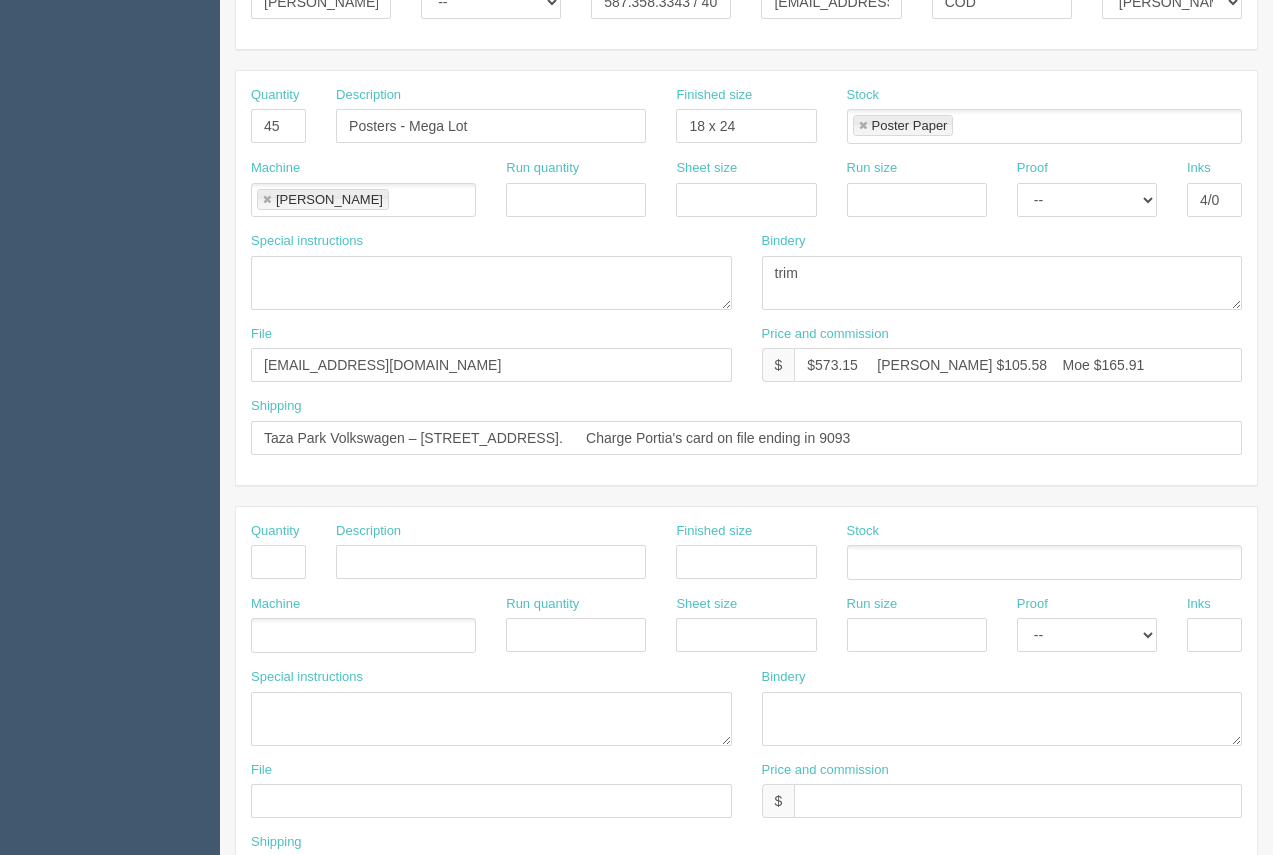 type on "ARB....$130.41" 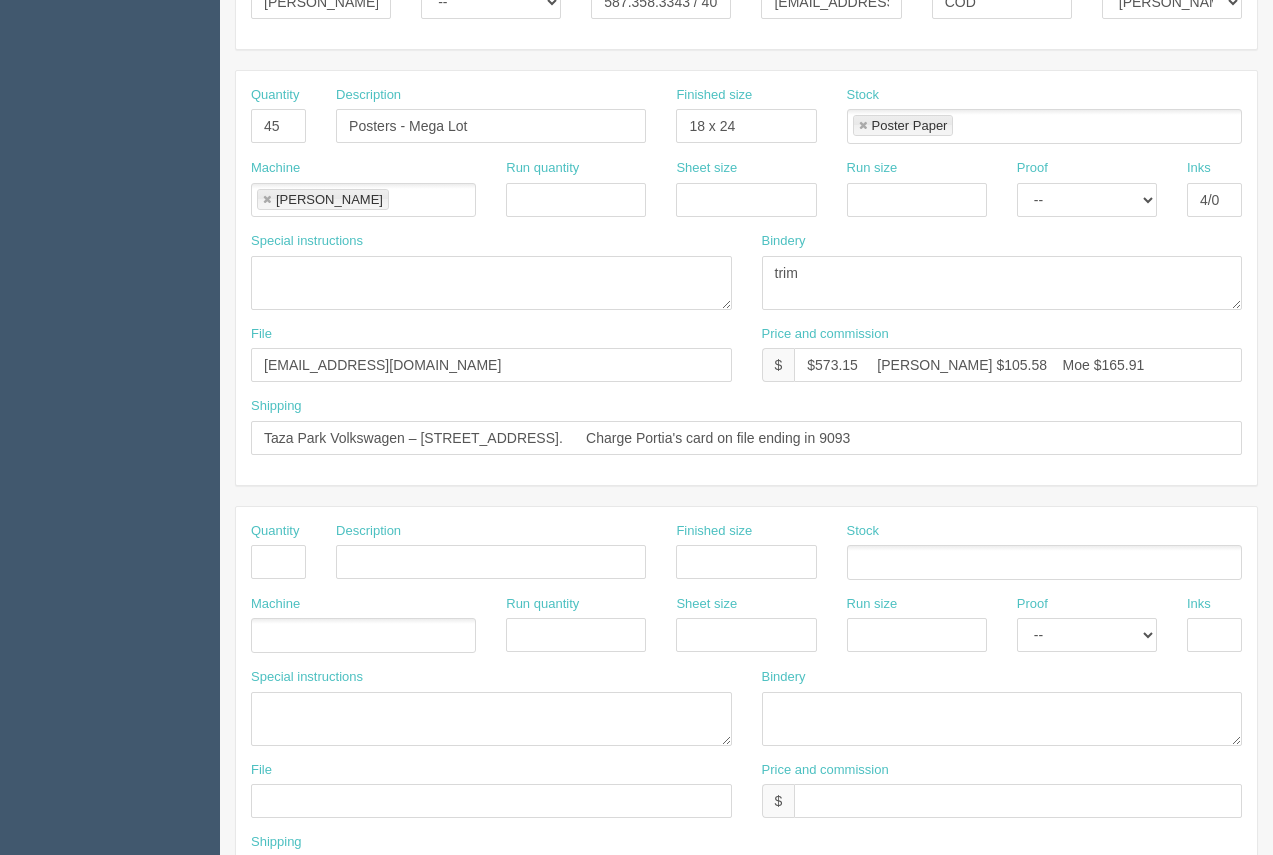 scroll, scrollTop: 0, scrollLeft: 0, axis: both 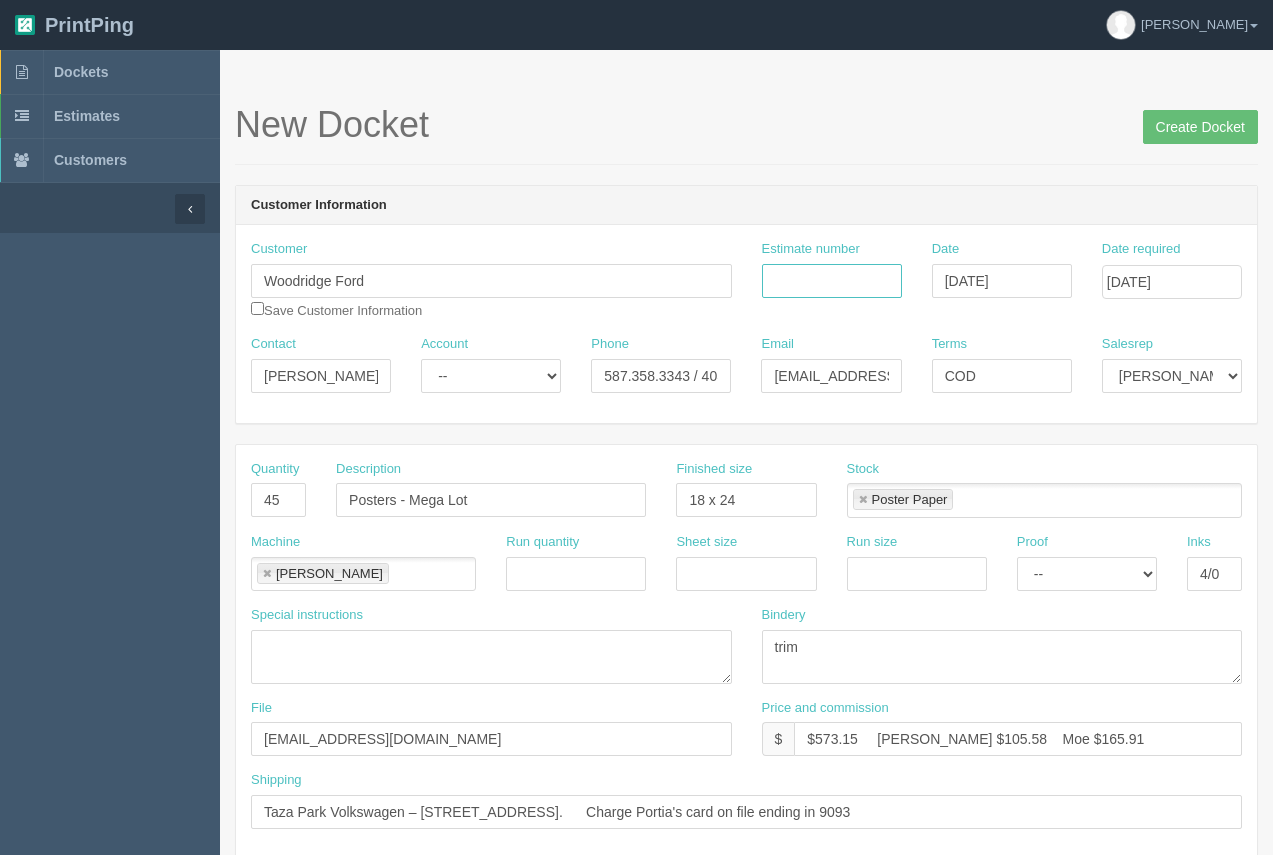click on "Estimate number" at bounding box center [832, 281] 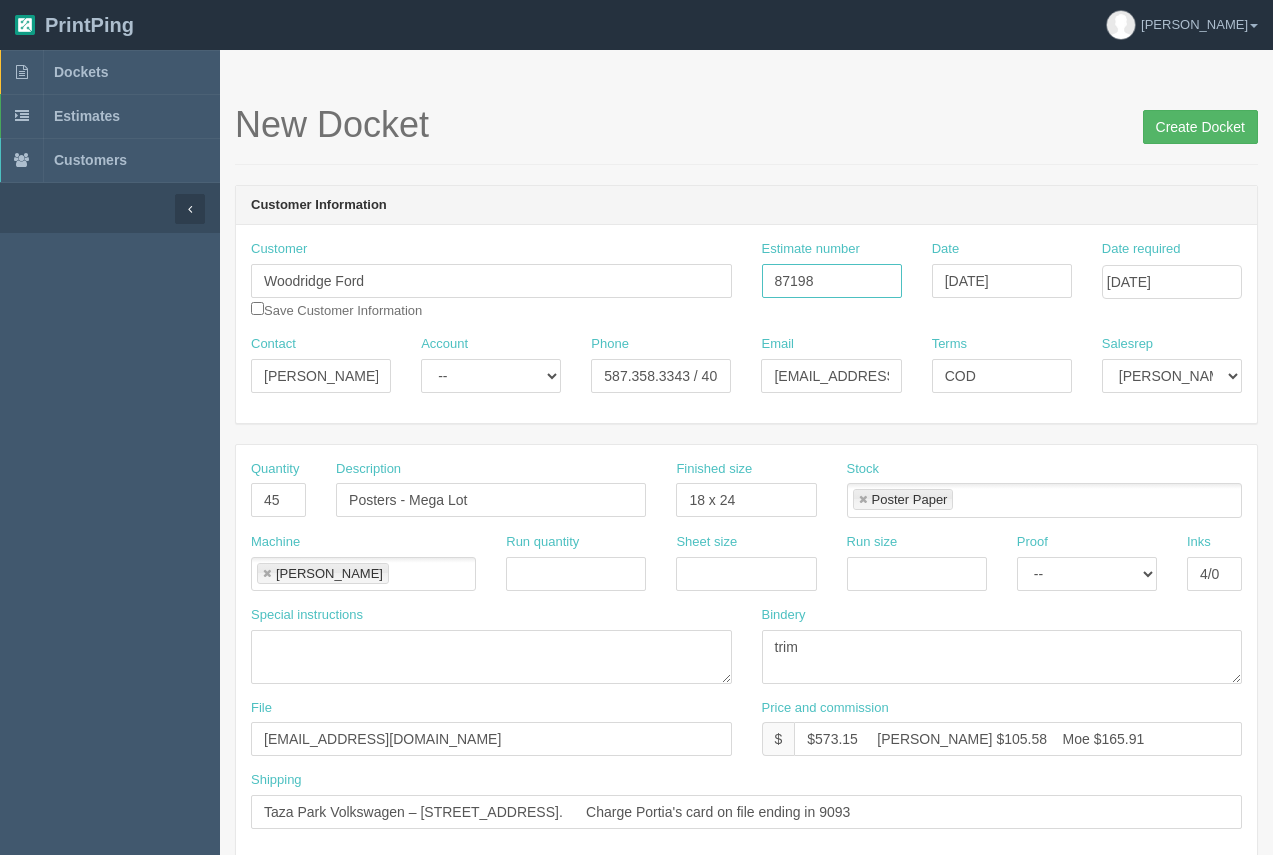 type on "87198" 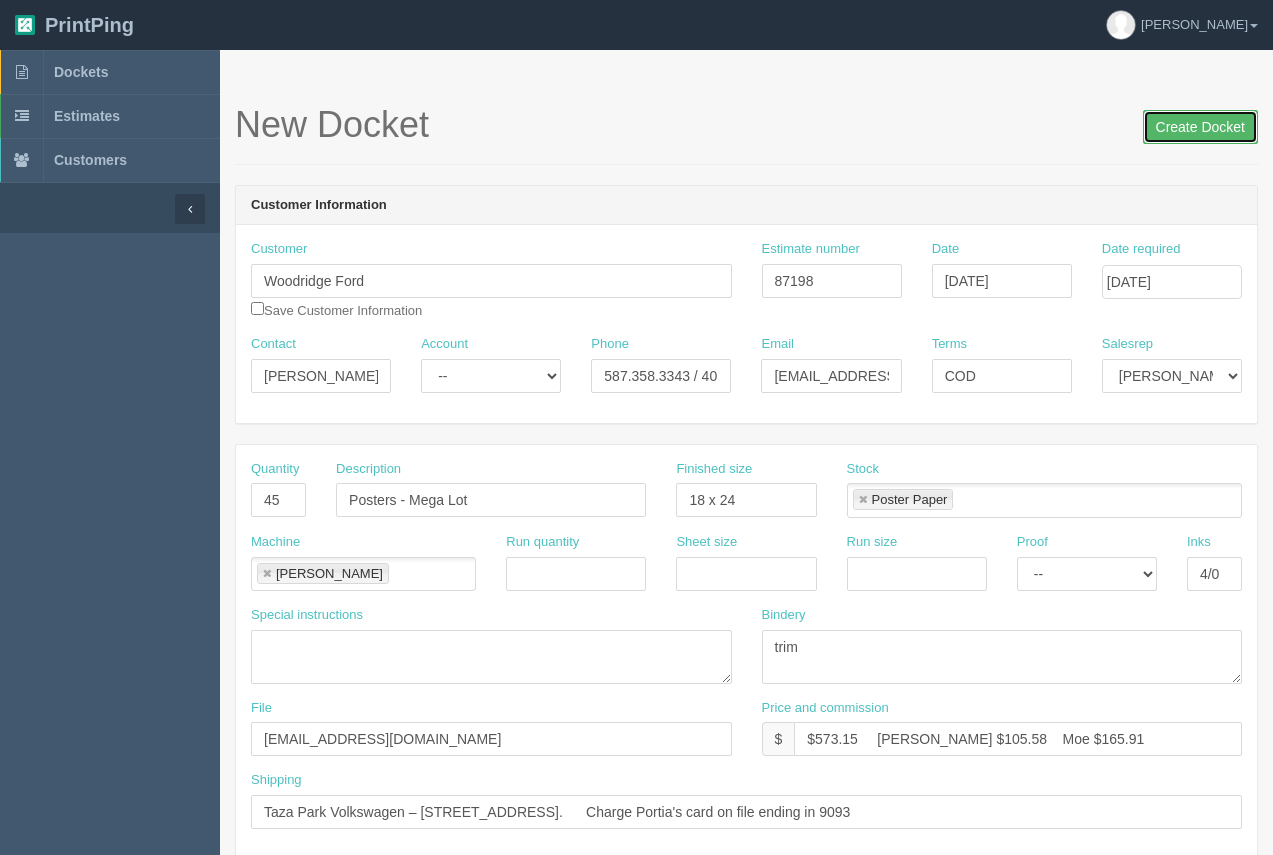 click on "Create Docket" at bounding box center (1200, 127) 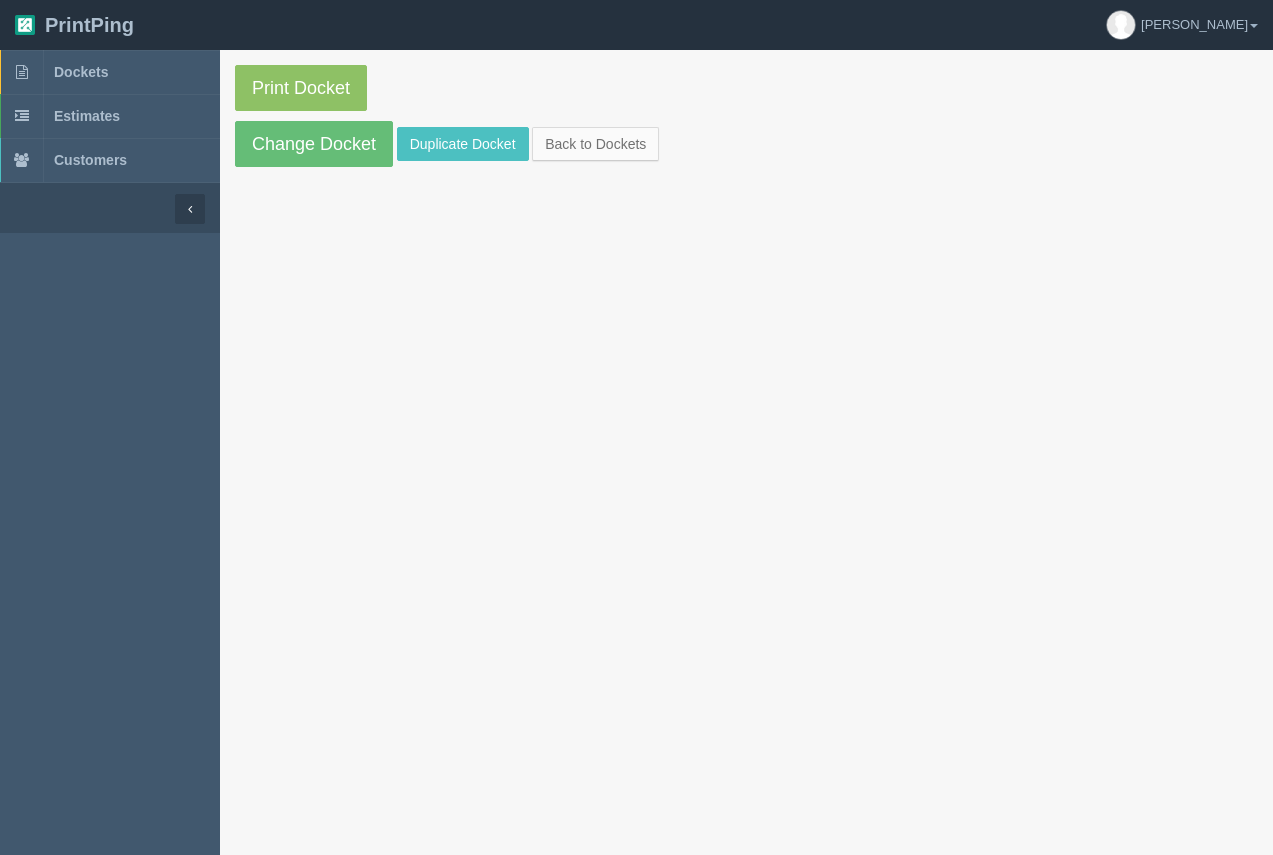 scroll, scrollTop: 0, scrollLeft: 0, axis: both 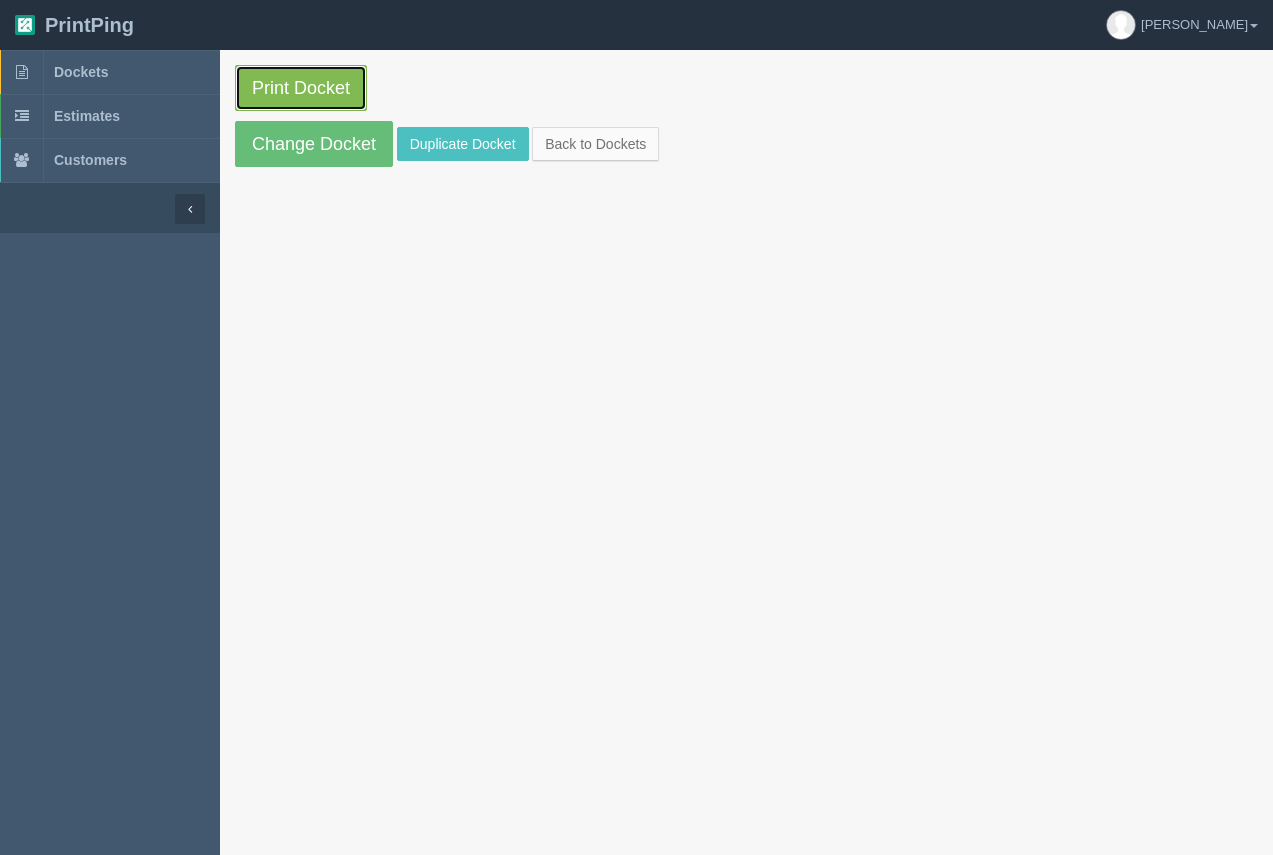 click on "Print Docket" at bounding box center (301, 88) 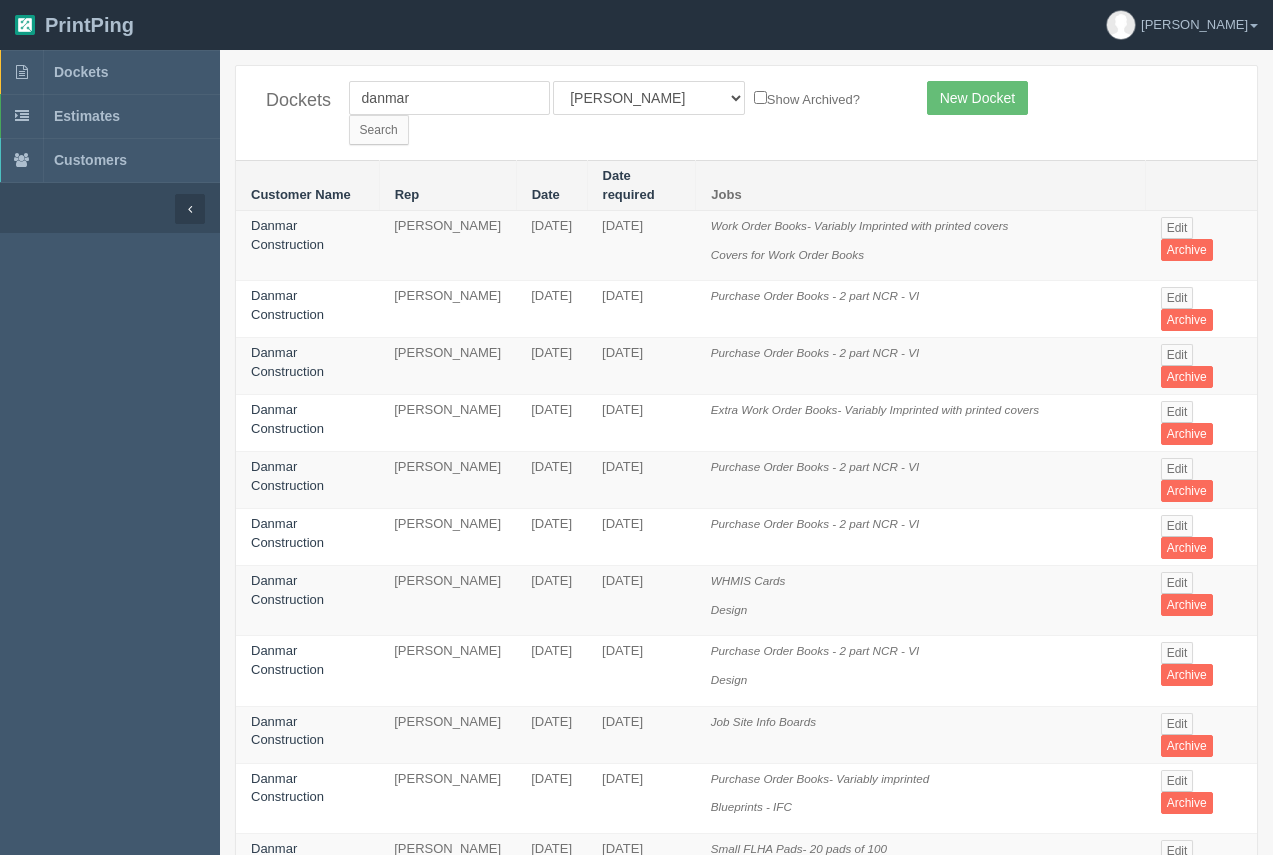 scroll, scrollTop: 0, scrollLeft: 0, axis: both 